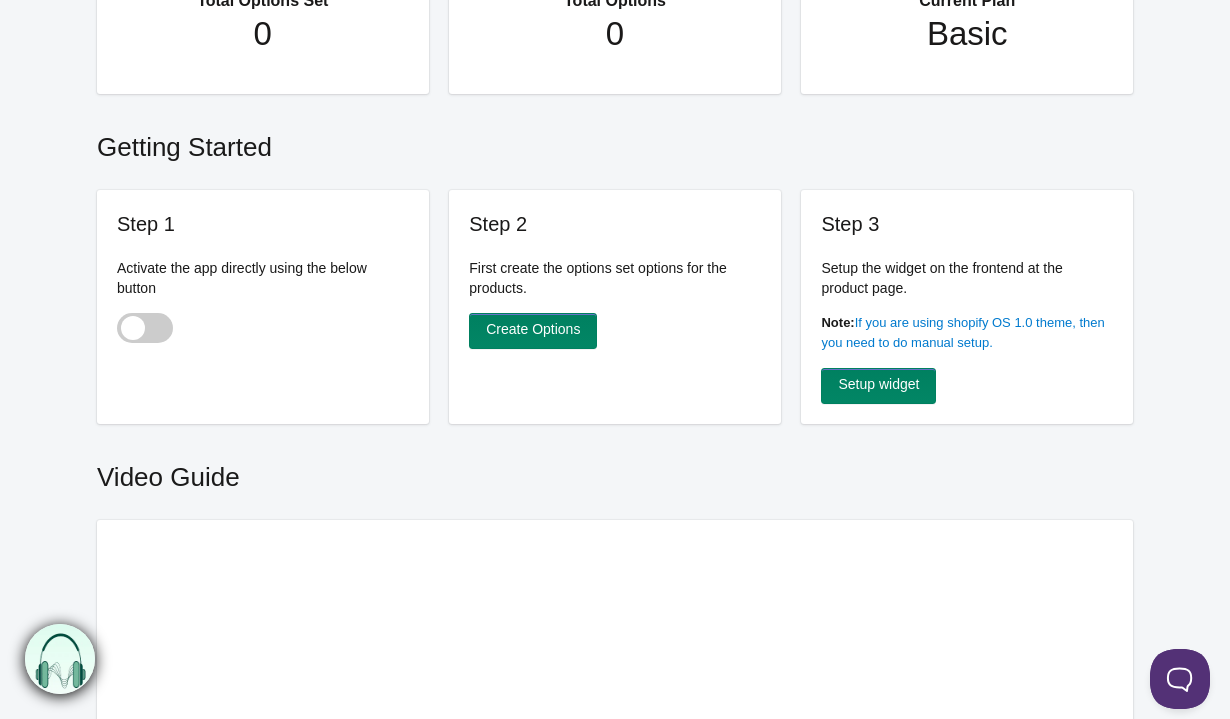 scroll, scrollTop: 0, scrollLeft: 0, axis: both 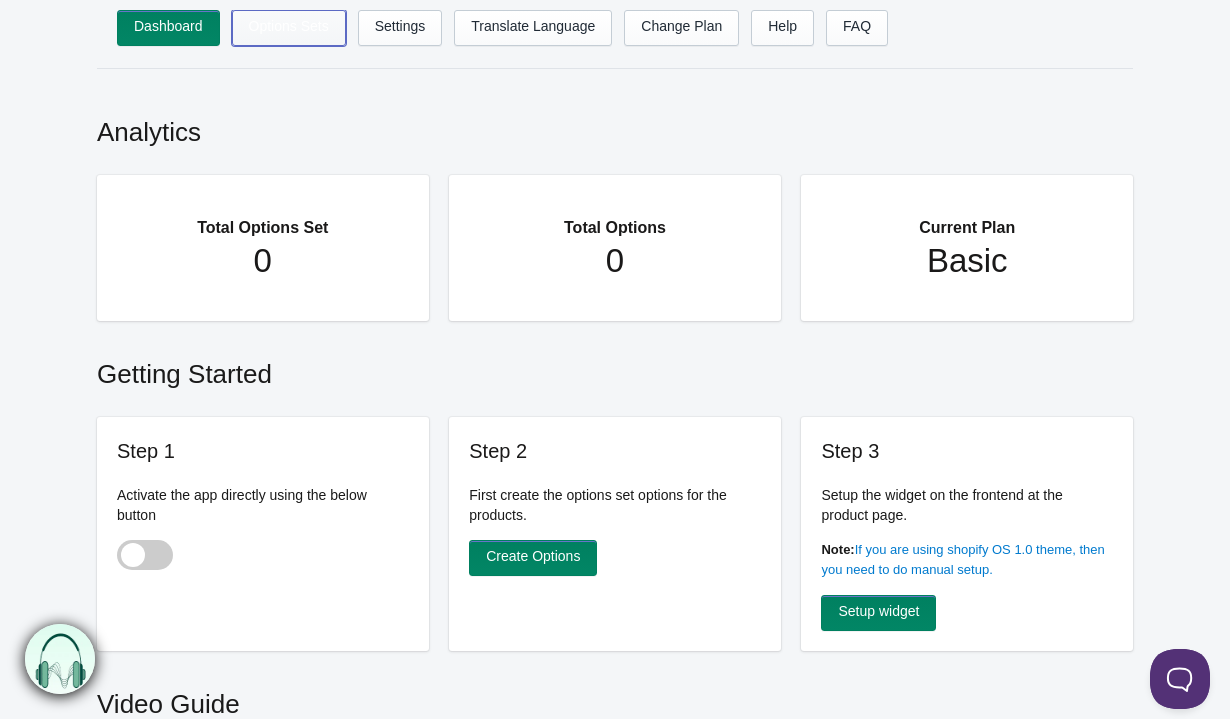 click on "Options Sets" at bounding box center [289, 28] 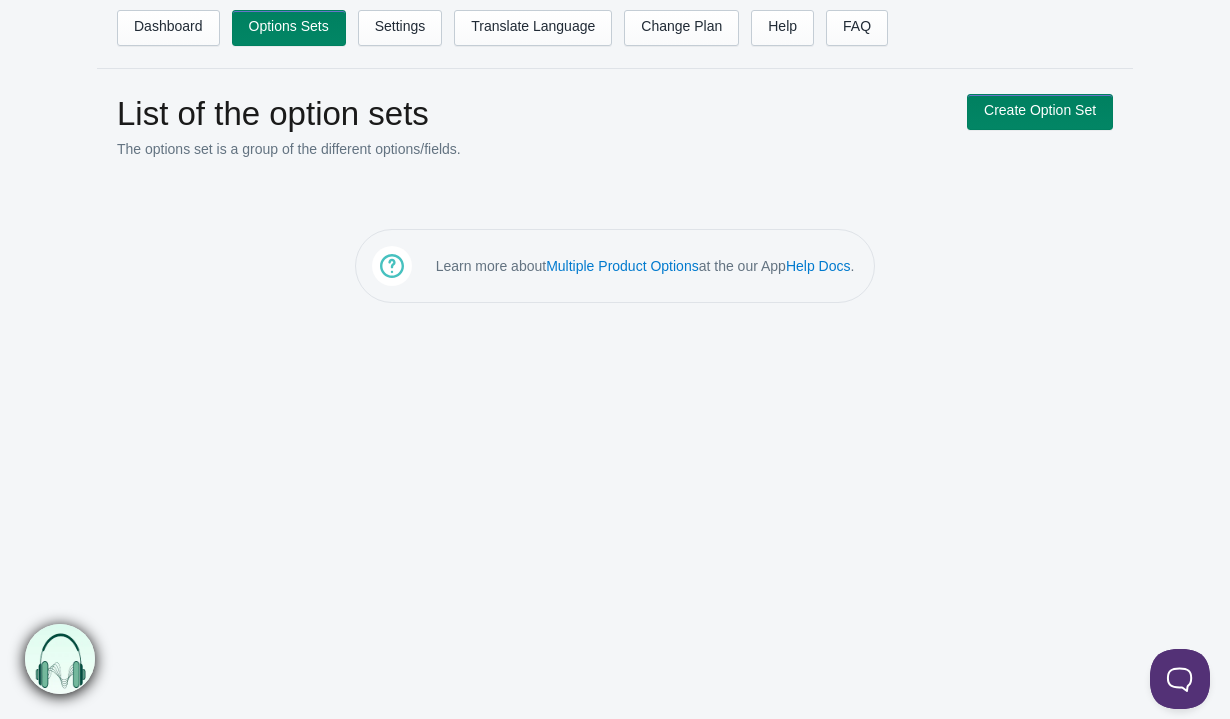 scroll, scrollTop: 0, scrollLeft: 0, axis: both 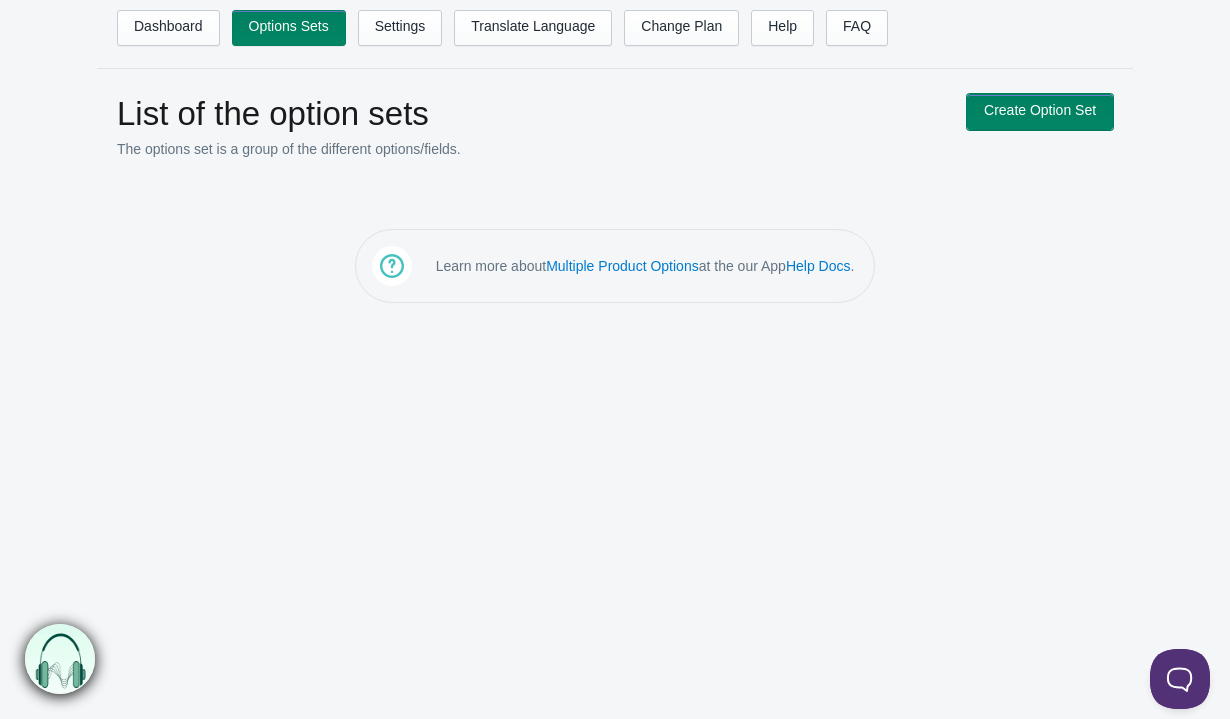 click on "Create Option Set" at bounding box center (1040, 112) 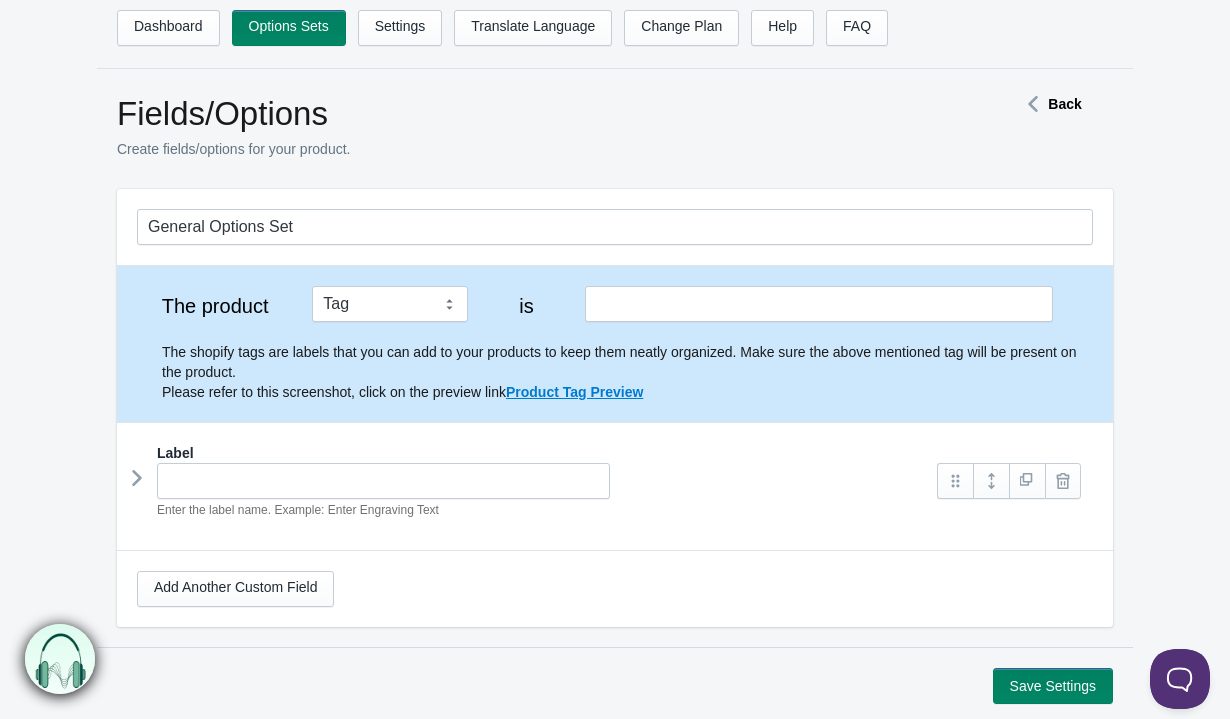 scroll, scrollTop: 0, scrollLeft: 0, axis: both 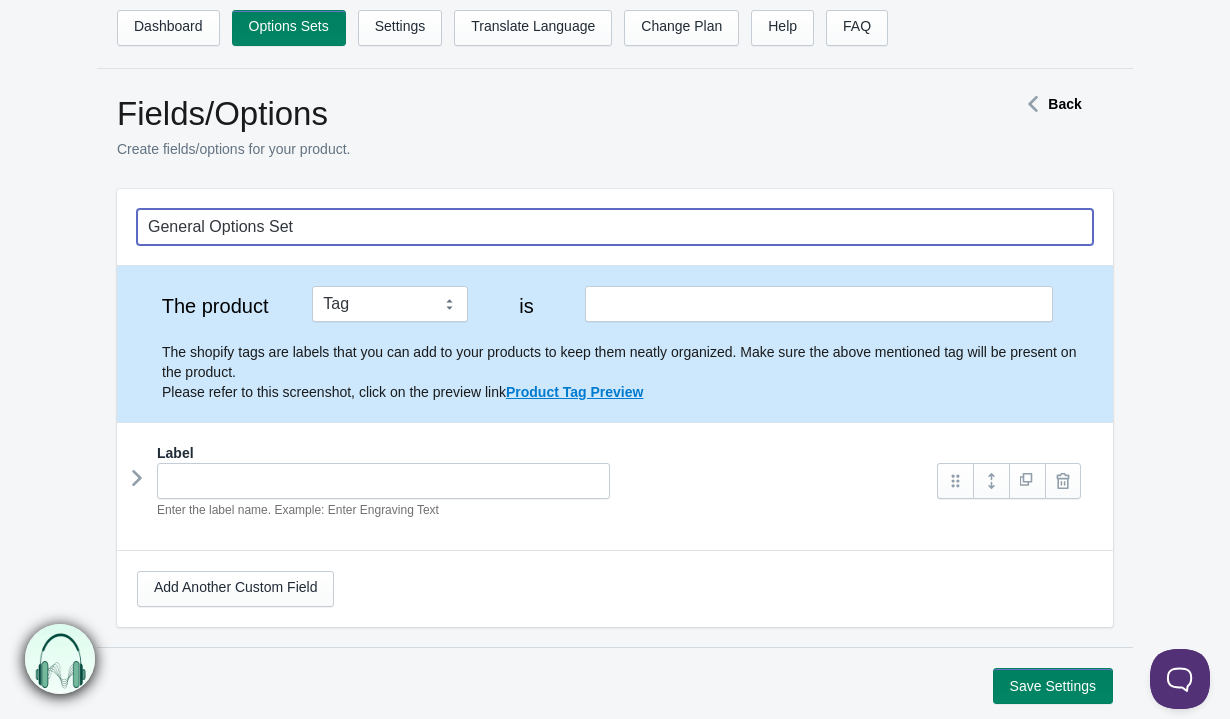 click on "General Options Set" at bounding box center (615, 227) 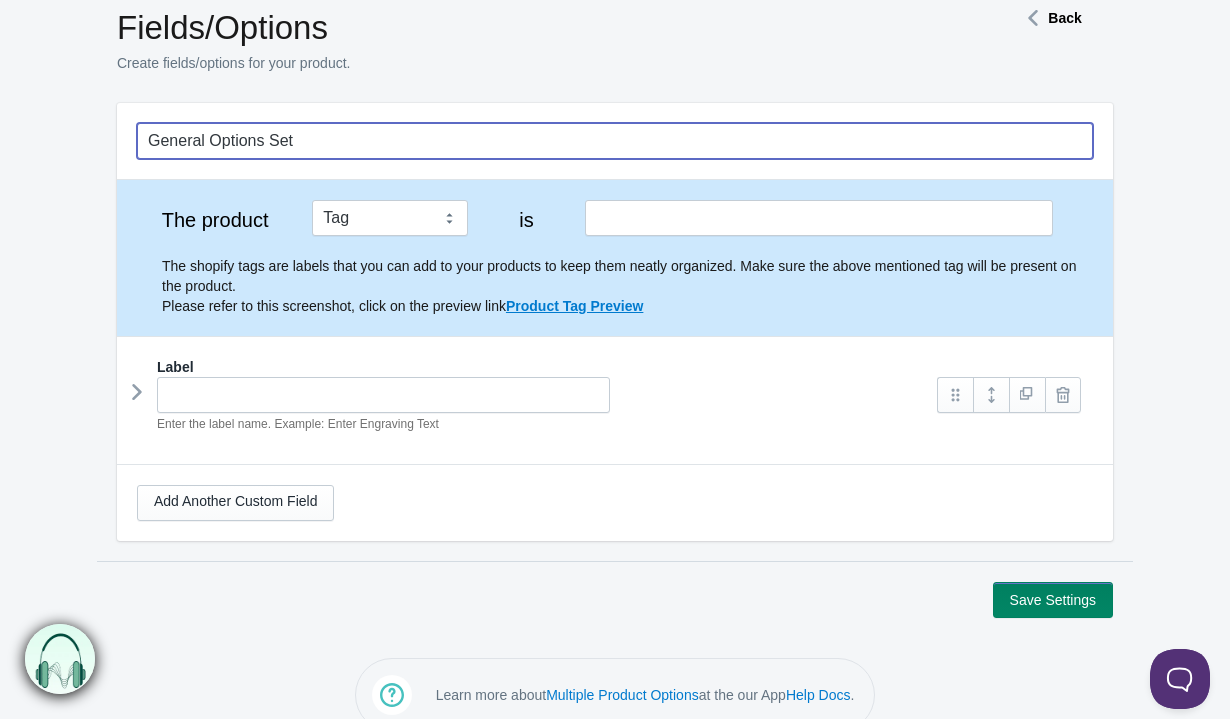 scroll, scrollTop: 118, scrollLeft: 0, axis: vertical 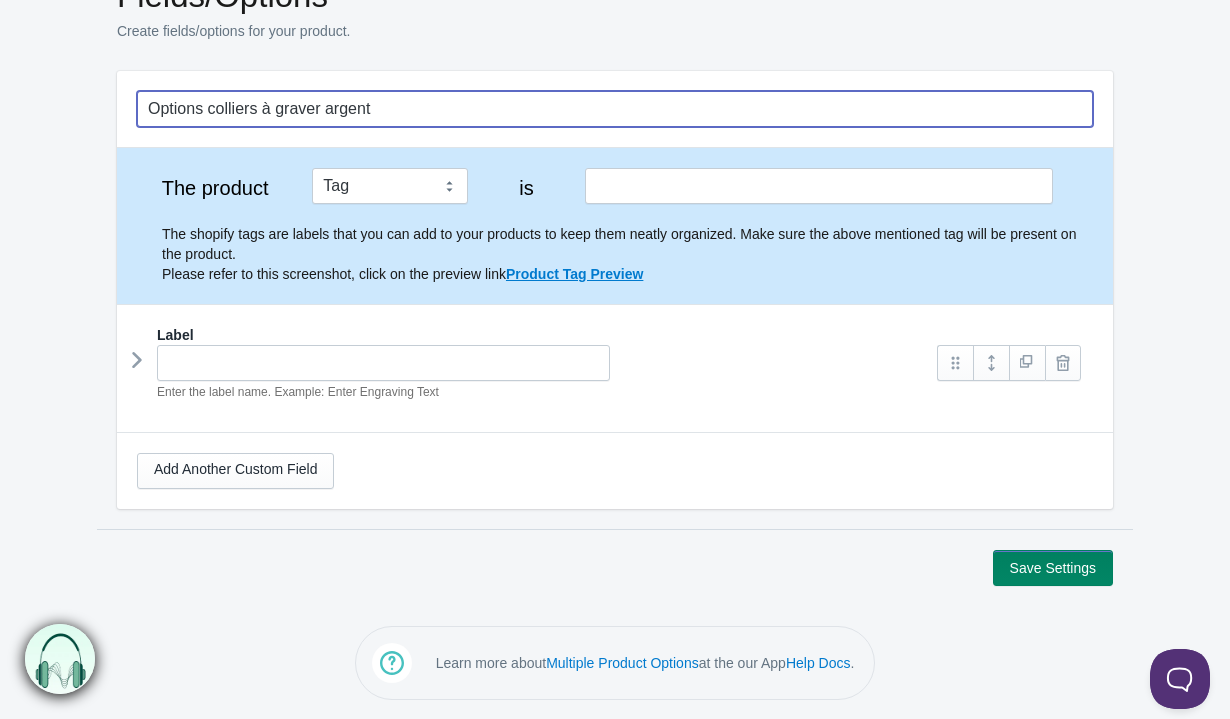 type on "Options colliers à graver argent" 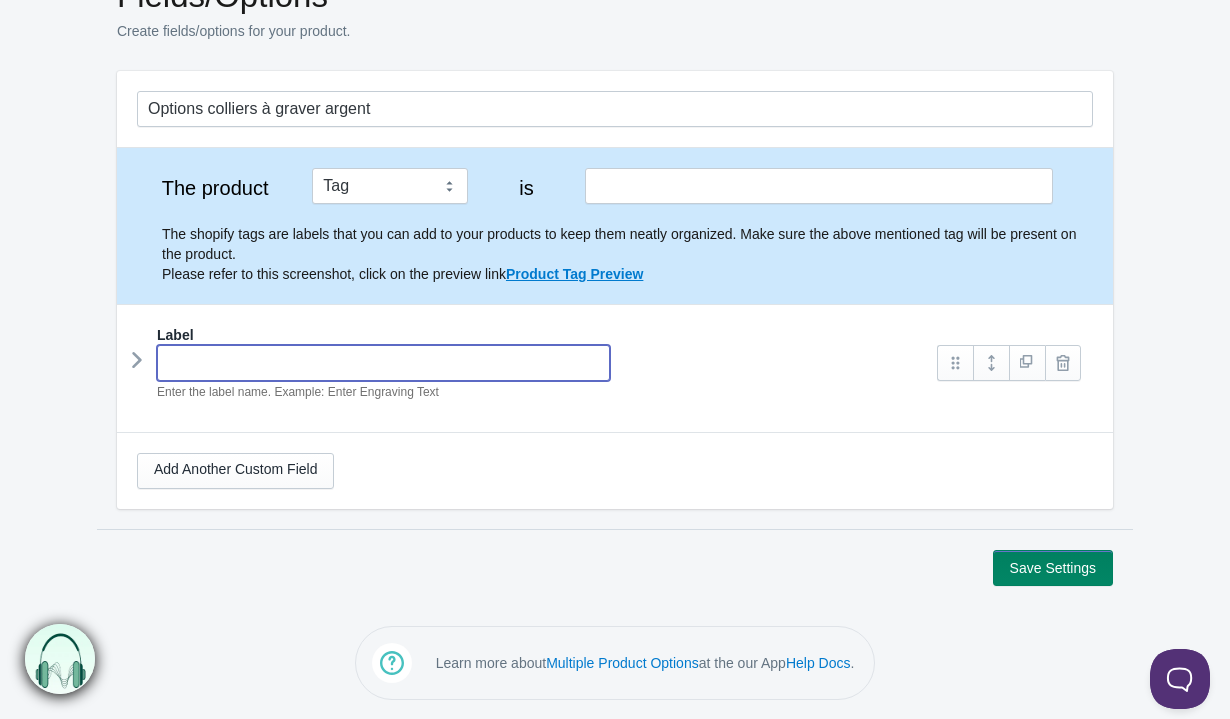 click at bounding box center (383, 363) 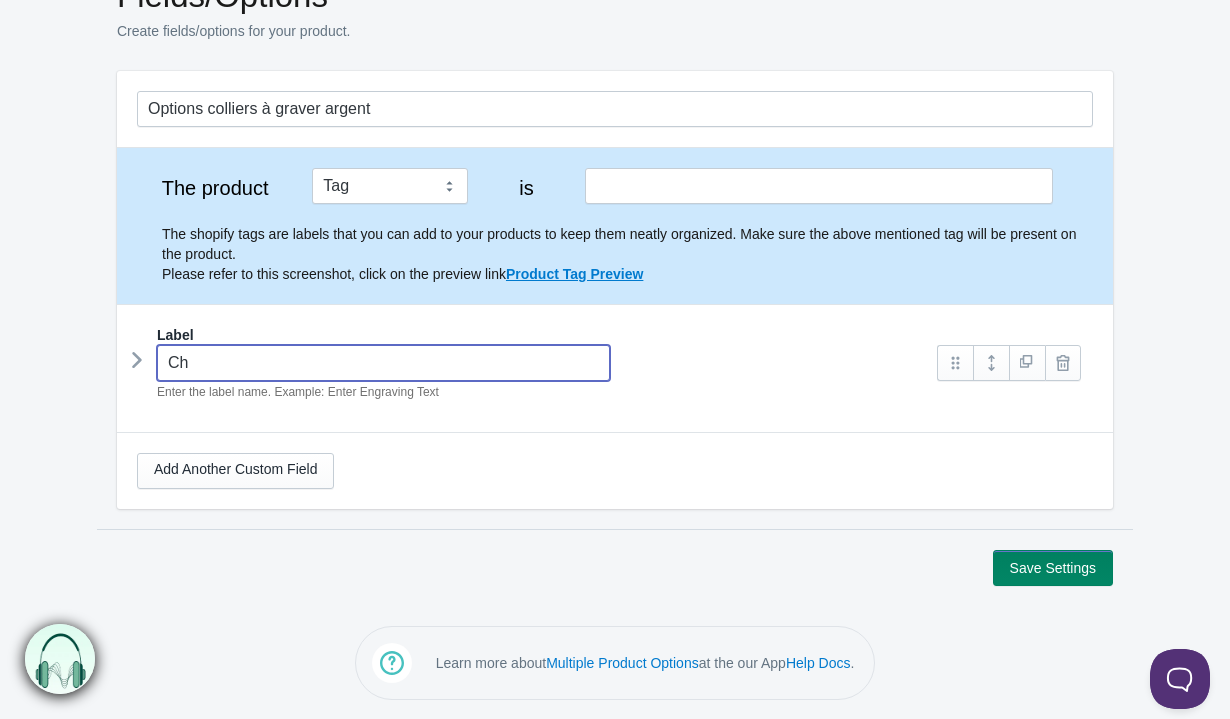 type on "C" 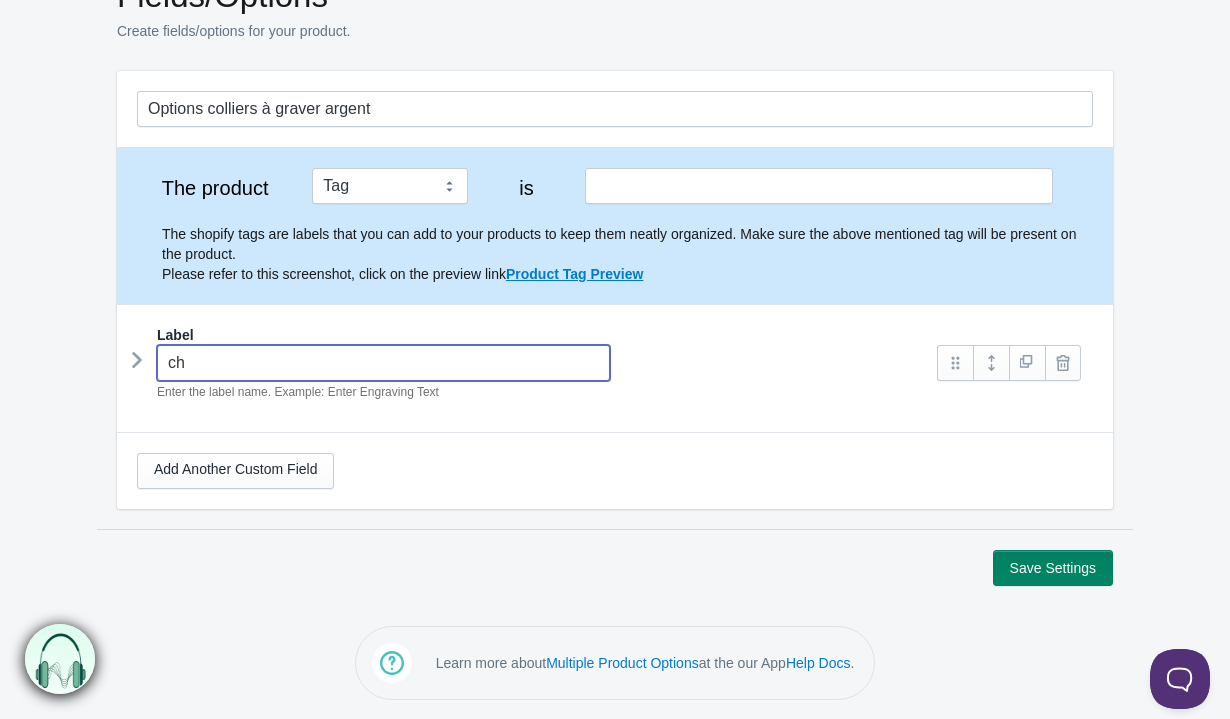 type on "c" 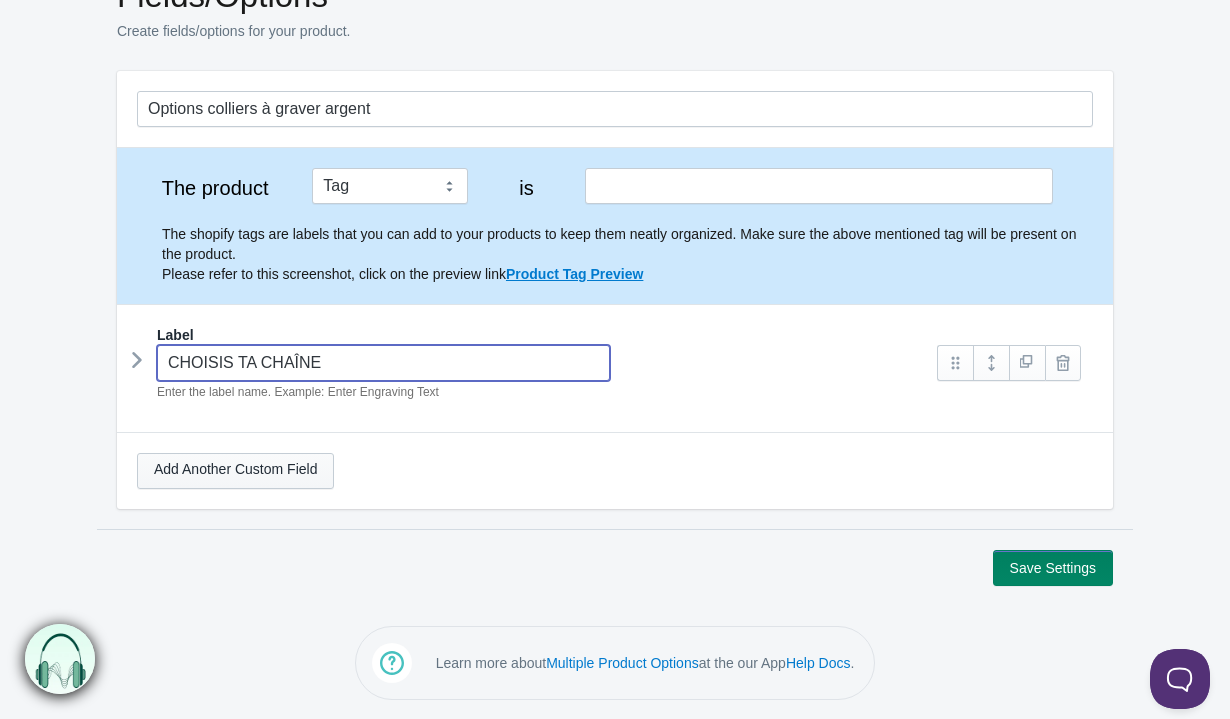 type on "CHOISIS TA CHAÎNE" 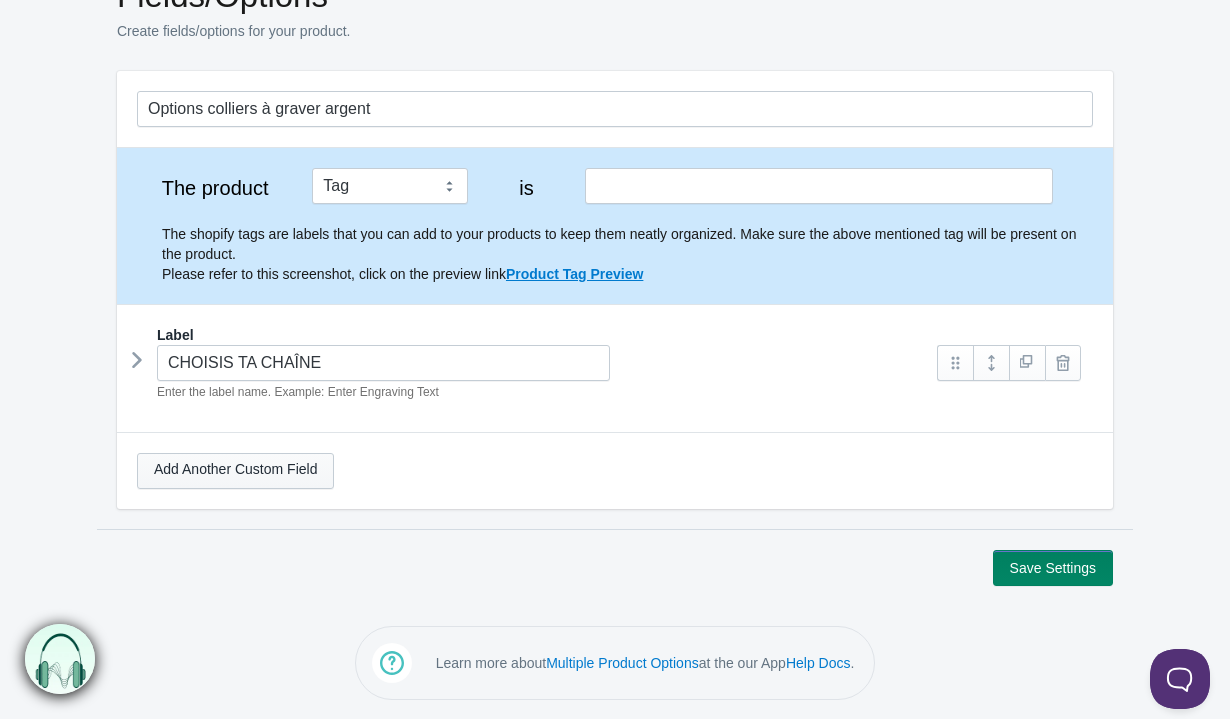 click on "Add Another Custom Field" at bounding box center [235, 471] 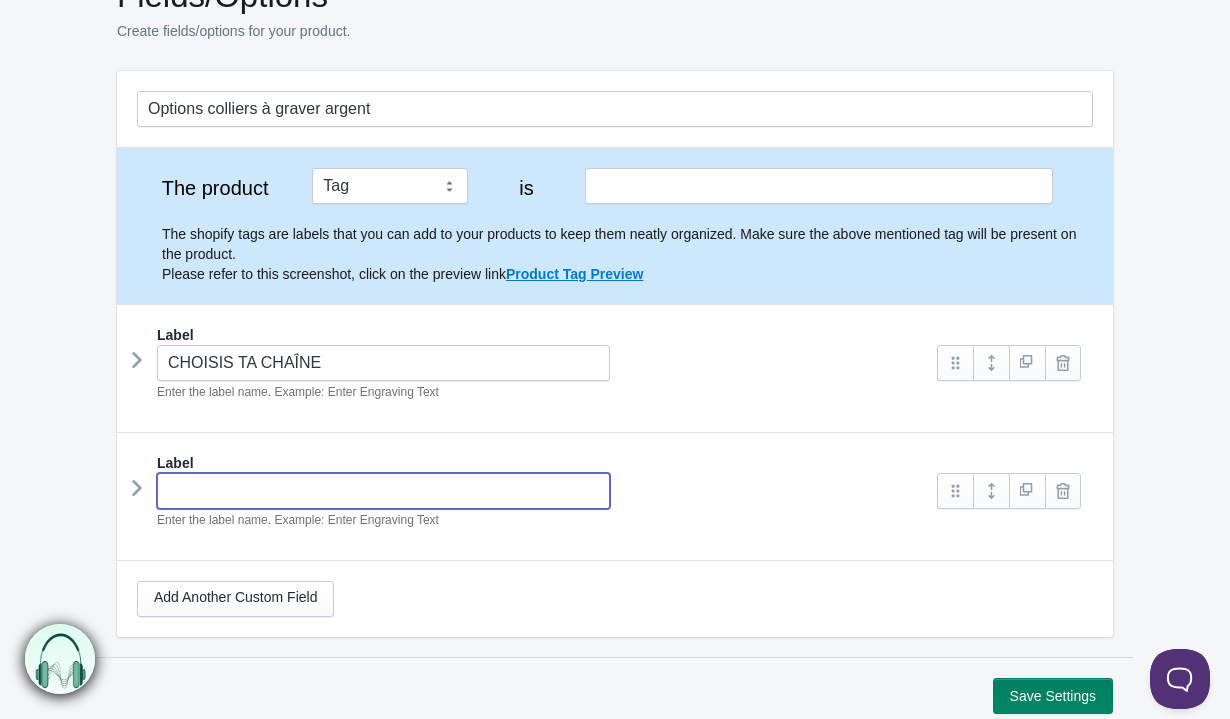 click at bounding box center (383, 491) 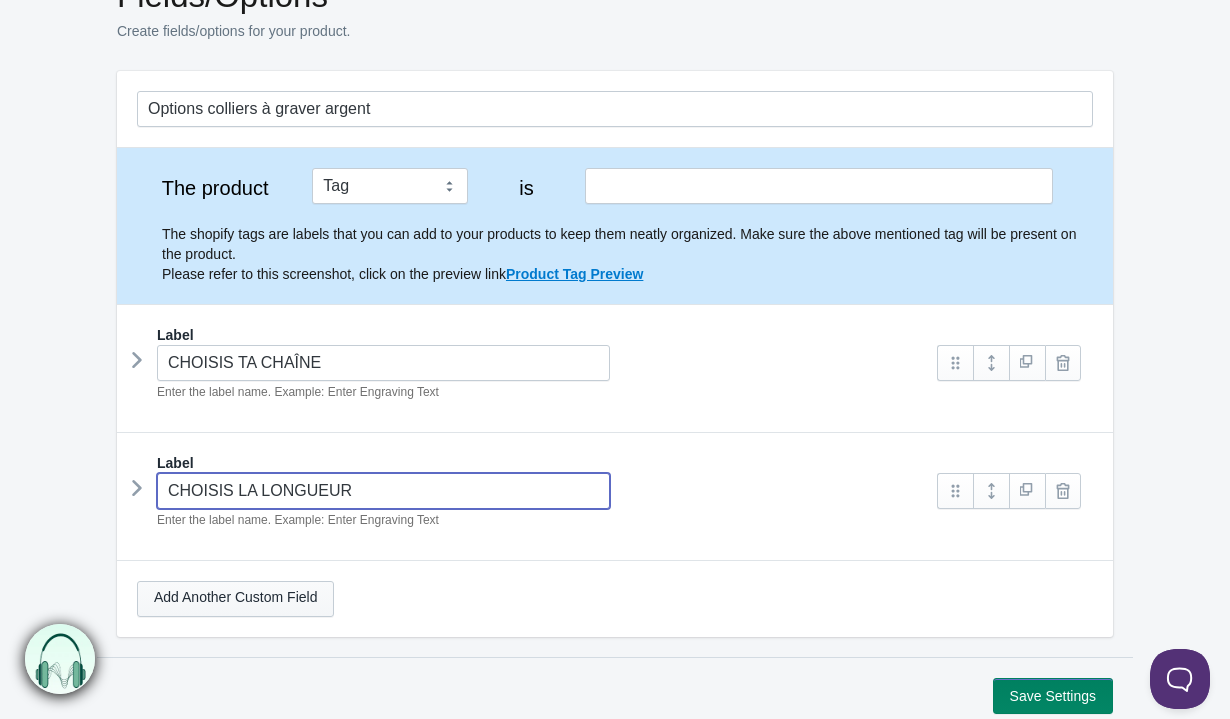 type on "CHOISIS LA LONGUEUR" 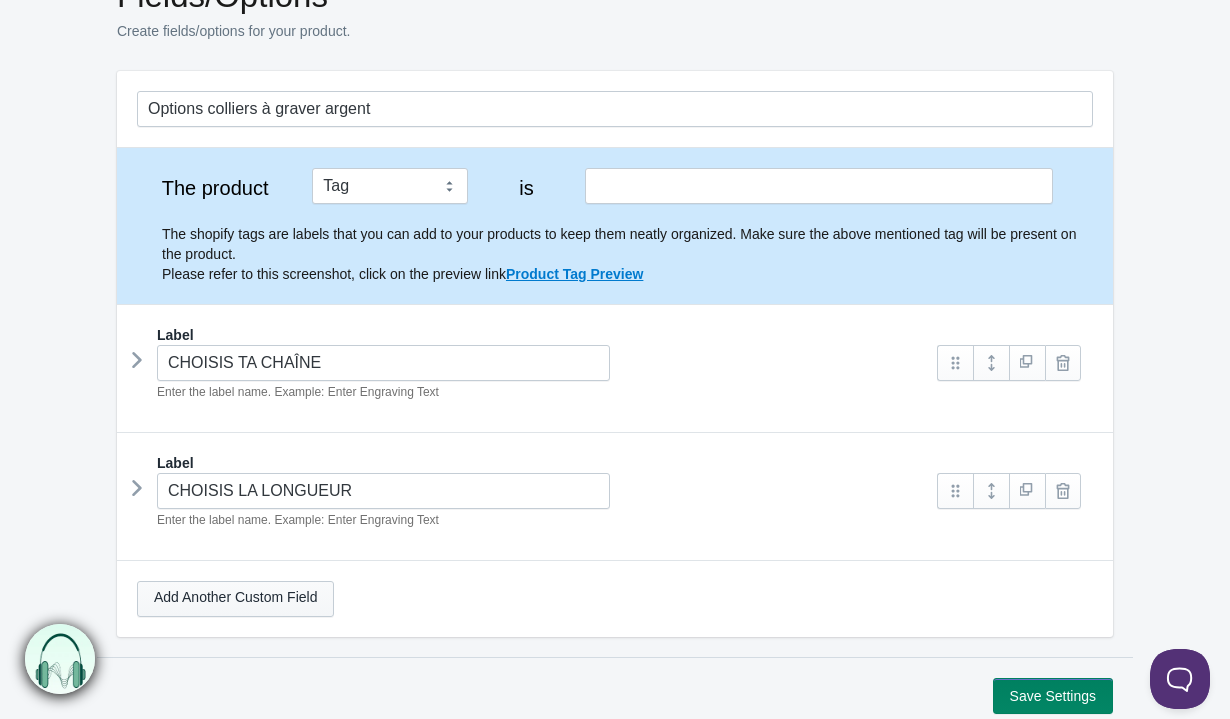 click on "Add Another Custom Field" at bounding box center [235, 599] 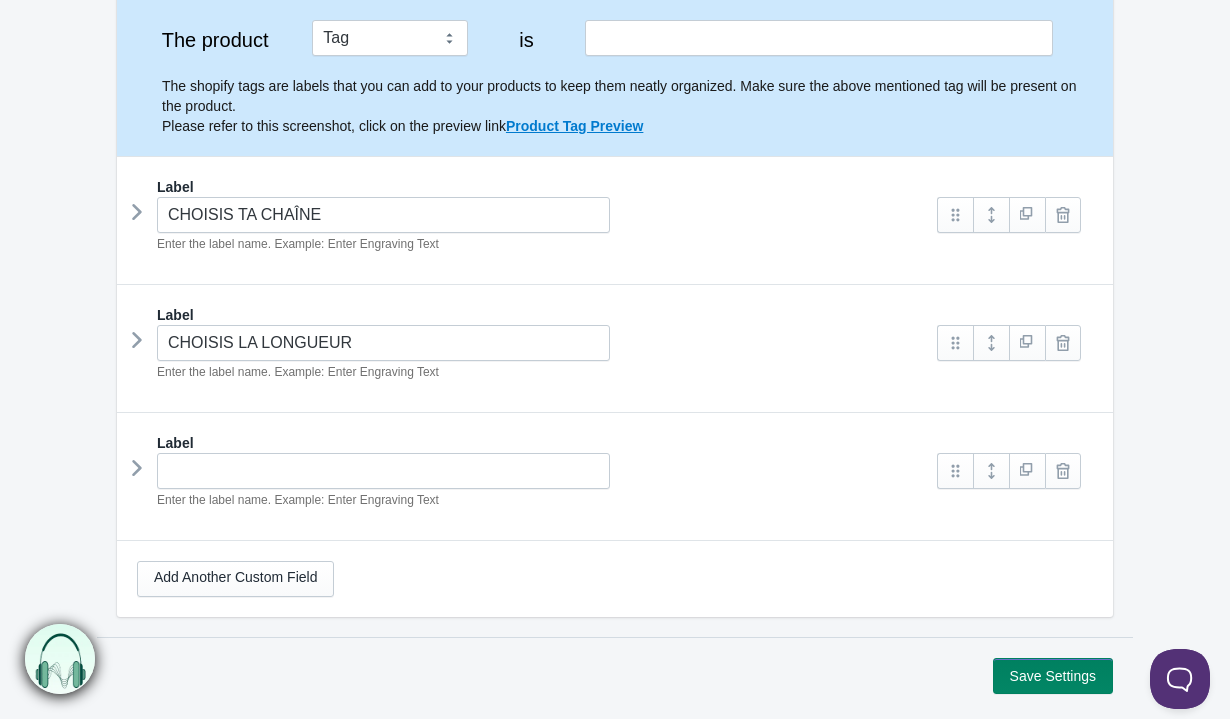 scroll, scrollTop: 267, scrollLeft: 0, axis: vertical 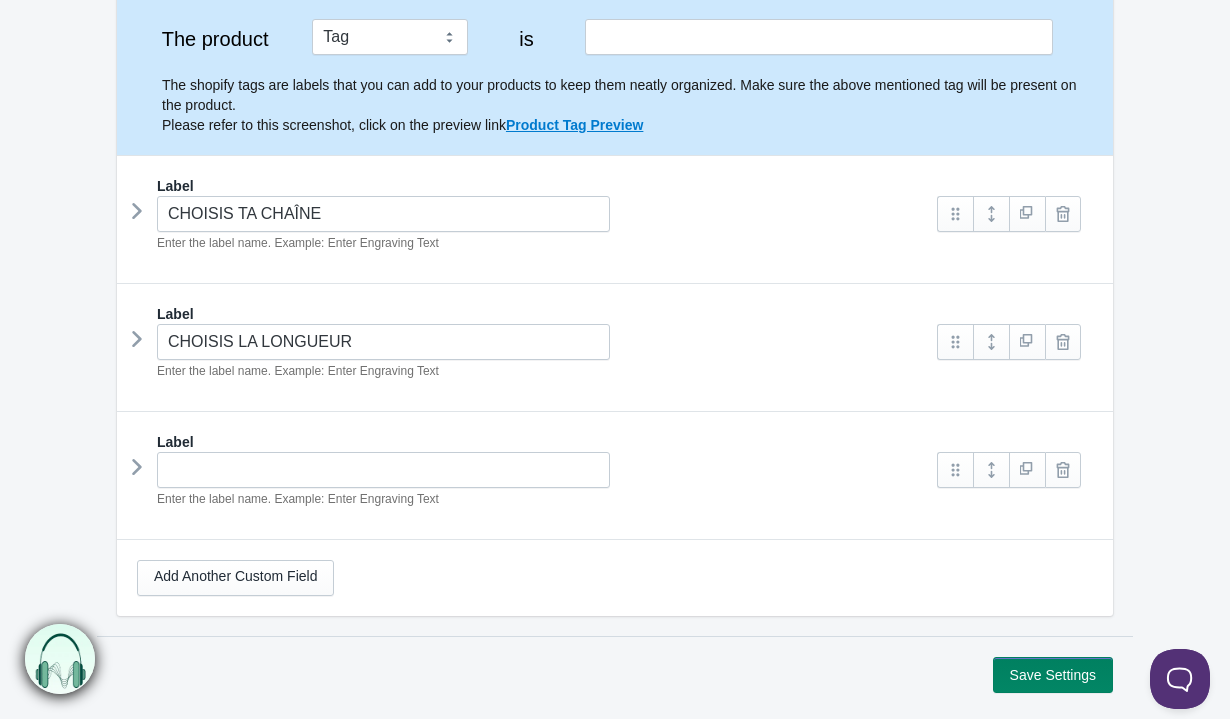 click on "Label" at bounding box center (615, 442) 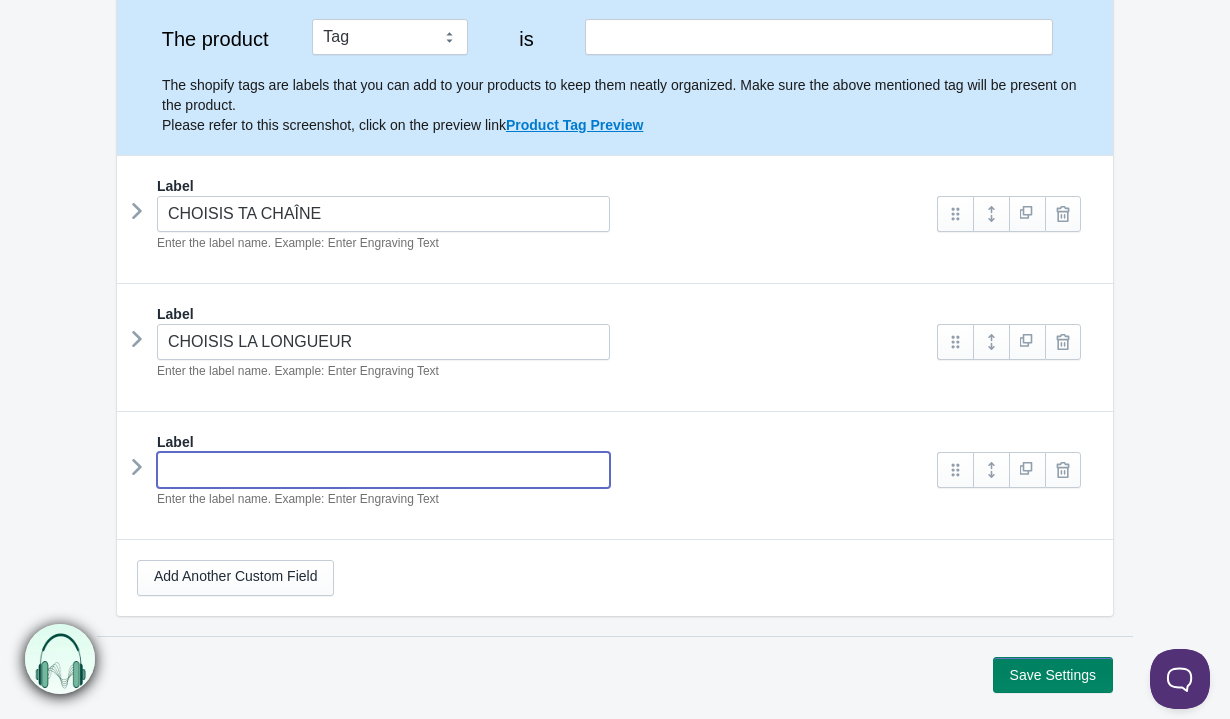 click at bounding box center [383, 470] 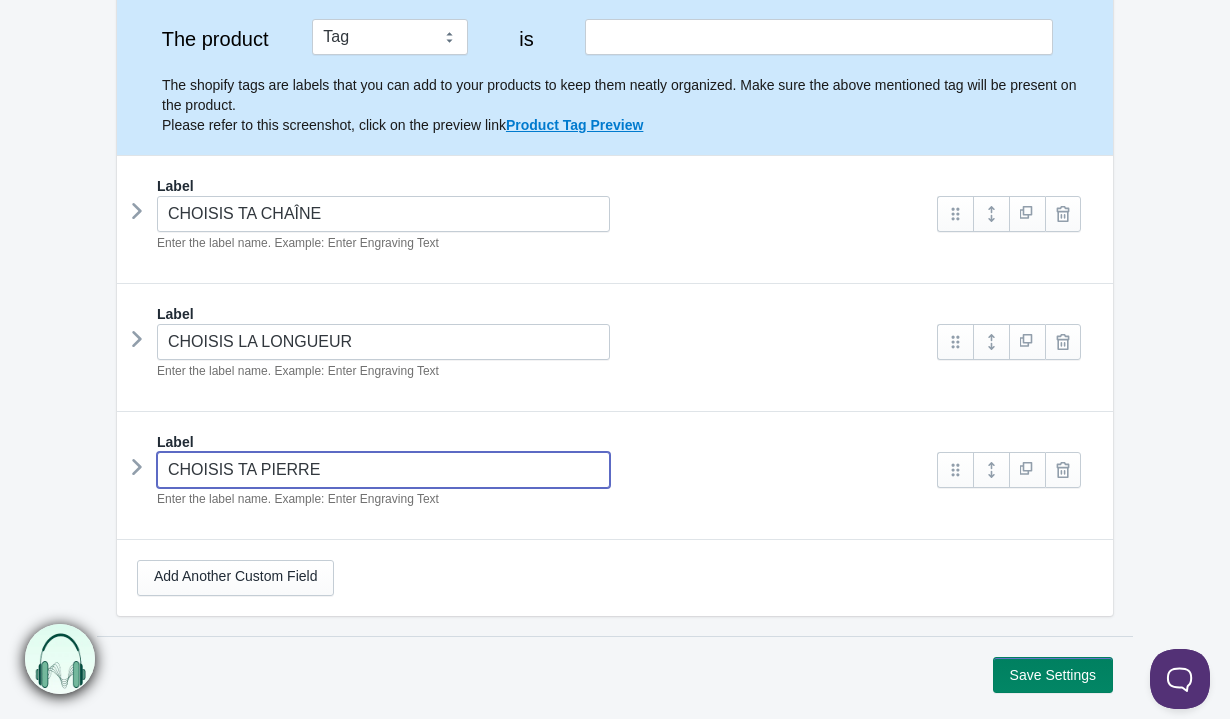 type on "CHOISIS TA PIERRE" 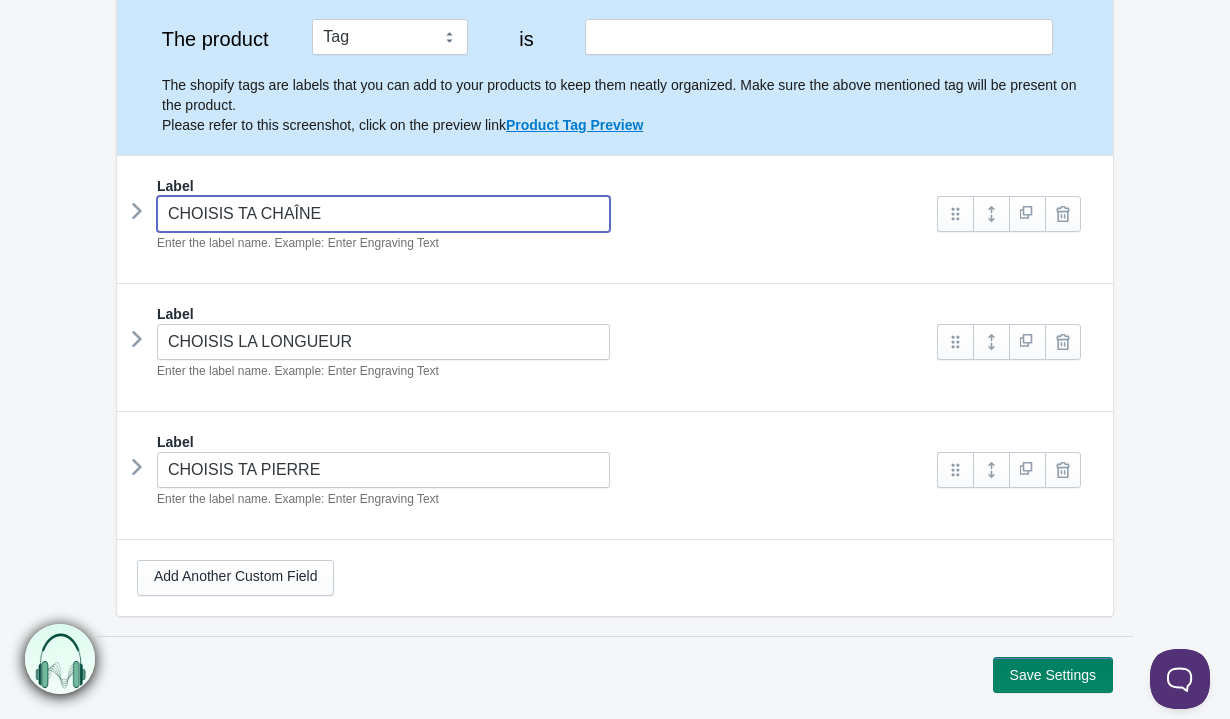 drag, startPoint x: 306, startPoint y: 210, endPoint x: 14, endPoint y: 203, distance: 292.0839 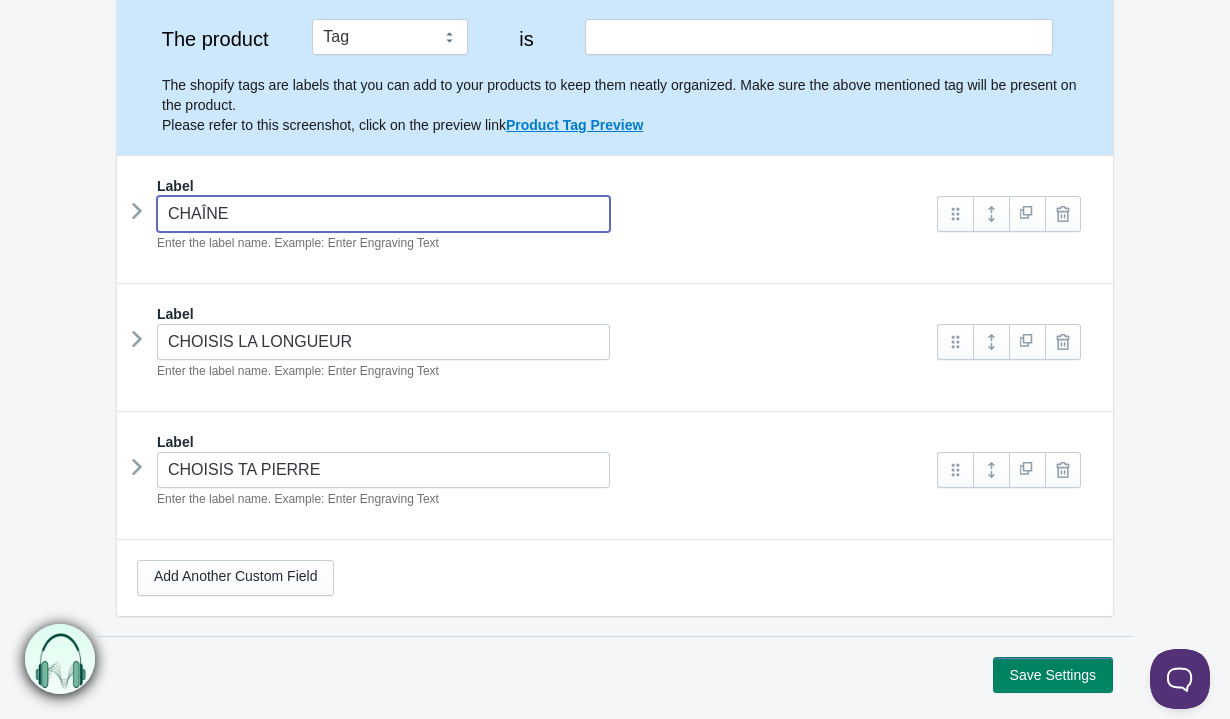type on "CHAÎNE" 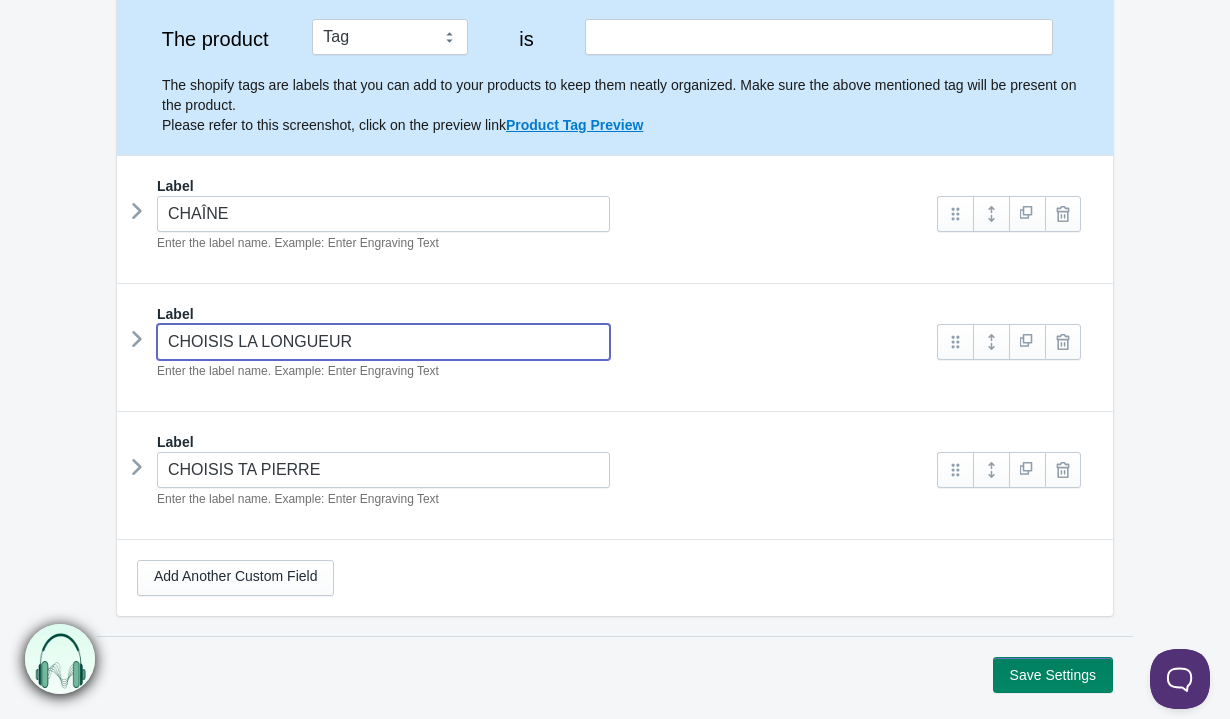click on "CHOISIS LA LONGUEUR" at bounding box center (383, 342) 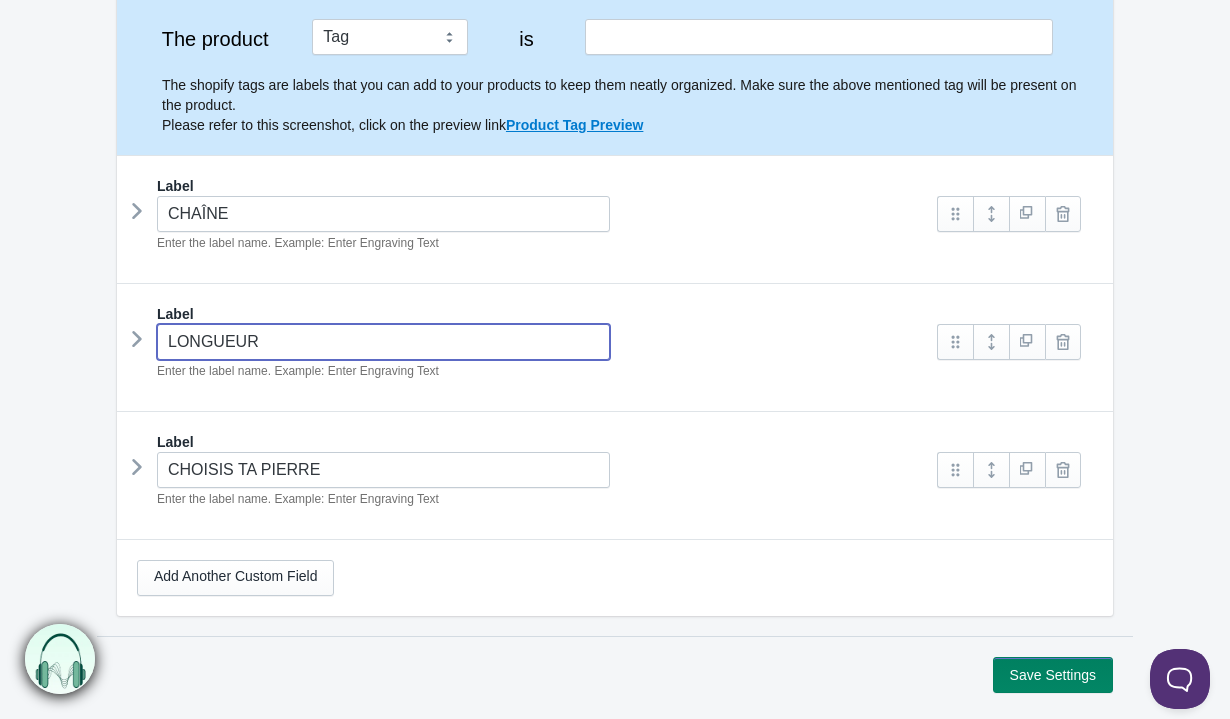 type on "LONGUEUR" 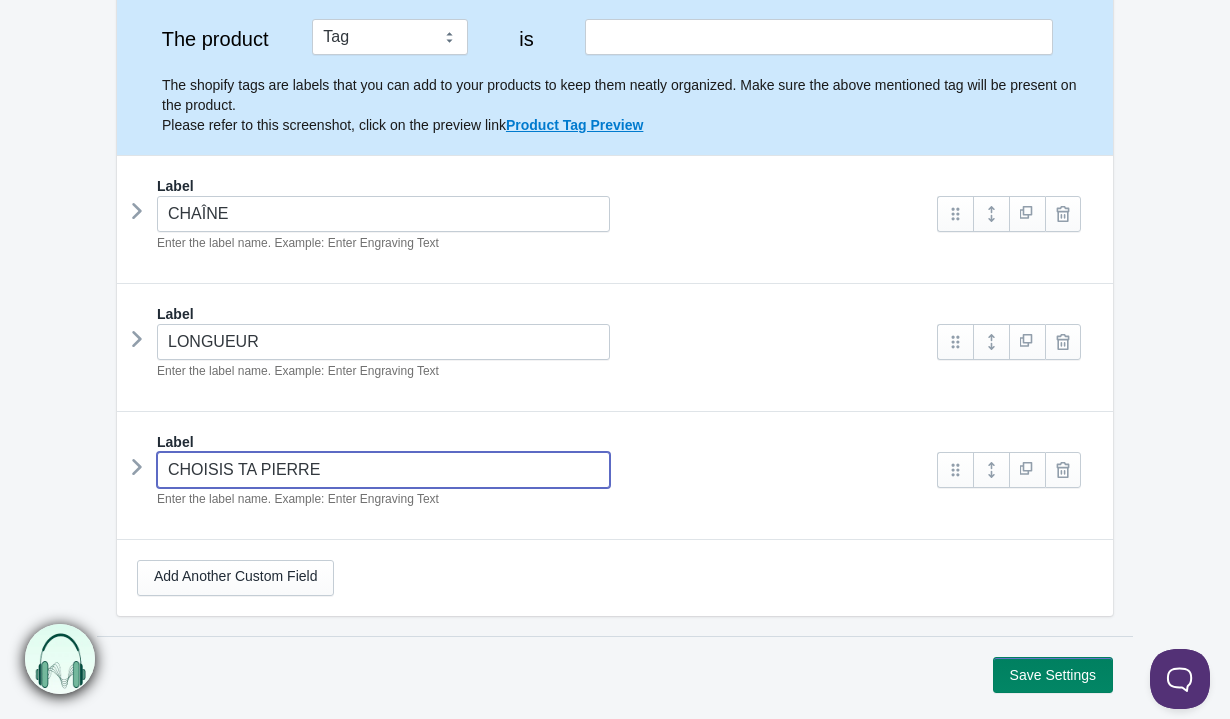drag, startPoint x: 373, startPoint y: 462, endPoint x: -8, endPoint y: 462, distance: 381 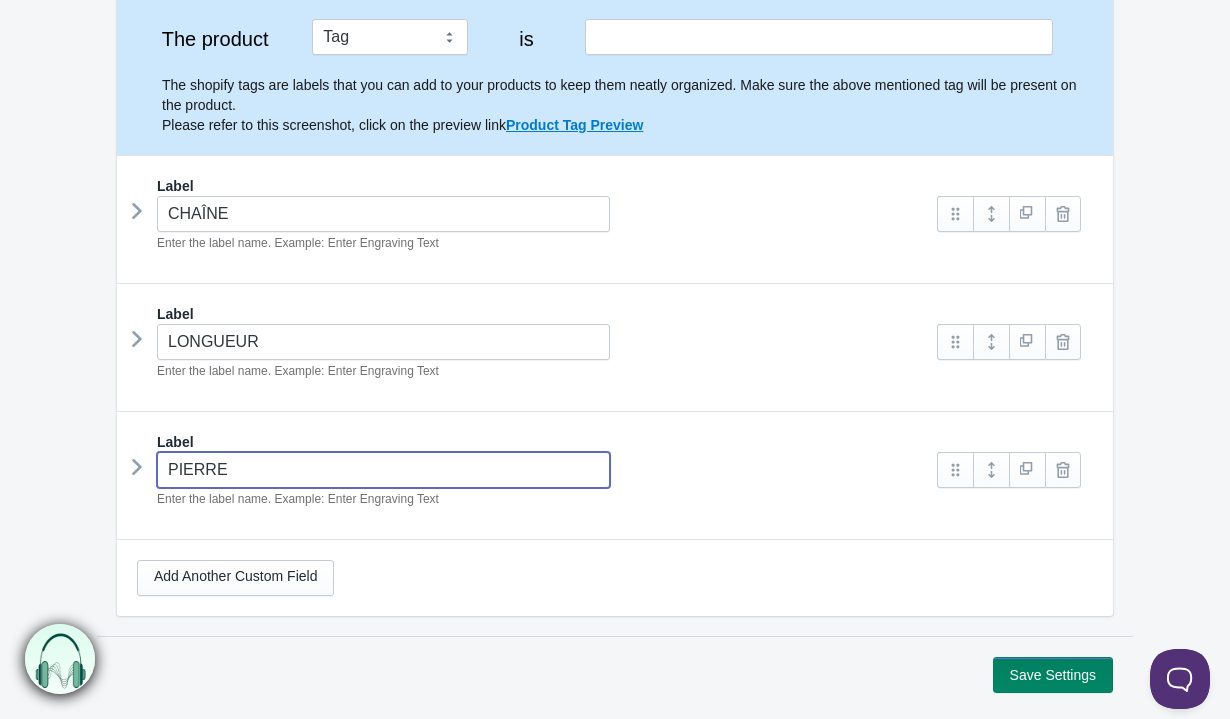 type on "PIERRE" 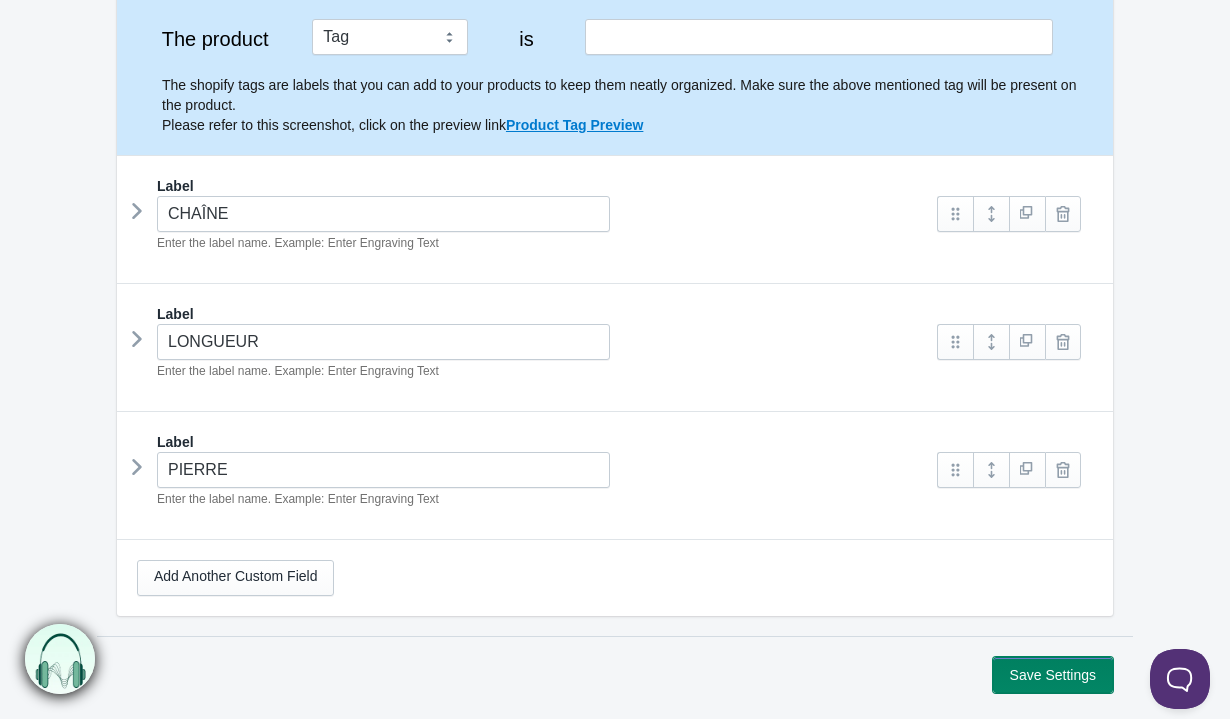 click on "Save Settings" at bounding box center (1053, 675) 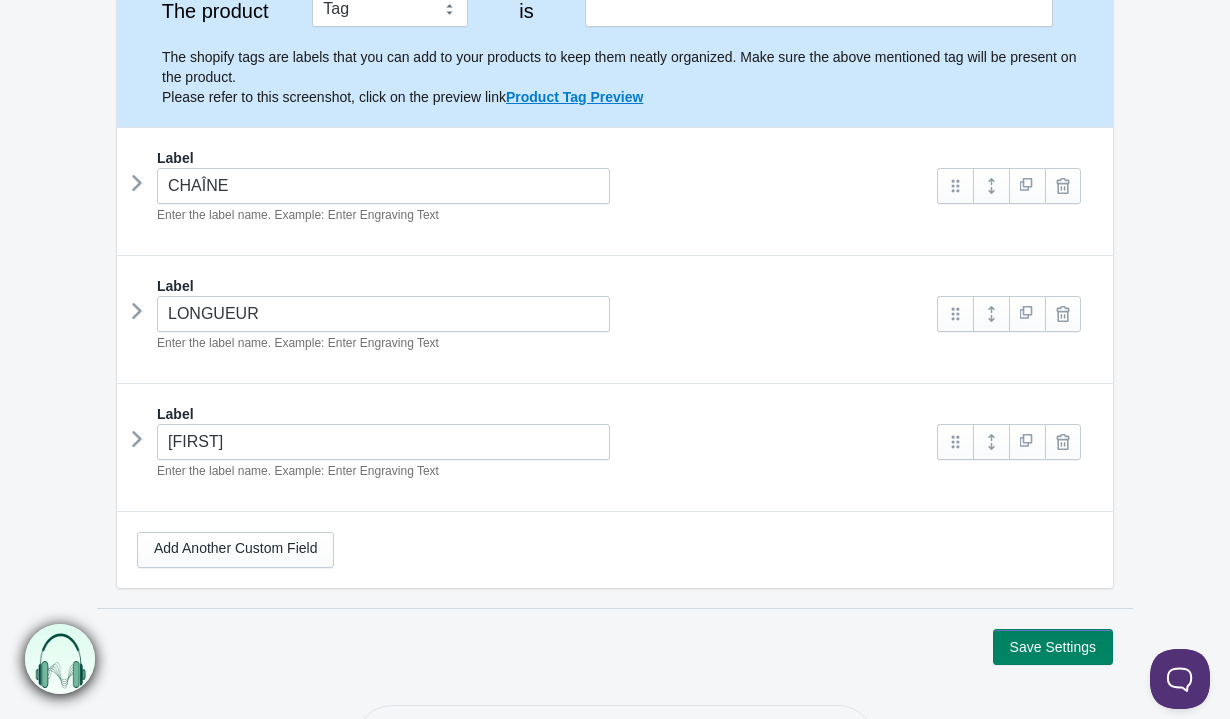 scroll, scrollTop: 297, scrollLeft: 0, axis: vertical 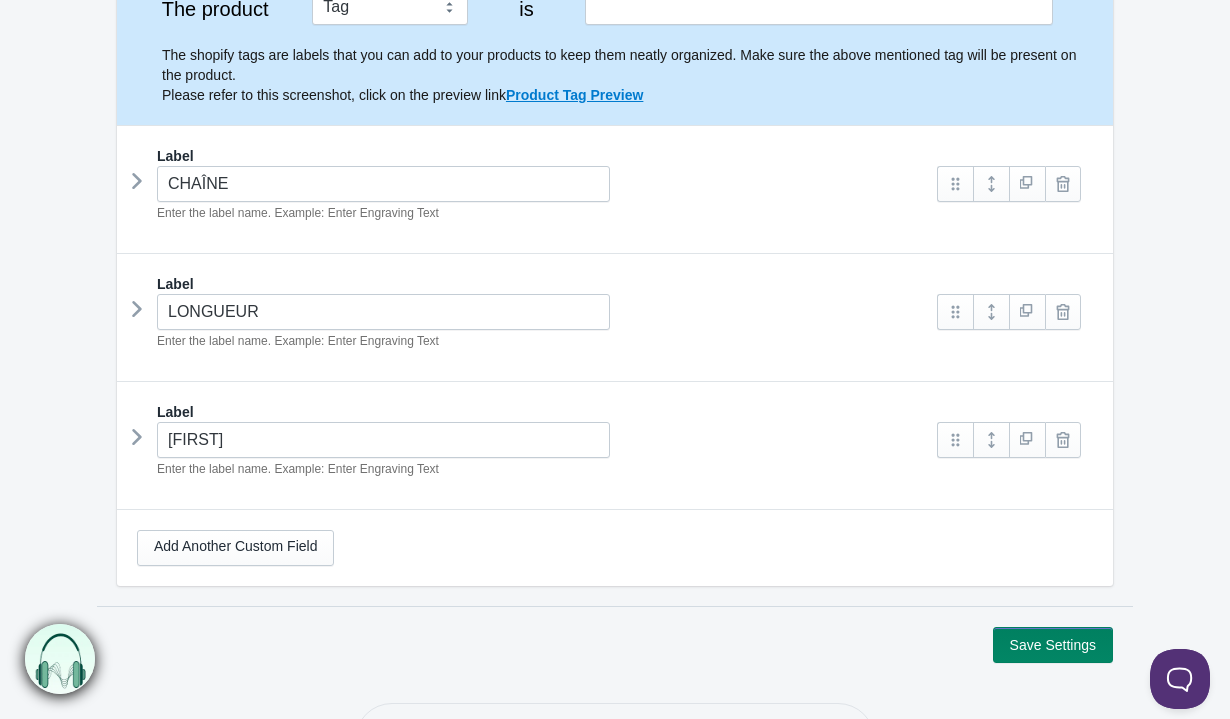 click at bounding box center [137, 181] 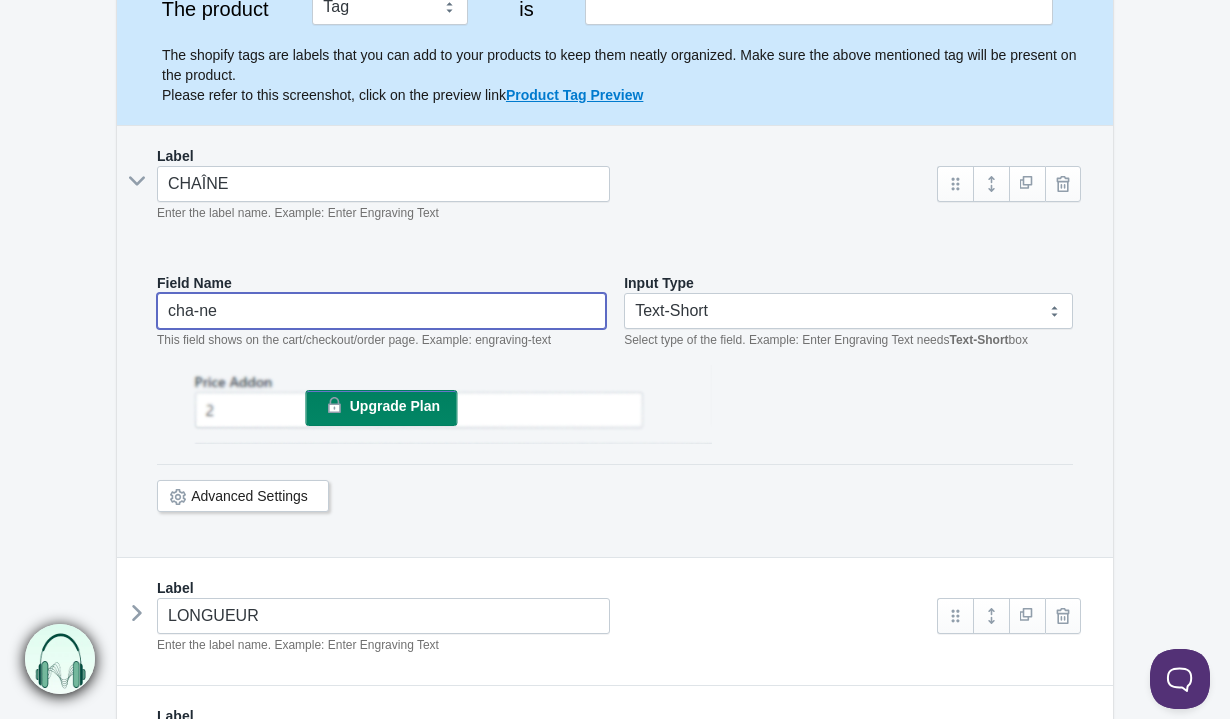 drag, startPoint x: 265, startPoint y: 317, endPoint x: 78, endPoint y: 280, distance: 190.62529 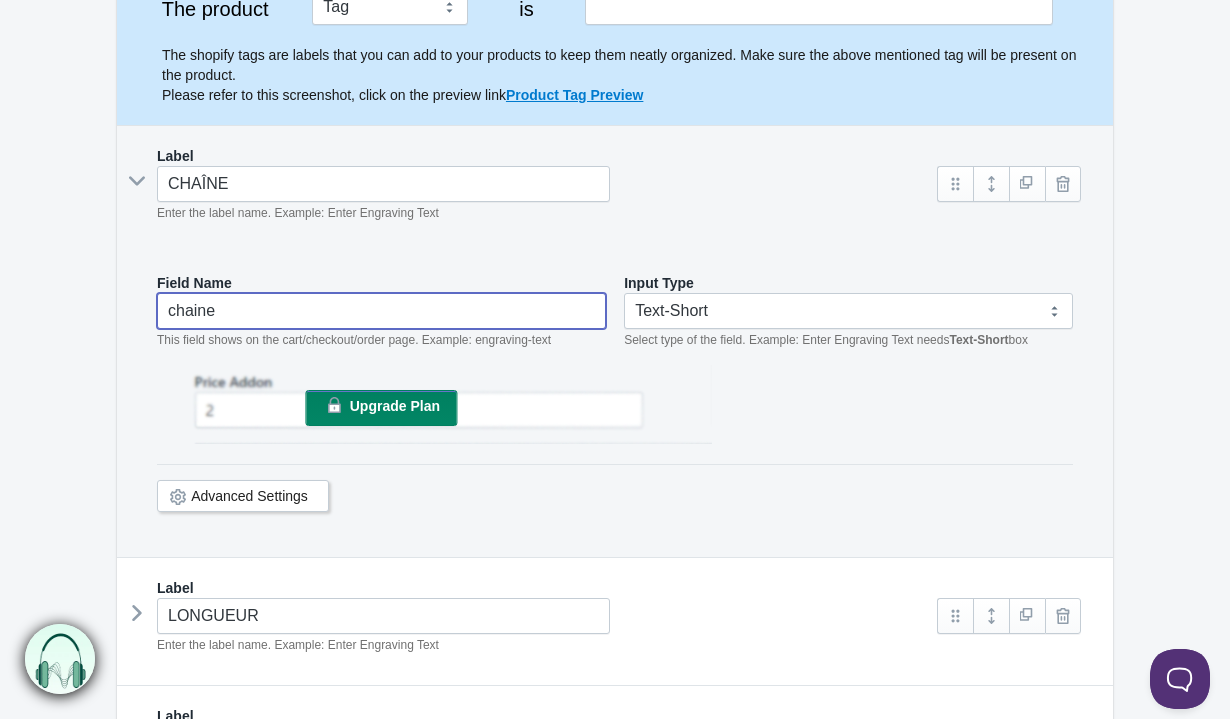 type on "chaine" 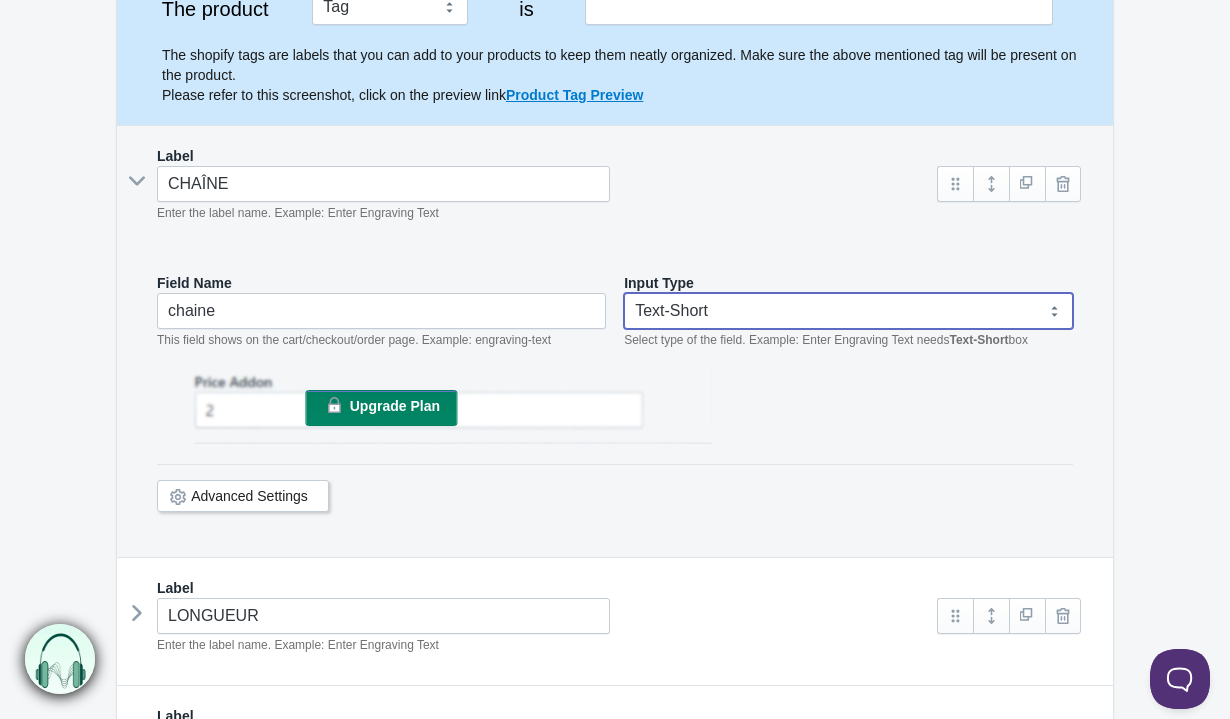 click on "Text-Short
Text-Long
Radio button
Drop-down select
Image
Checkbox
Datepicker" at bounding box center [848, 311] 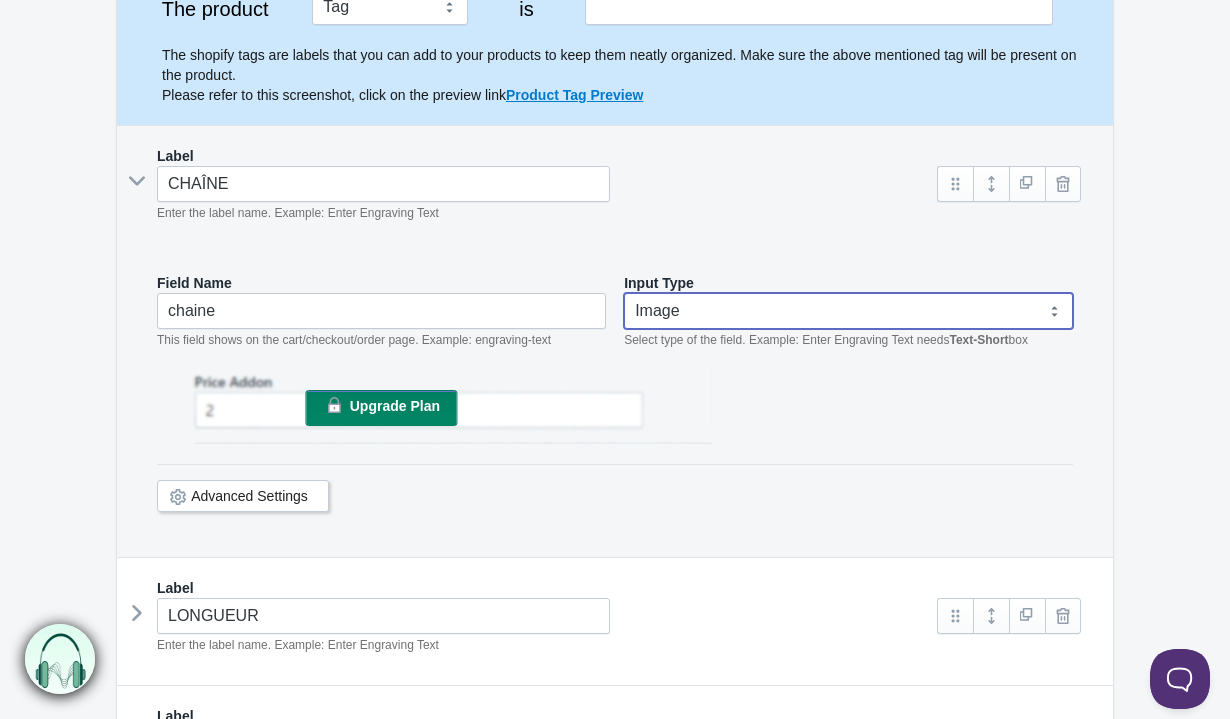 click on "Upgrade Plan" at bounding box center (381, 408) 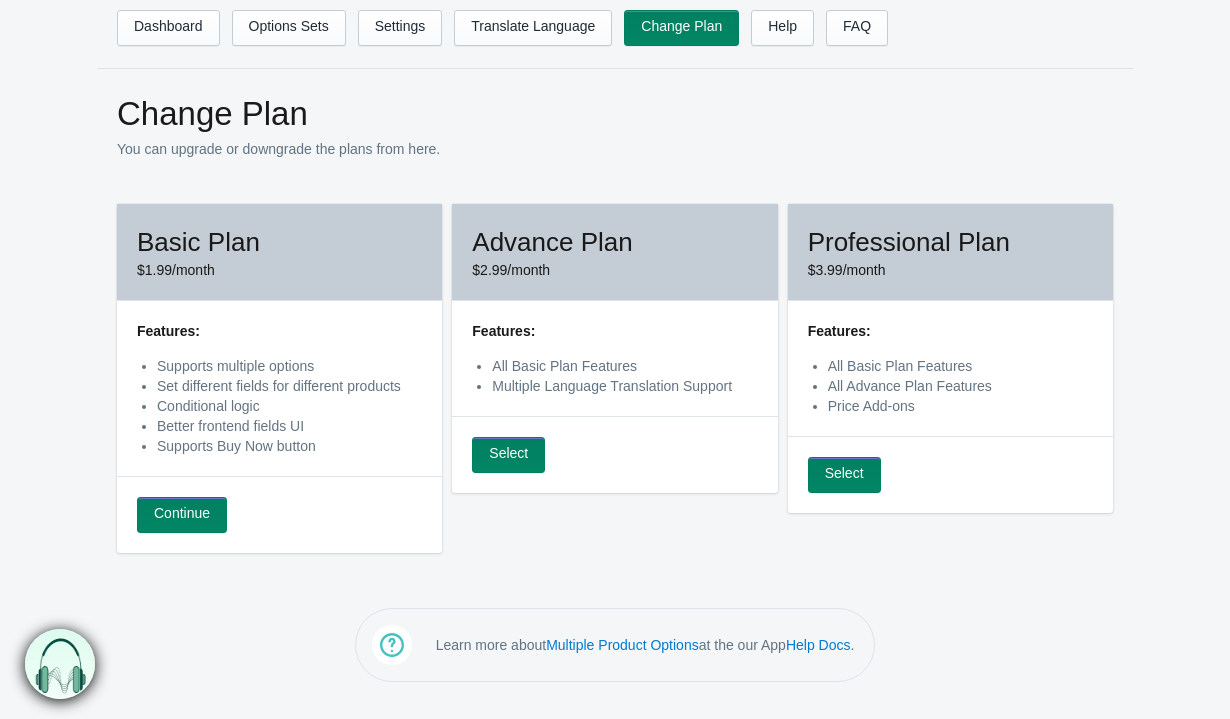 scroll, scrollTop: 0, scrollLeft: 0, axis: both 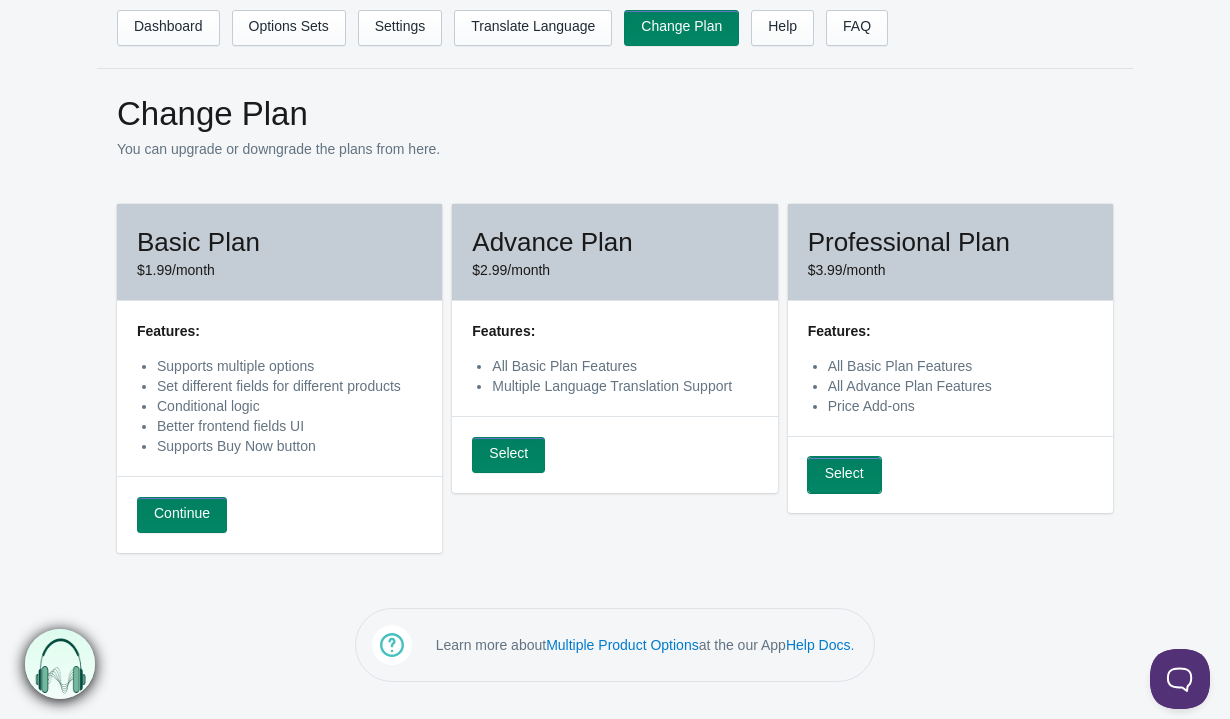 click on "Select" at bounding box center [844, 475] 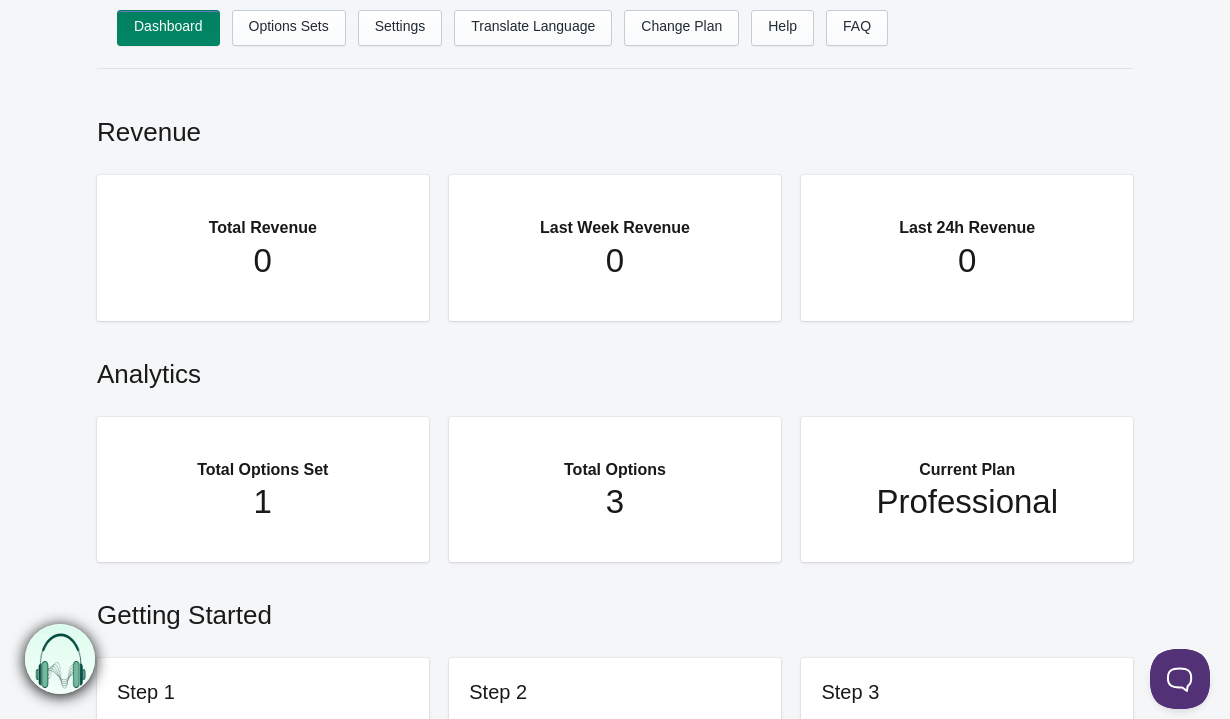 scroll, scrollTop: 0, scrollLeft: 0, axis: both 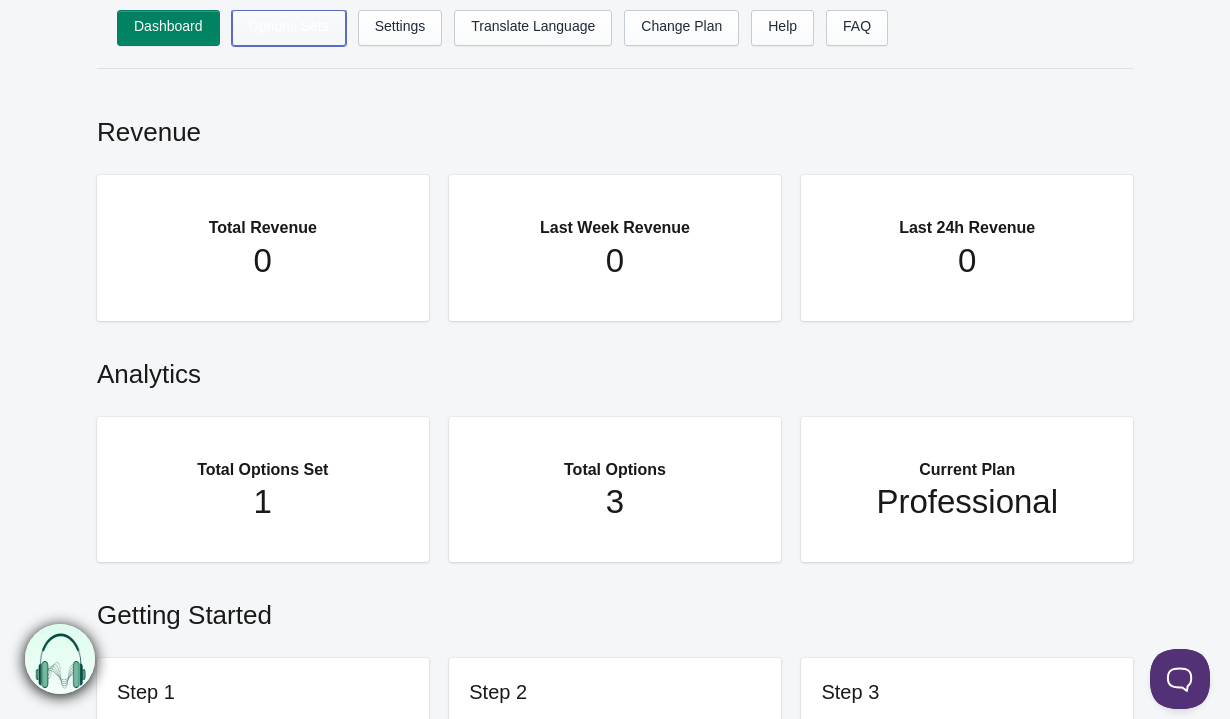 click on "Options Sets" at bounding box center (289, 28) 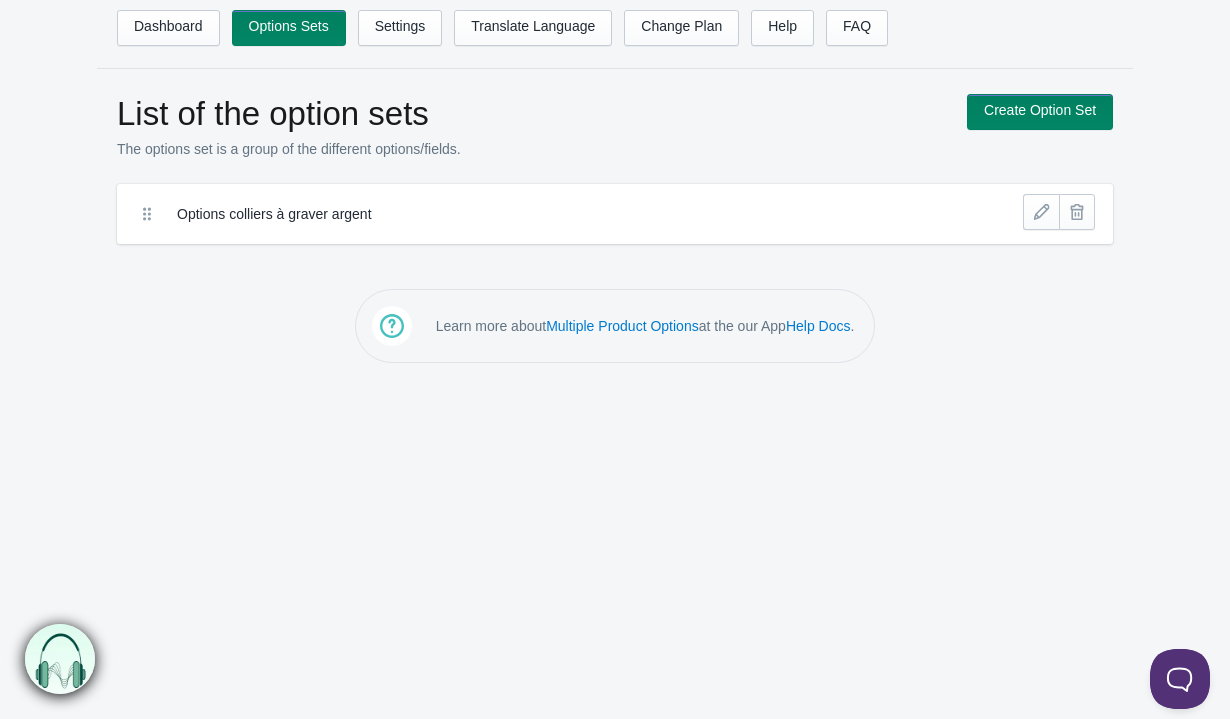 scroll, scrollTop: 0, scrollLeft: 0, axis: both 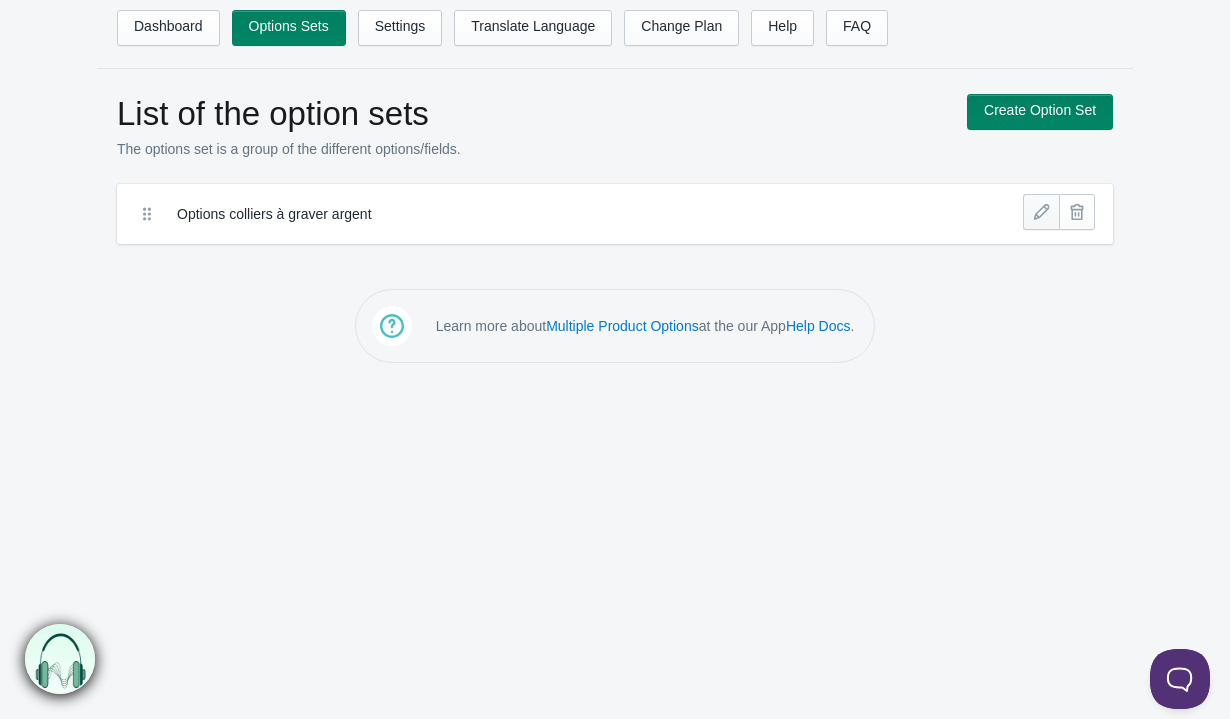 click at bounding box center [1041, 212] 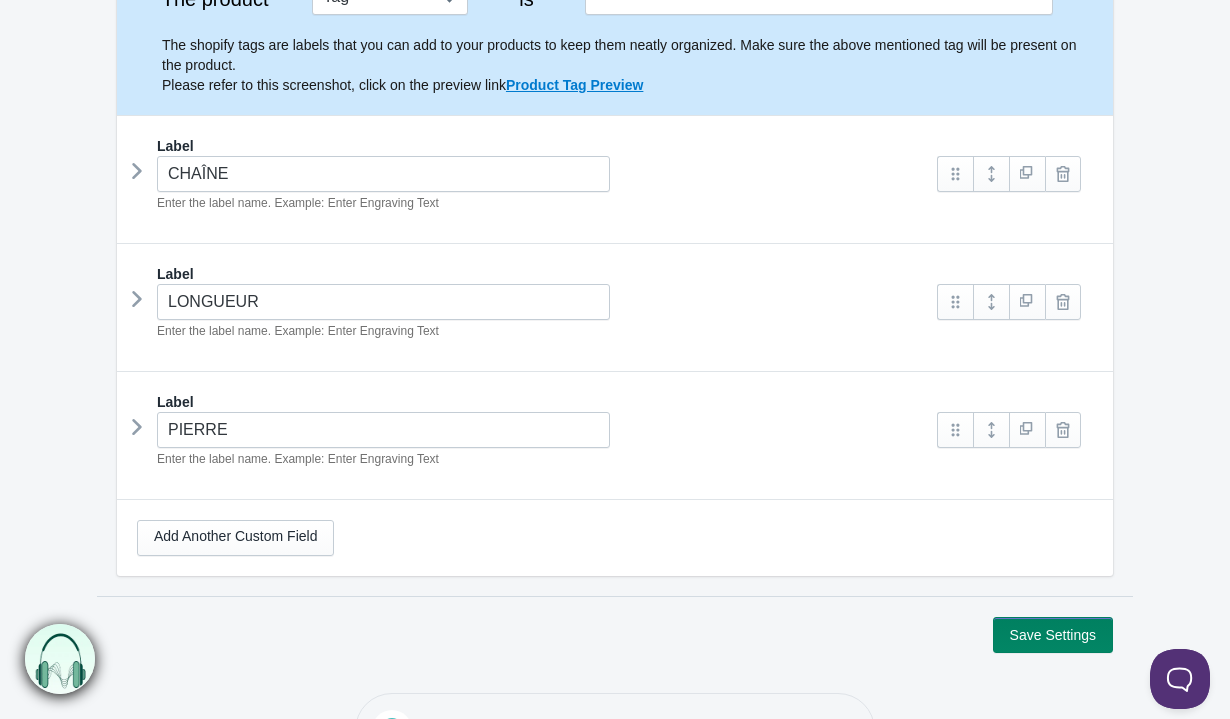 scroll, scrollTop: 331, scrollLeft: 0, axis: vertical 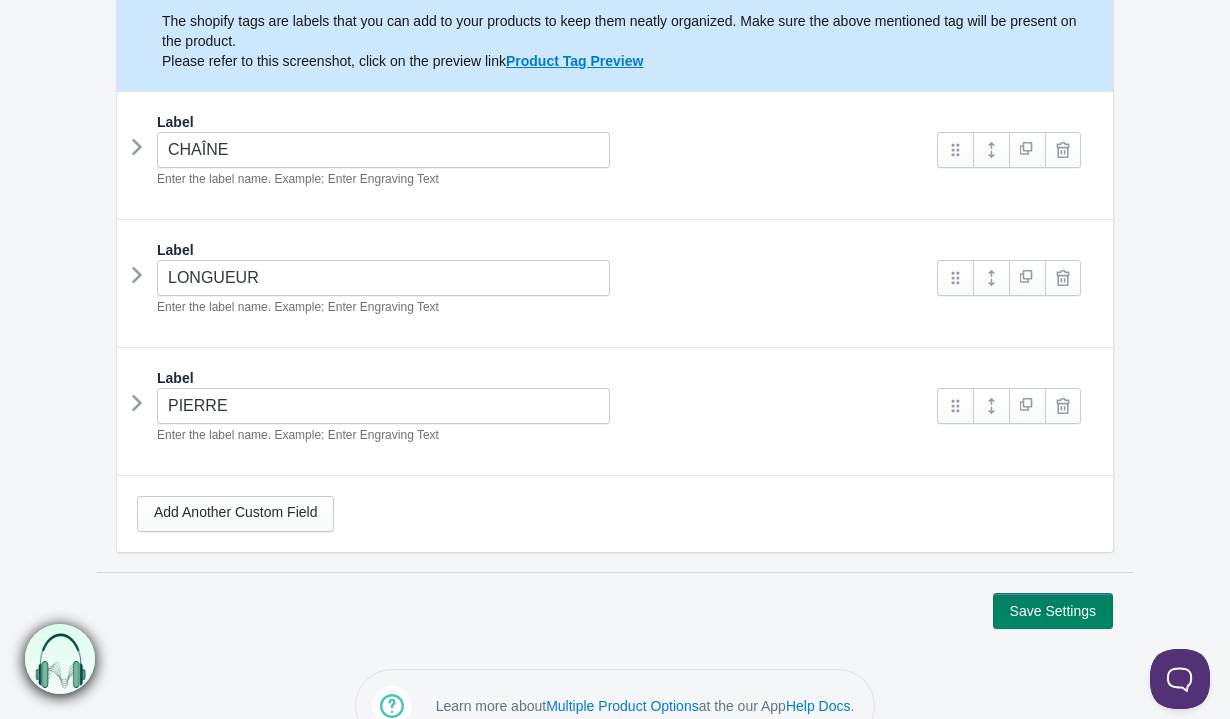 click at bounding box center [137, 147] 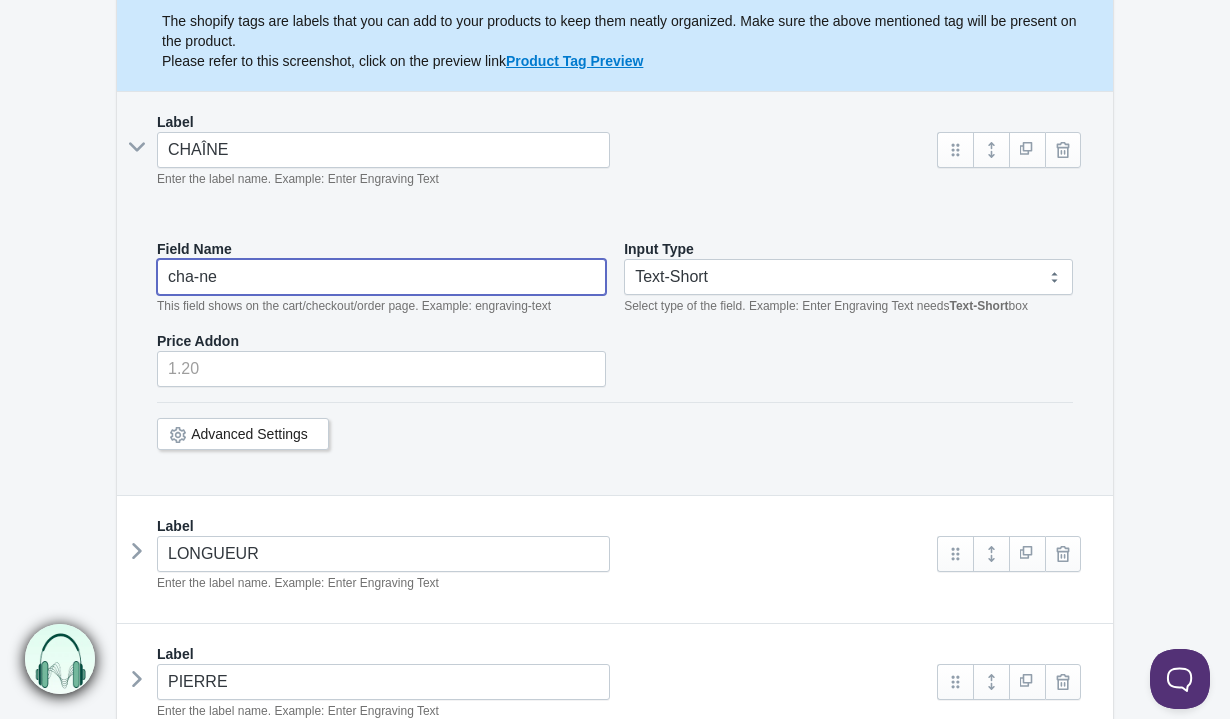click on "cha-ne" at bounding box center (381, 277) 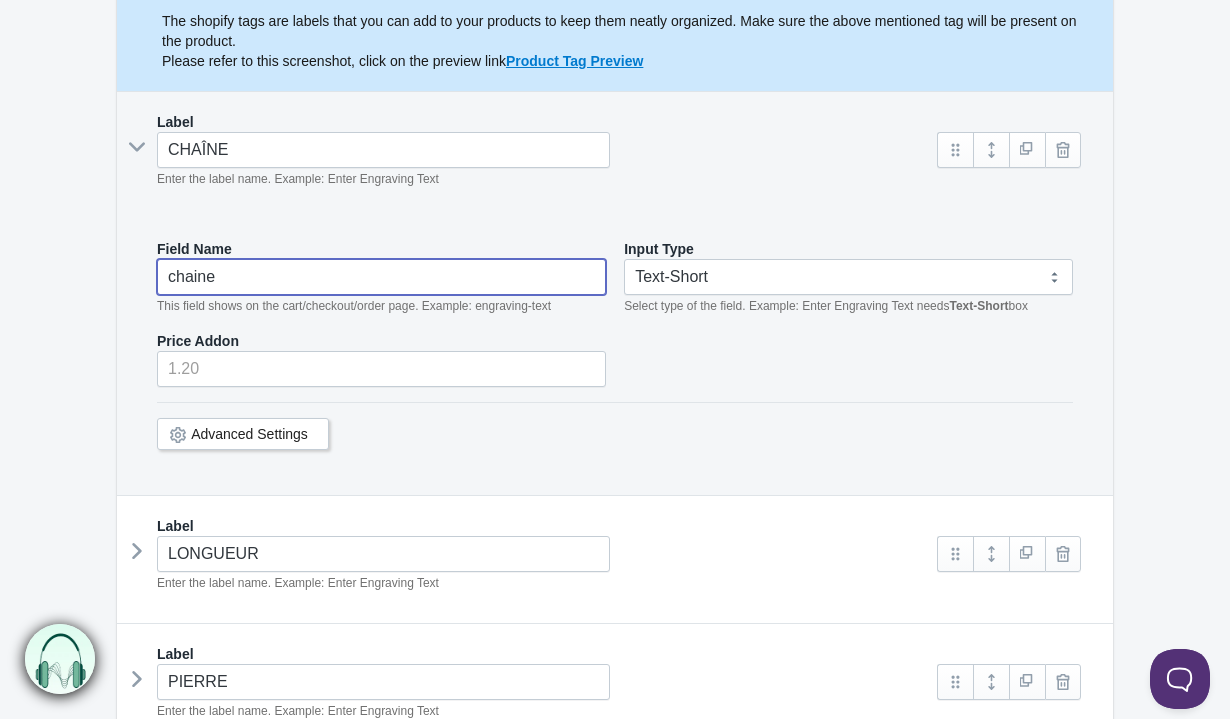 type on "chaine" 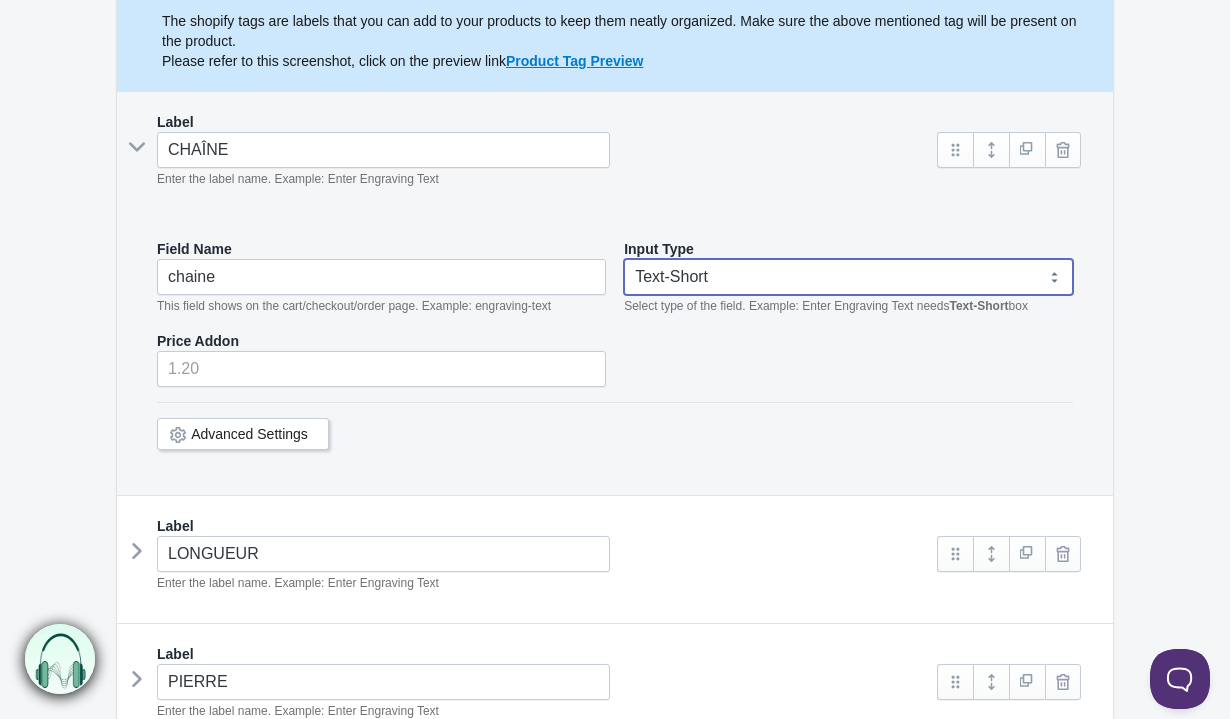 click on "Text-Short
Text-Long
Radio button
Drop-down select
Image
Checkbox
Datepicker" at bounding box center (848, 277) 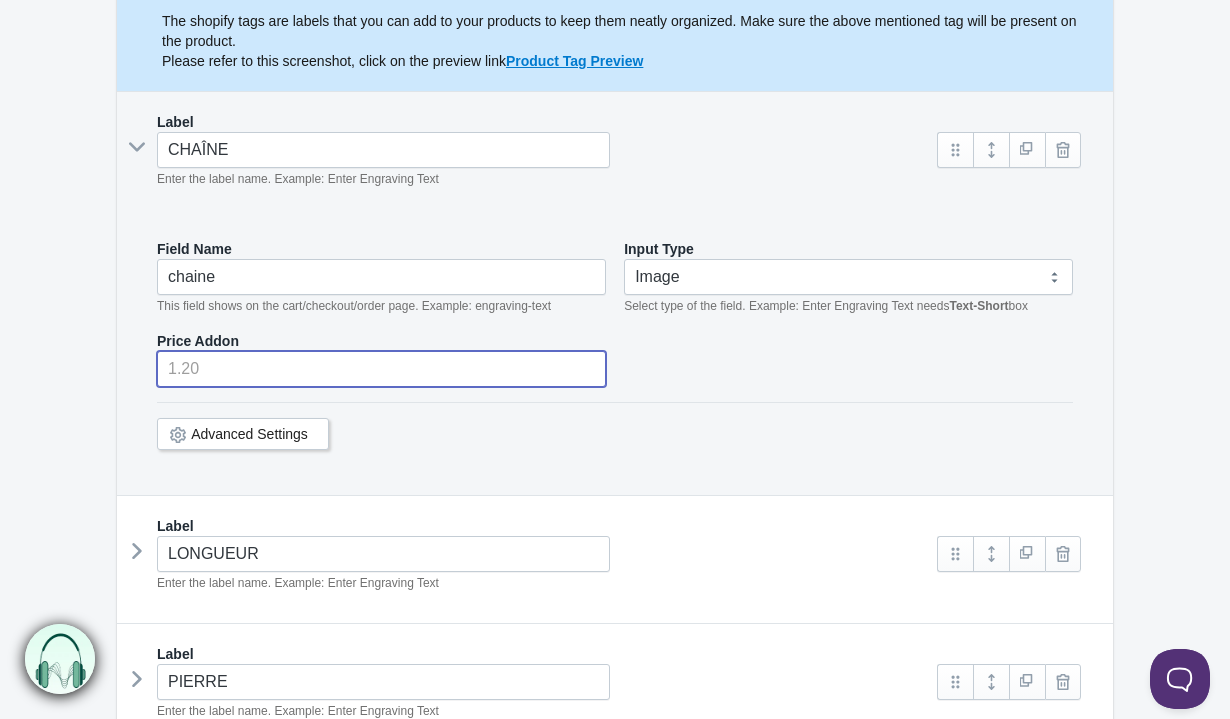 click at bounding box center [381, 369] 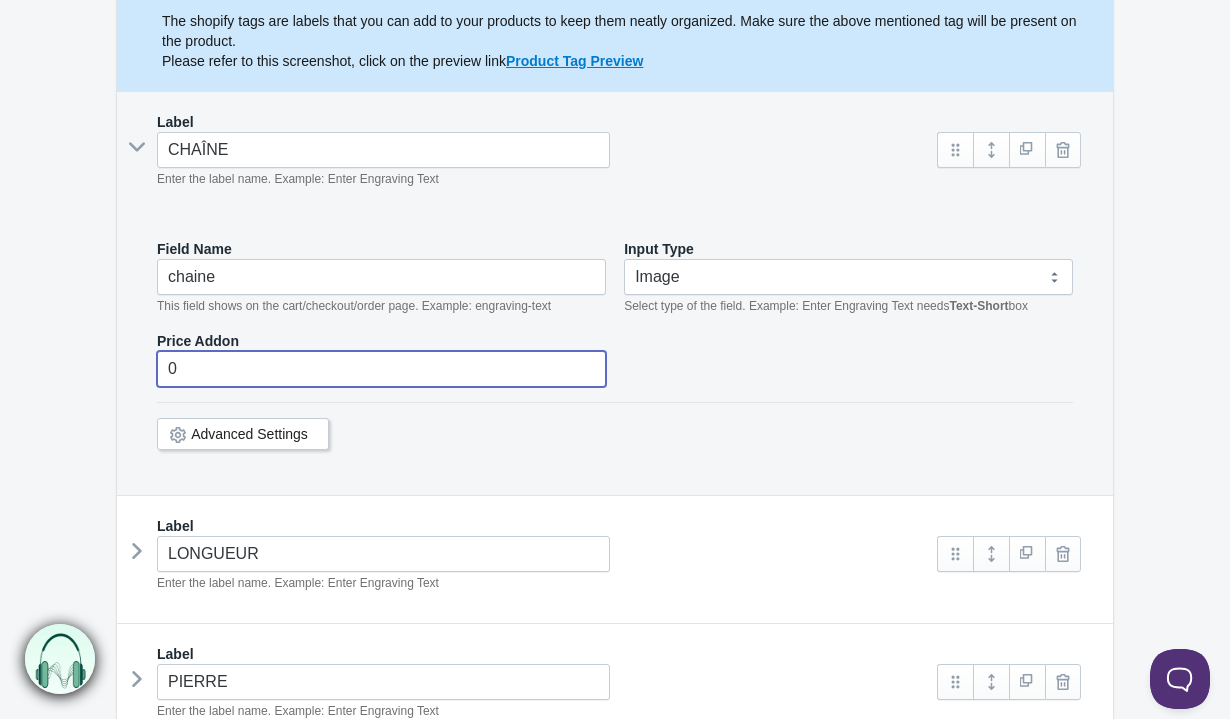 click on "Advanced Settings" at bounding box center [249, 434] 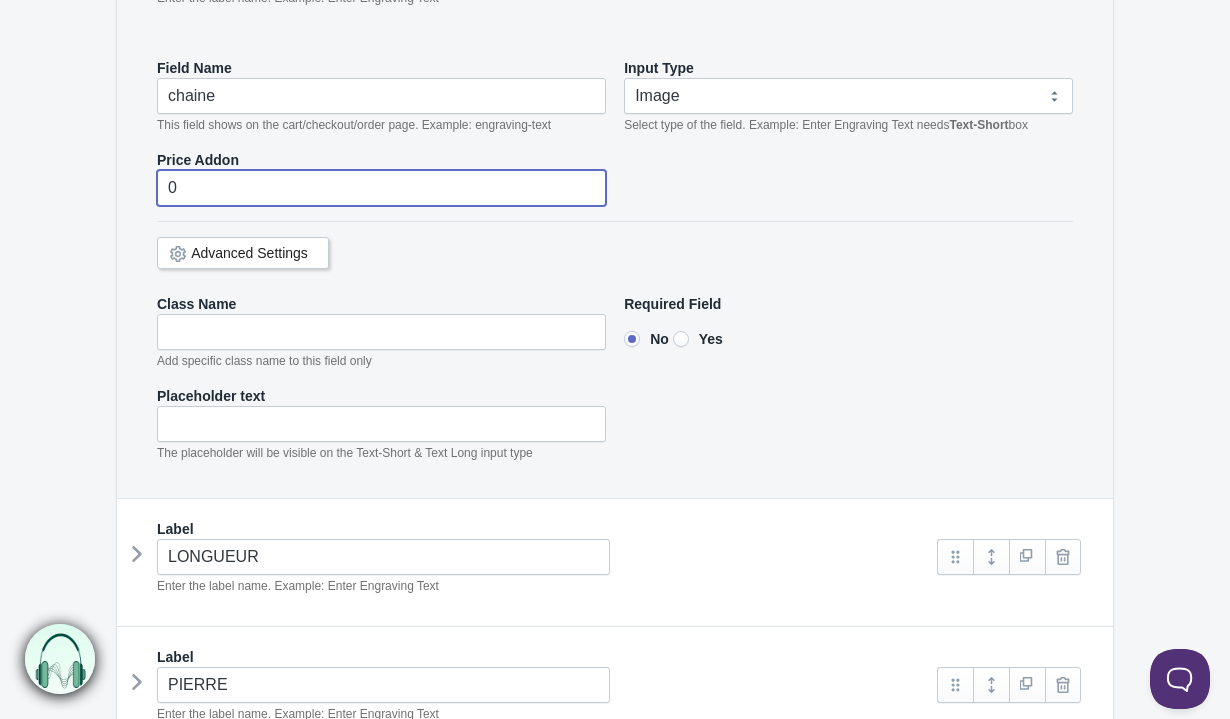 scroll, scrollTop: 511, scrollLeft: 0, axis: vertical 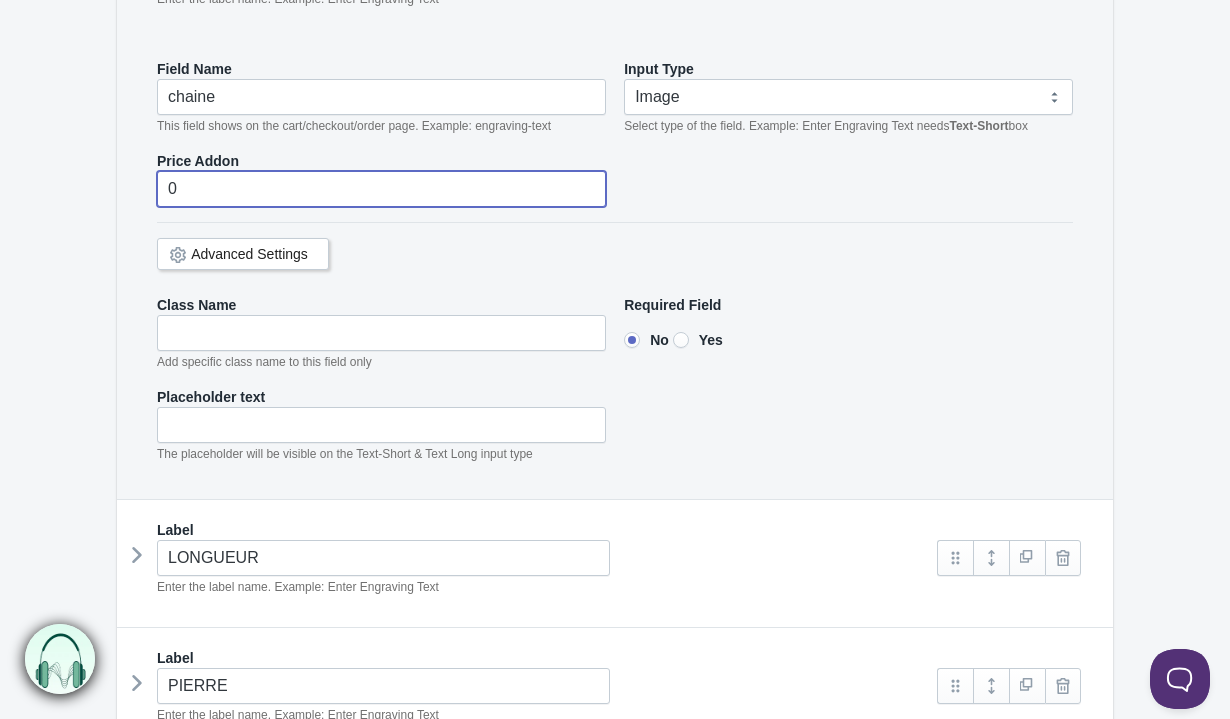type on "0" 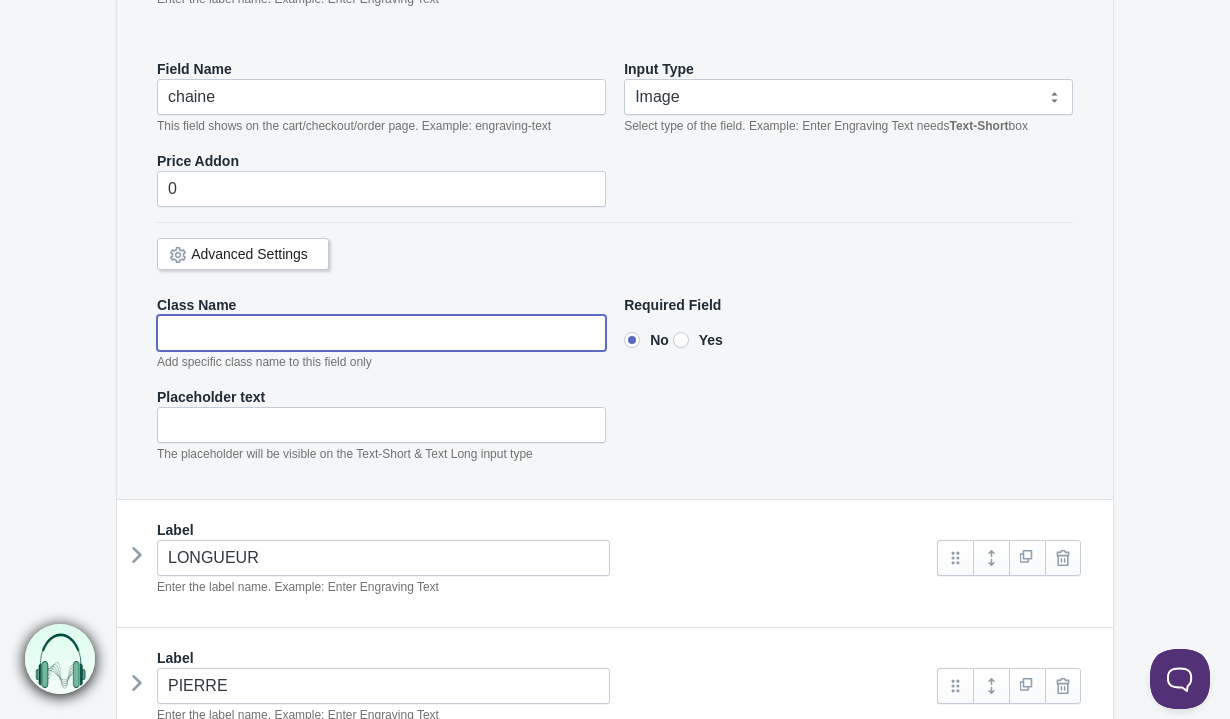 click at bounding box center (381, 333) 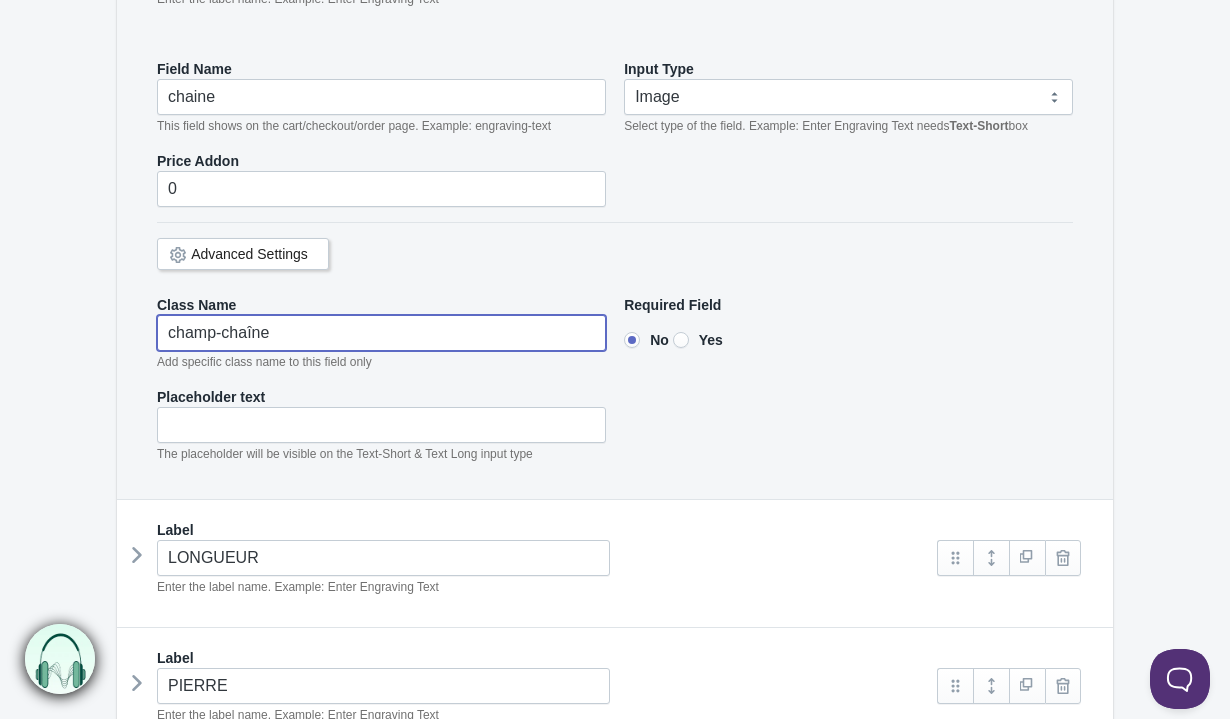 type on "champ-chaîne" 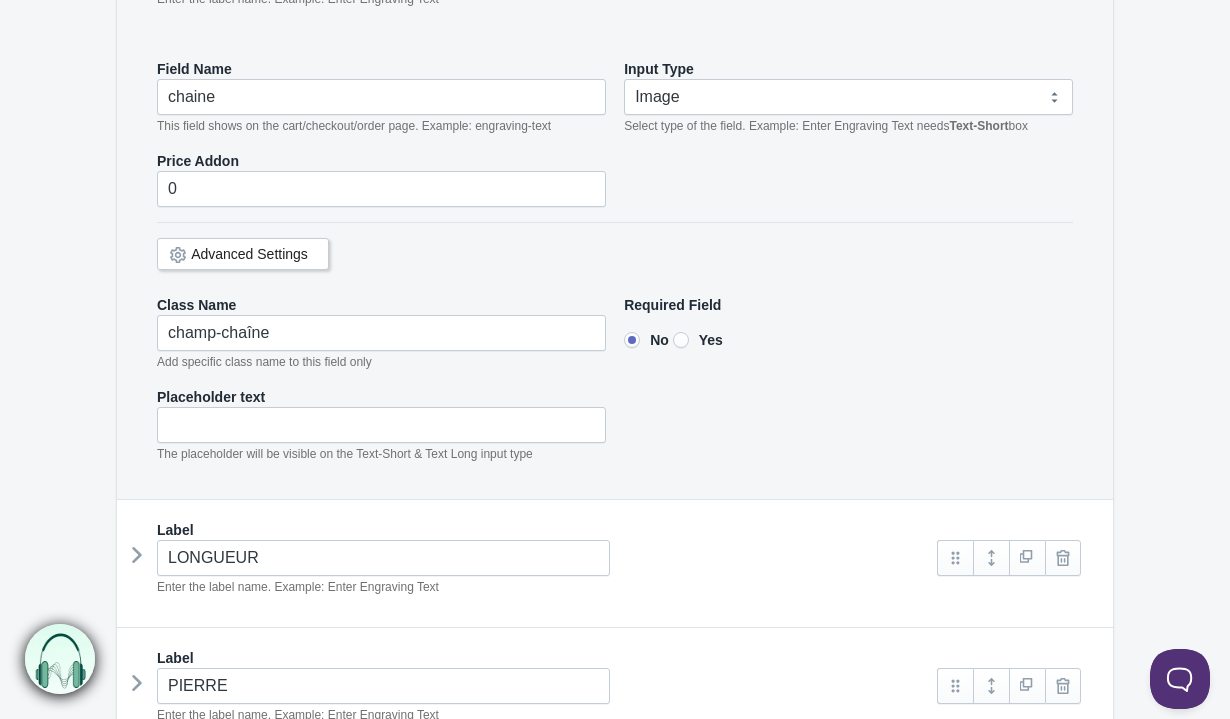 click on "Yes" at bounding box center (681, 340) 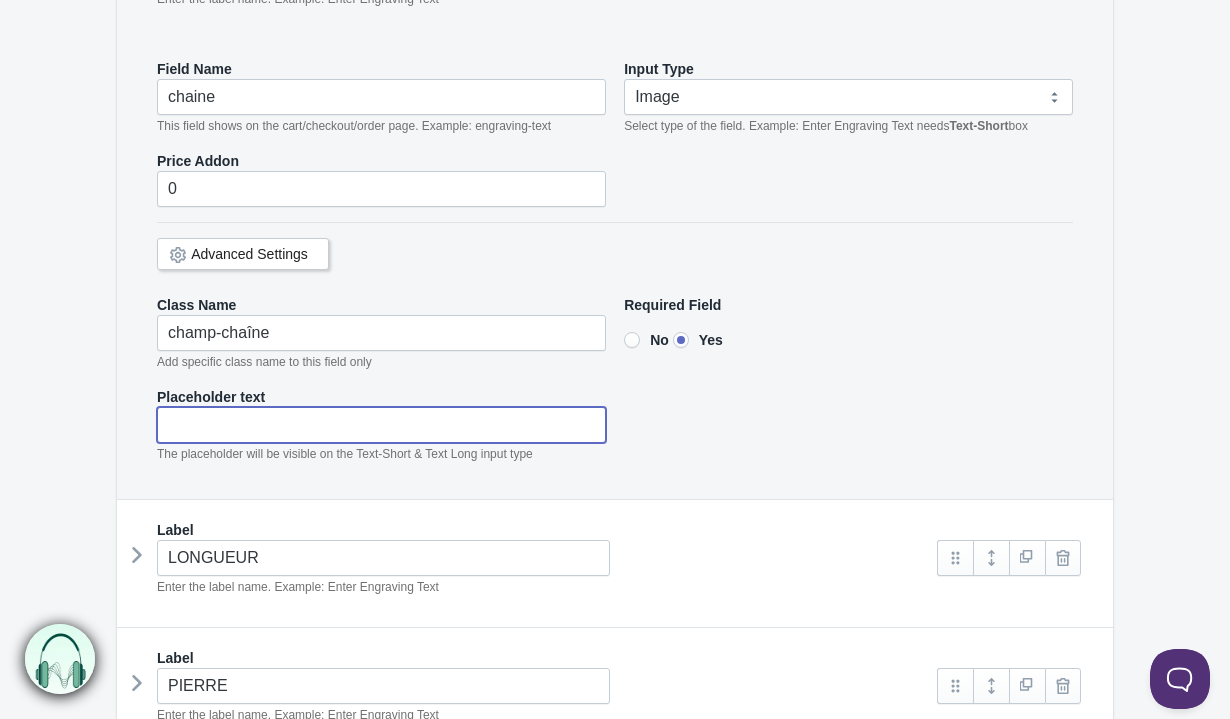 click at bounding box center [381, 425] 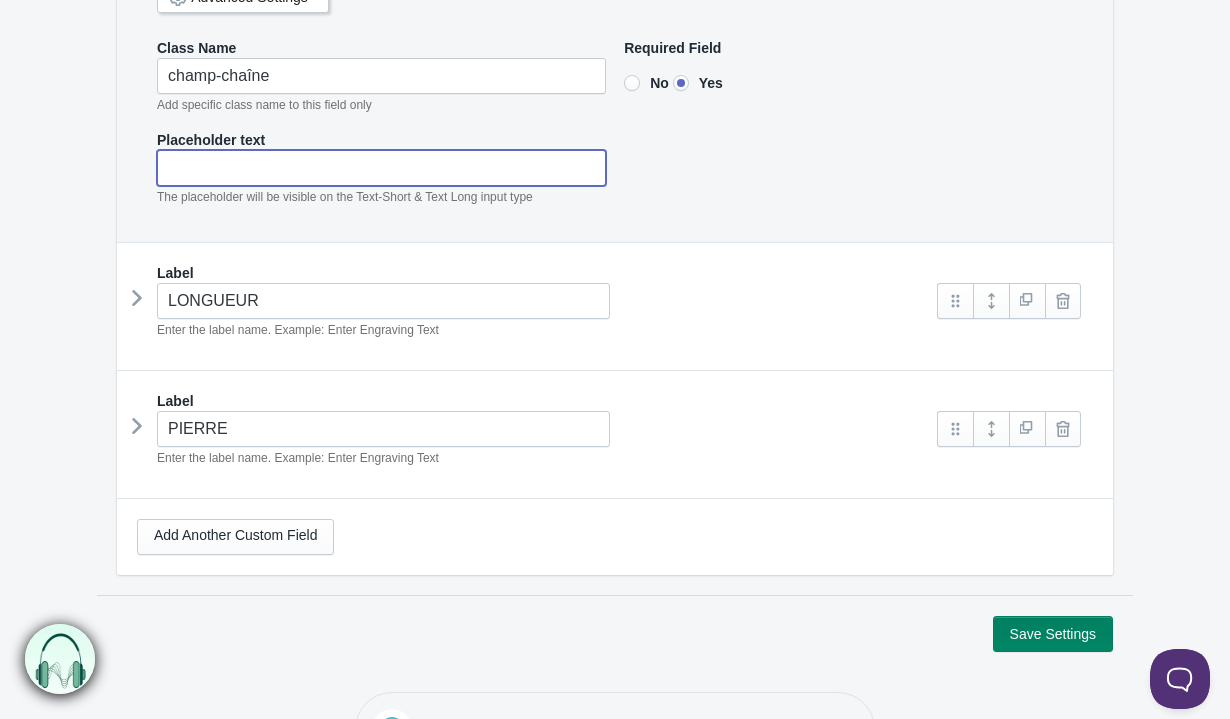 scroll, scrollTop: 775, scrollLeft: 0, axis: vertical 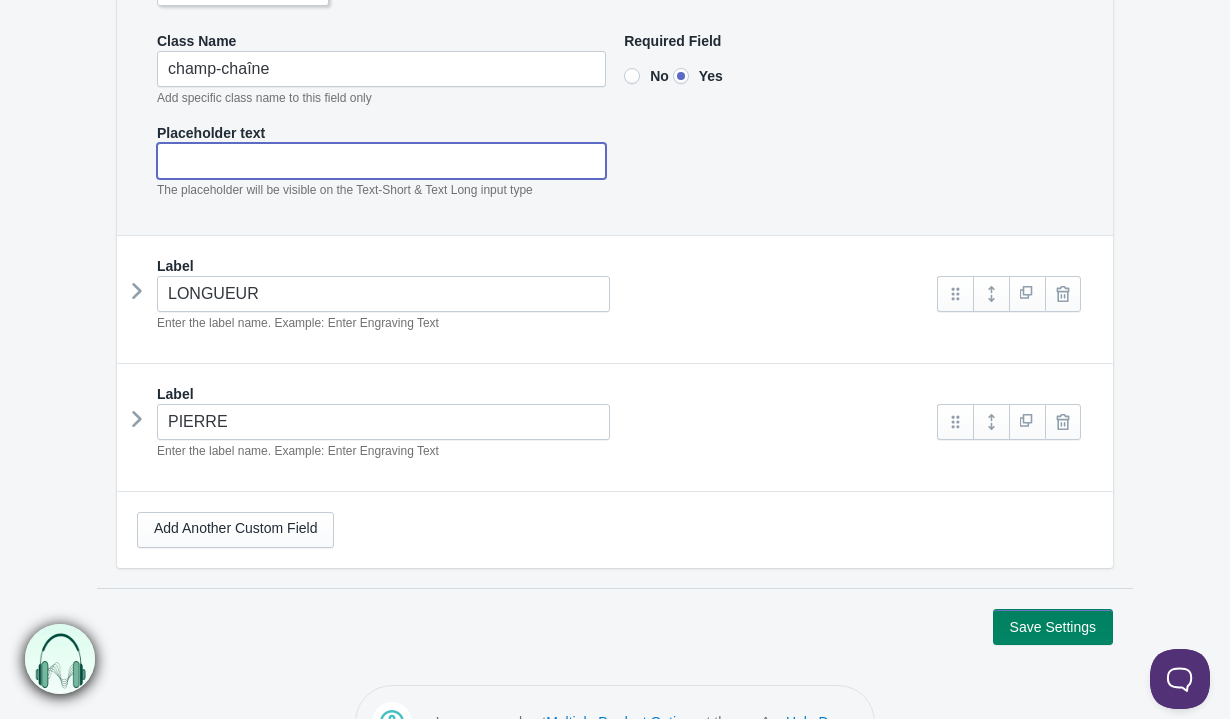 click at bounding box center (137, 291) 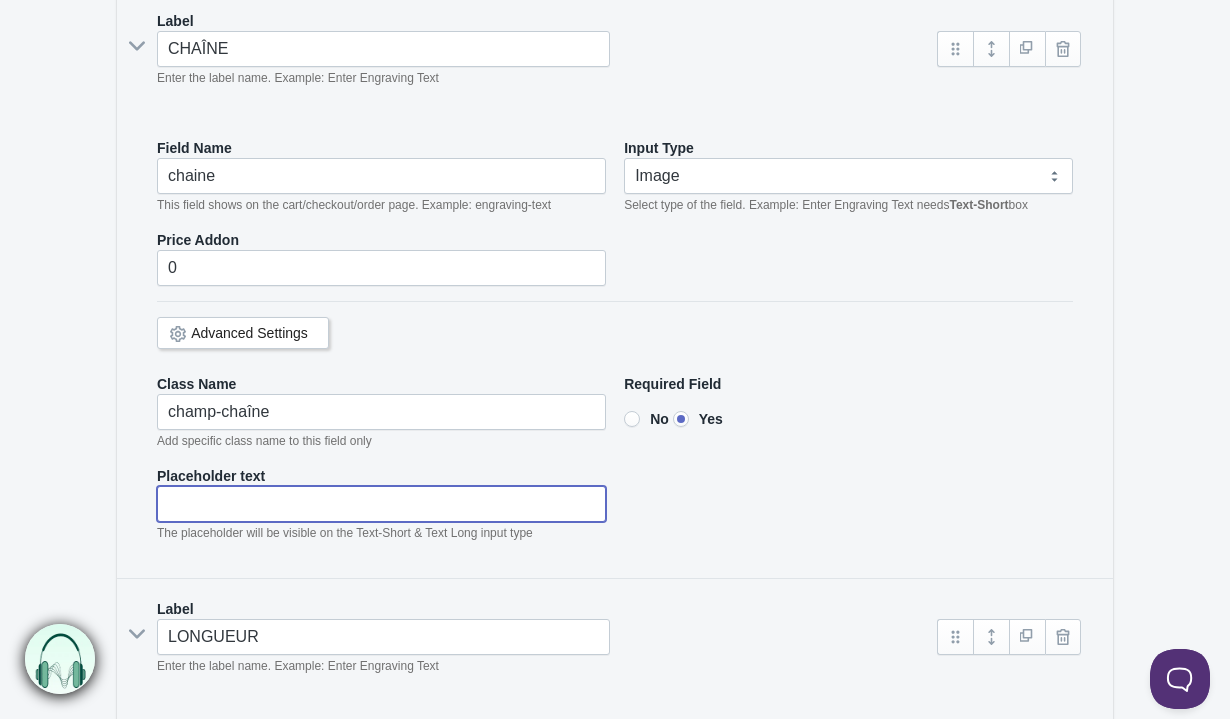 scroll, scrollTop: 436, scrollLeft: 0, axis: vertical 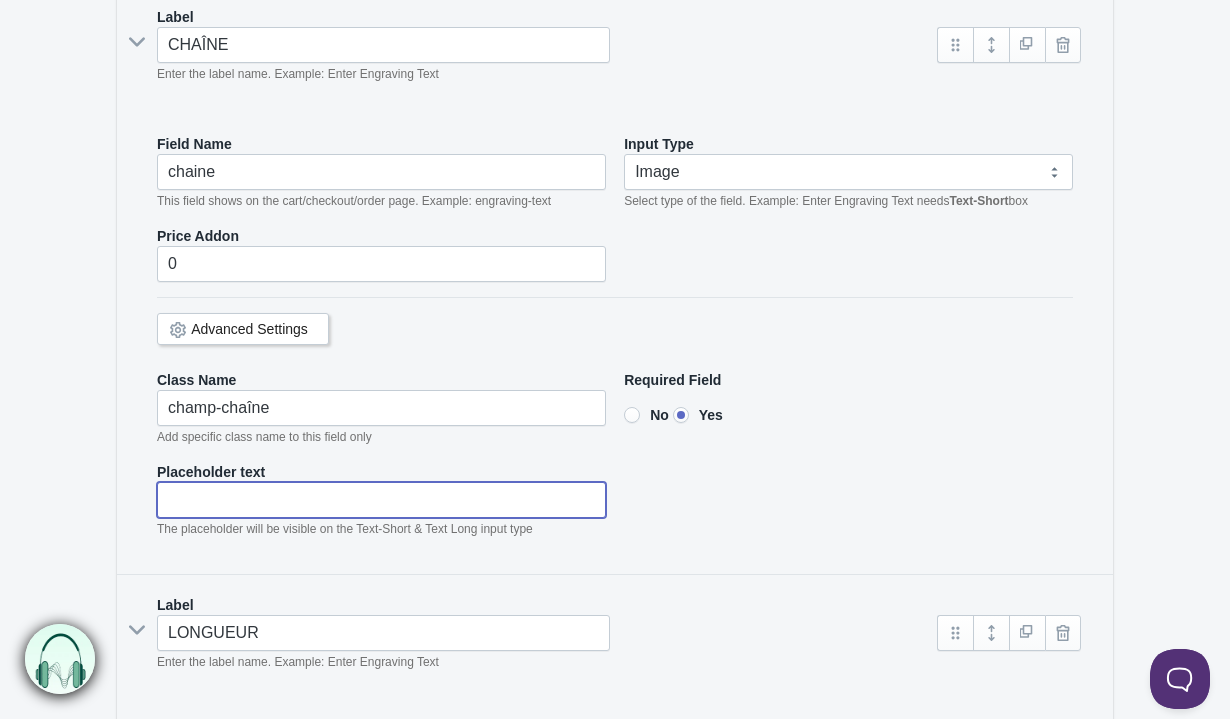 click on "Advanced Settings" at bounding box center [249, 329] 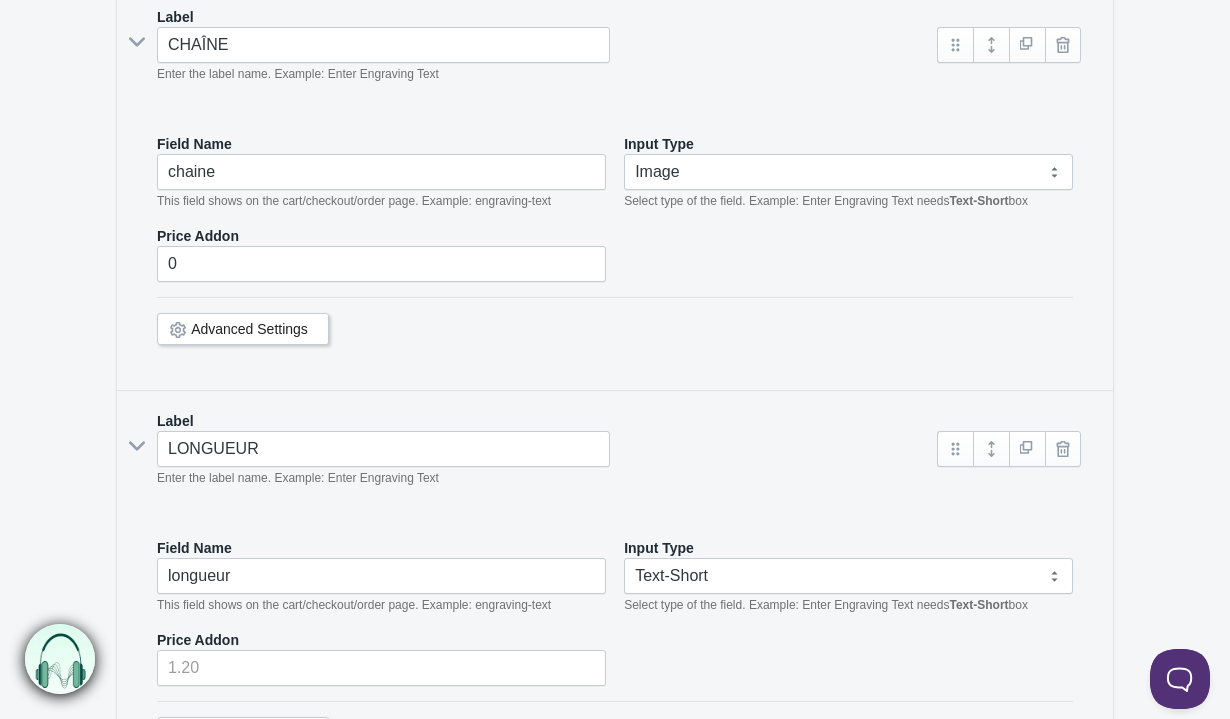 click on "Advanced Settings" at bounding box center (249, 329) 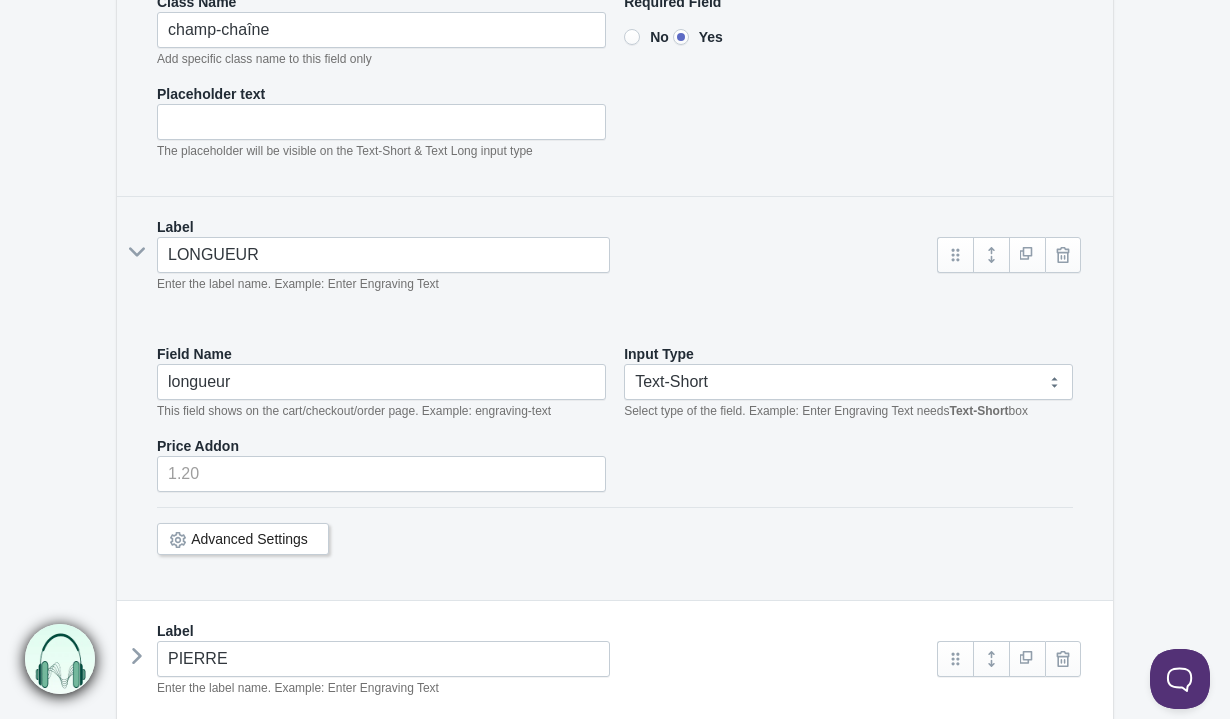 scroll, scrollTop: 824, scrollLeft: 0, axis: vertical 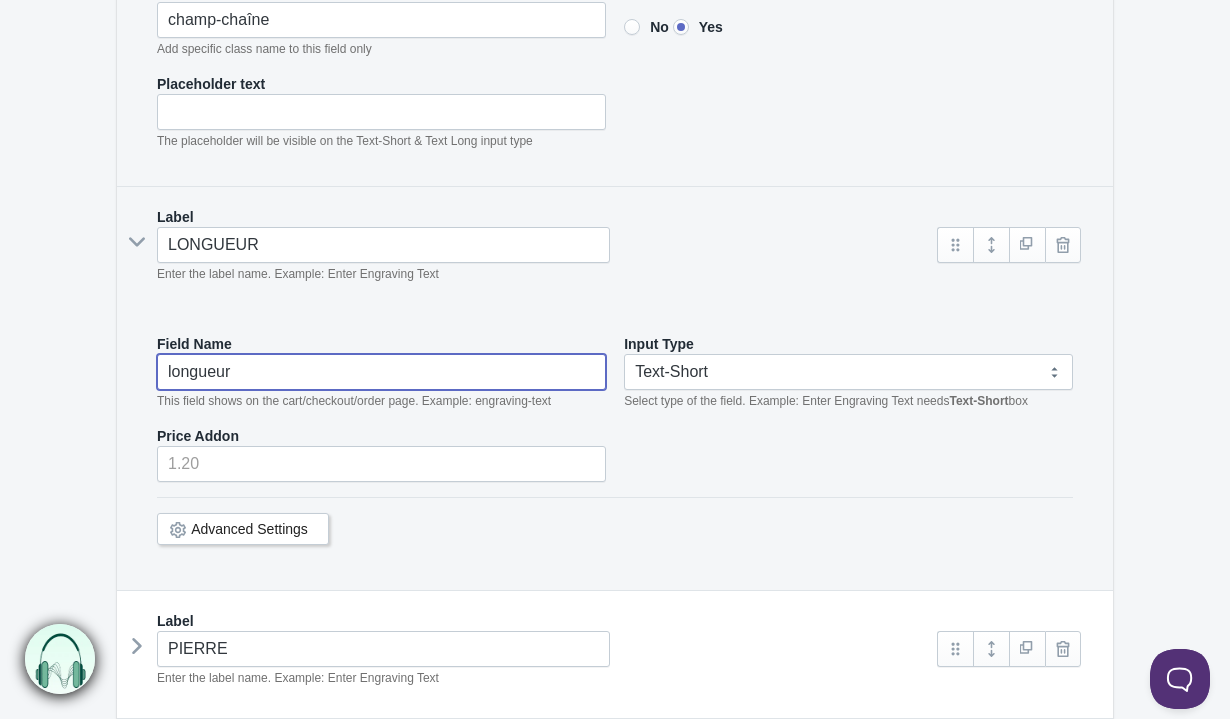 drag, startPoint x: 292, startPoint y: 360, endPoint x: 152, endPoint y: 357, distance: 140.03214 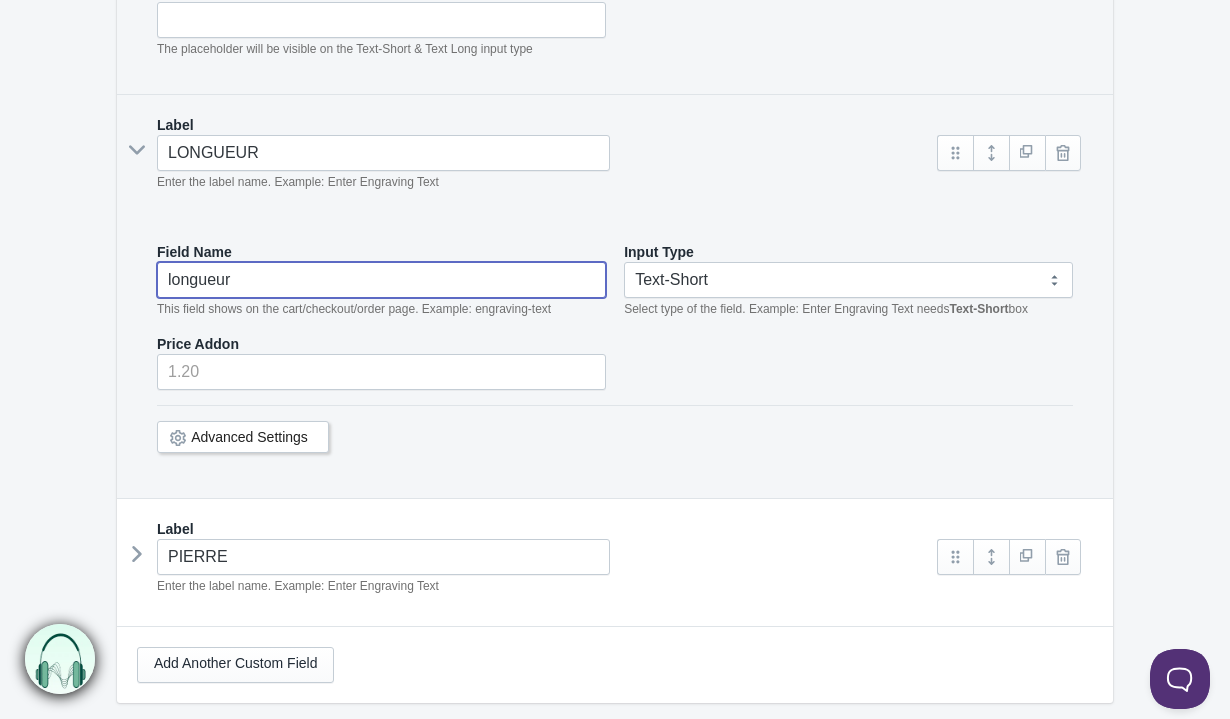 scroll, scrollTop: 935, scrollLeft: 0, axis: vertical 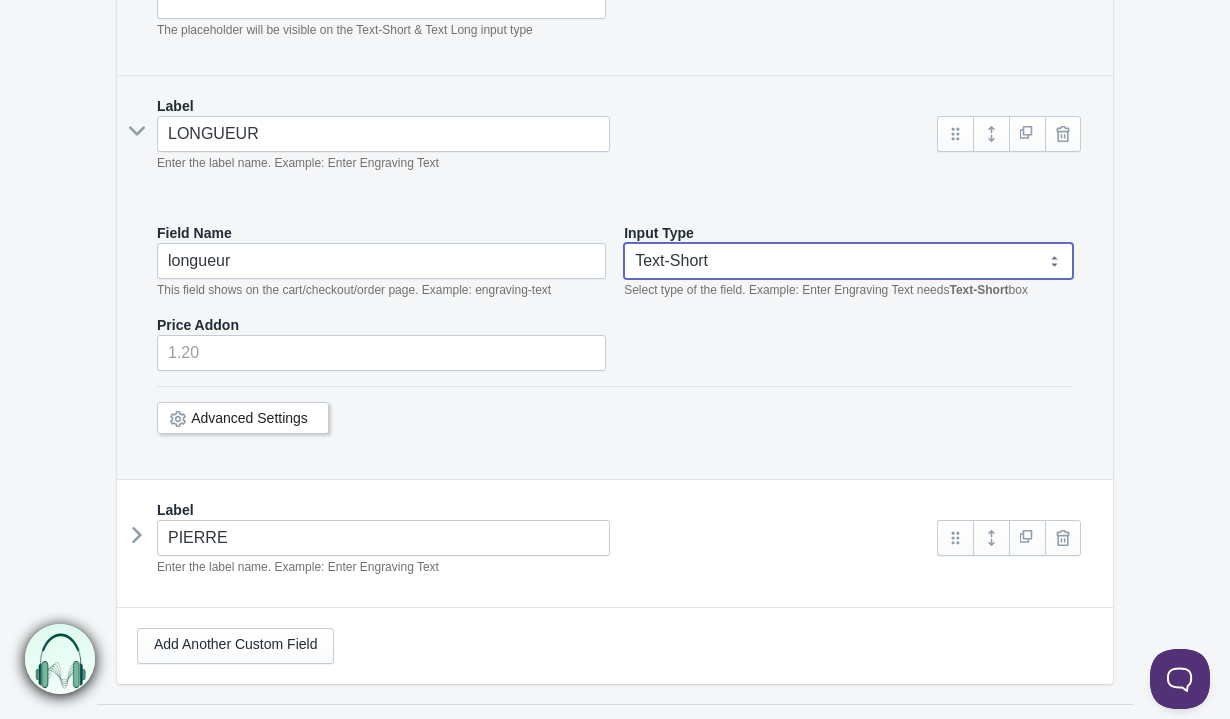 click on "Text-Short
Text-Long
Radio button
Drop-down select
Image
Checkbox
Datepicker" at bounding box center [848, 261] 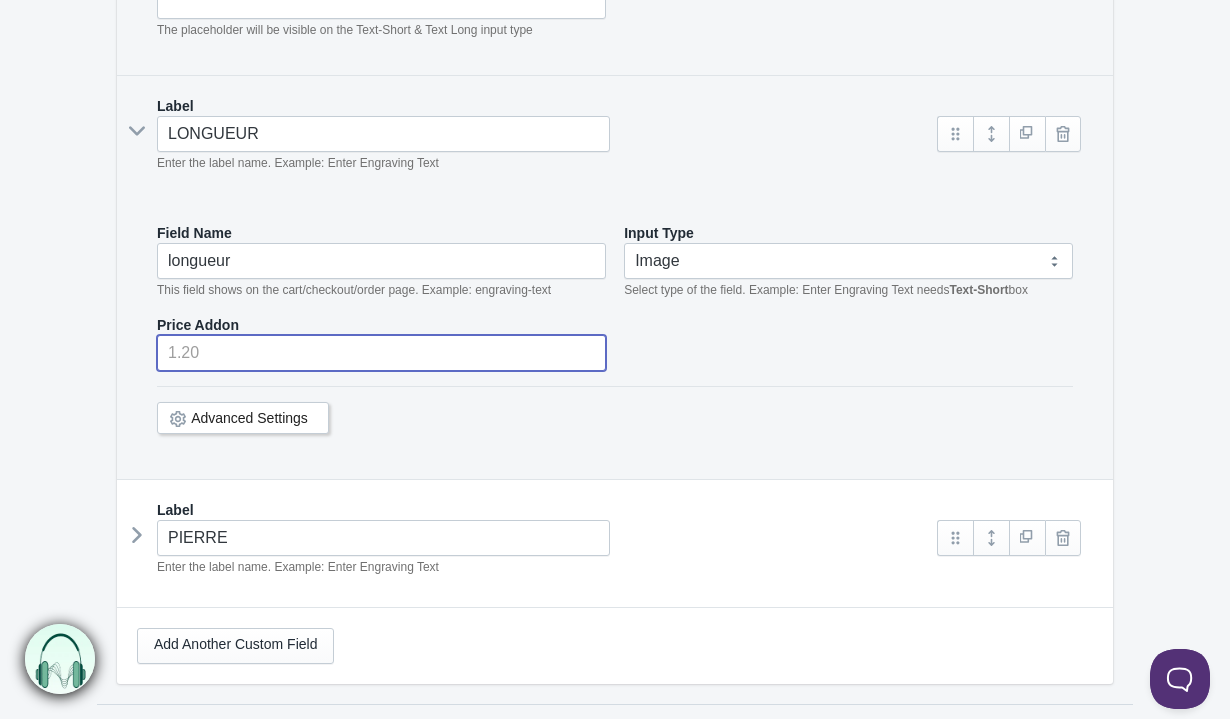 click at bounding box center (381, 353) 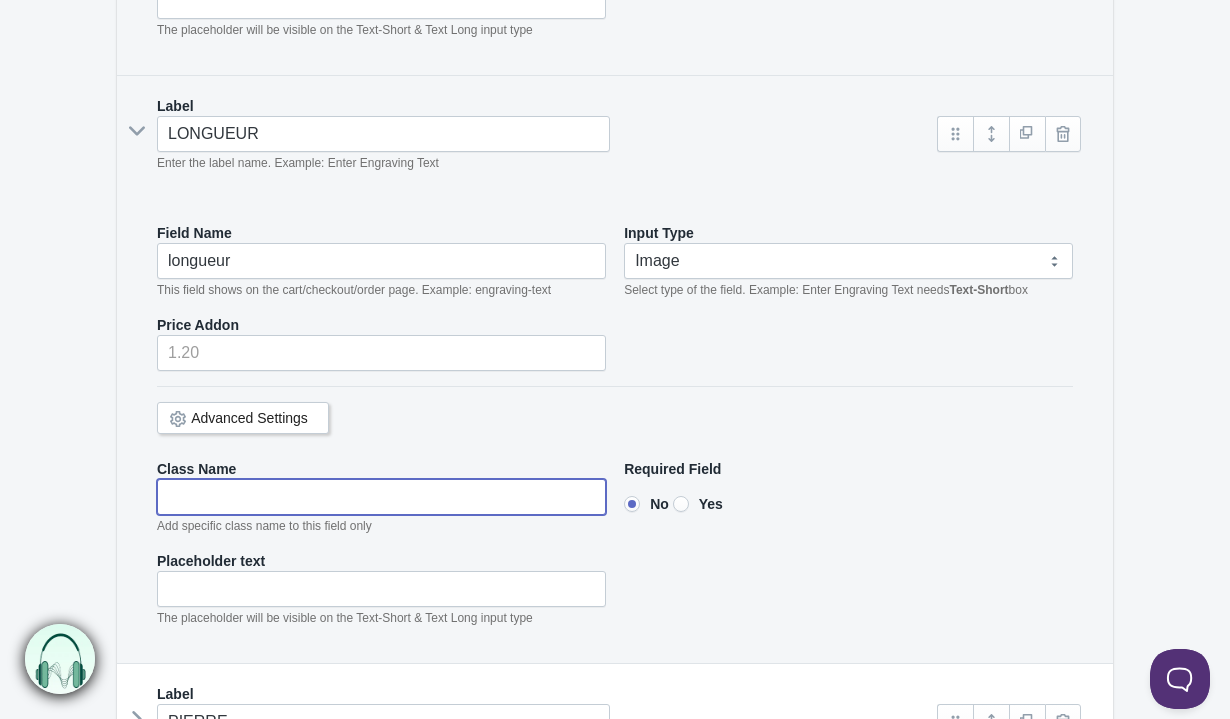 click at bounding box center (381, 497) 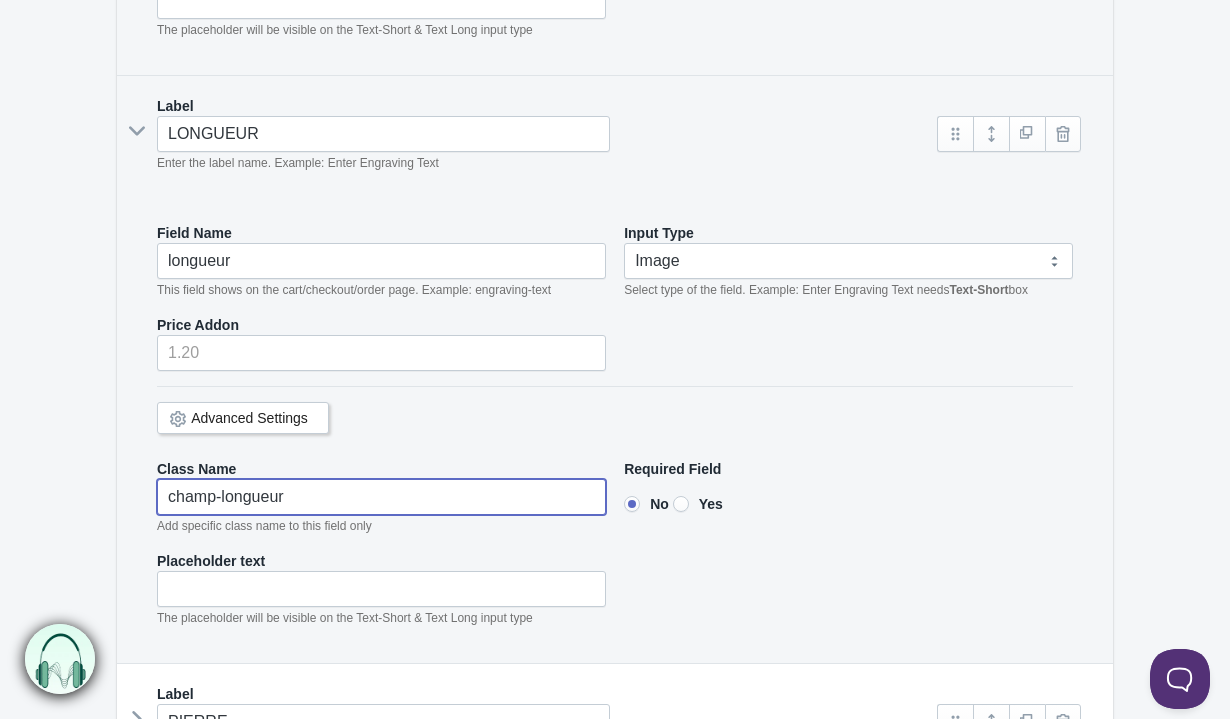 type on "champ-longueur" 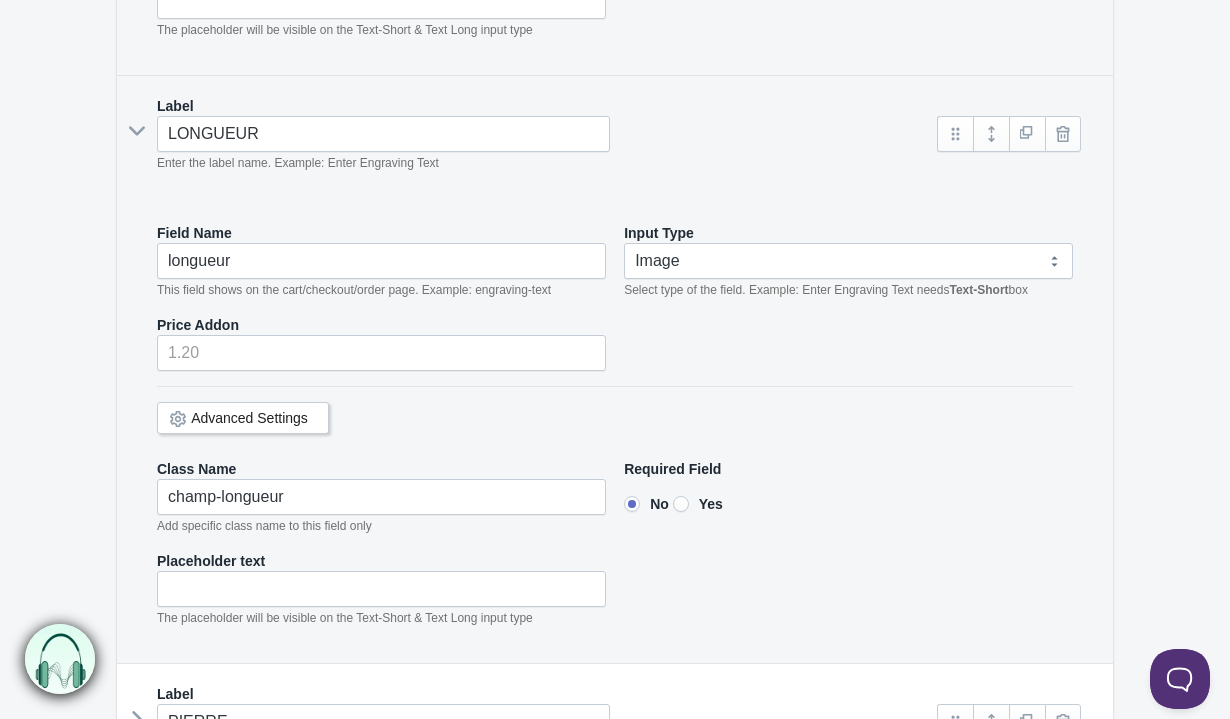 click on "Yes" at bounding box center [681, 504] 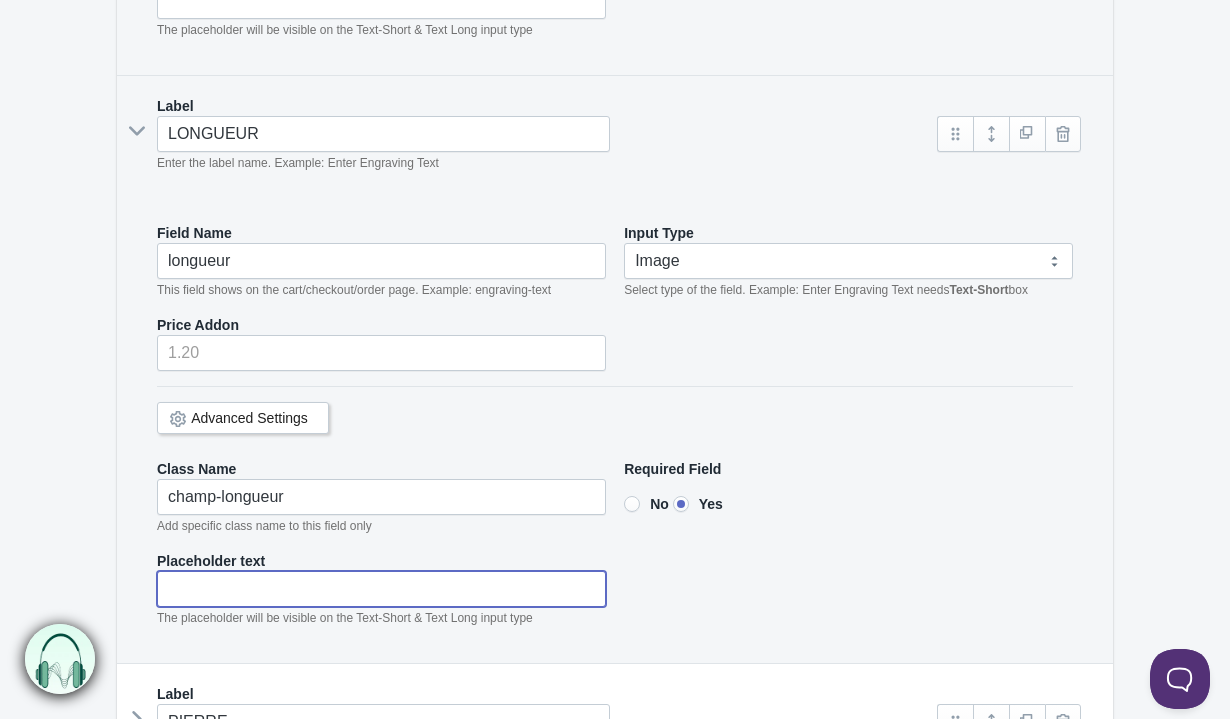 click at bounding box center [381, 589] 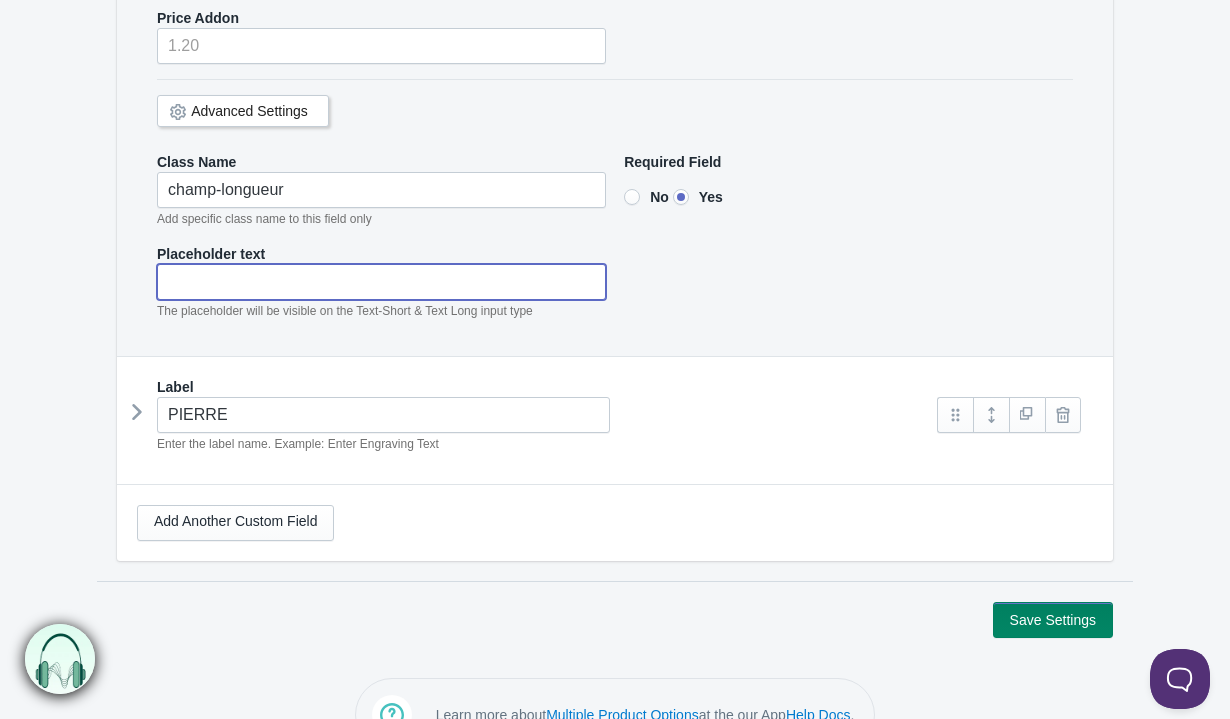 scroll, scrollTop: 1251, scrollLeft: 0, axis: vertical 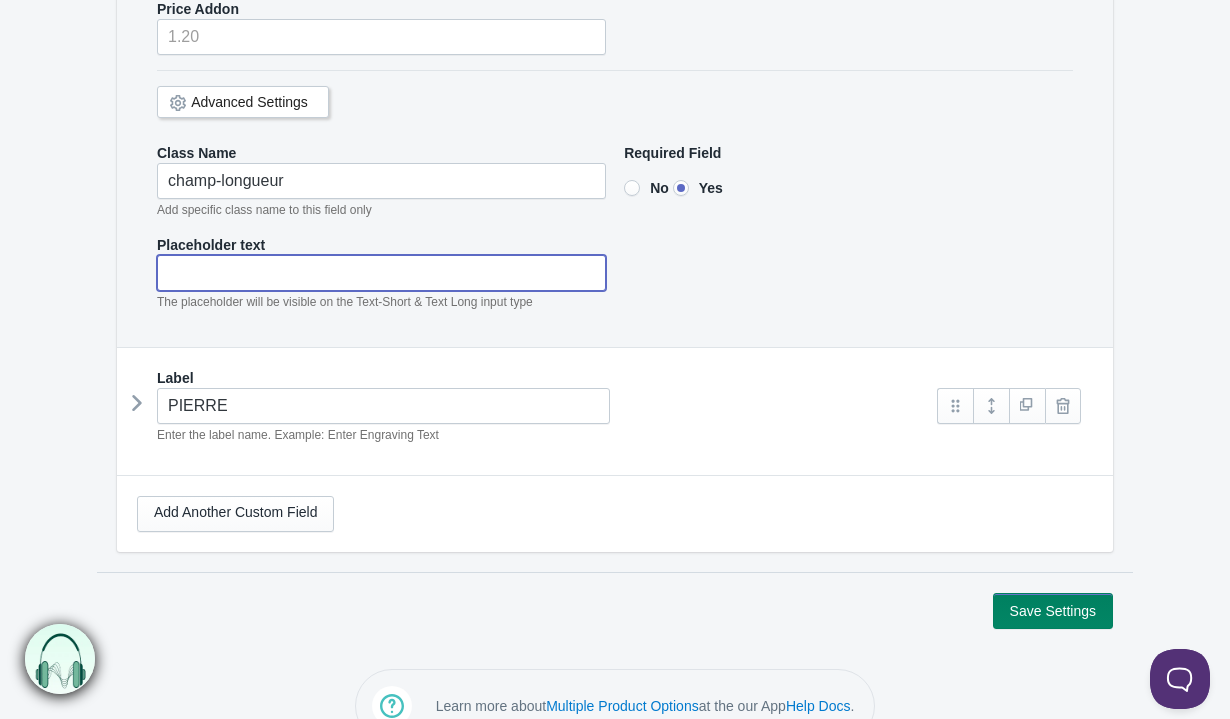 click at bounding box center [137, 403] 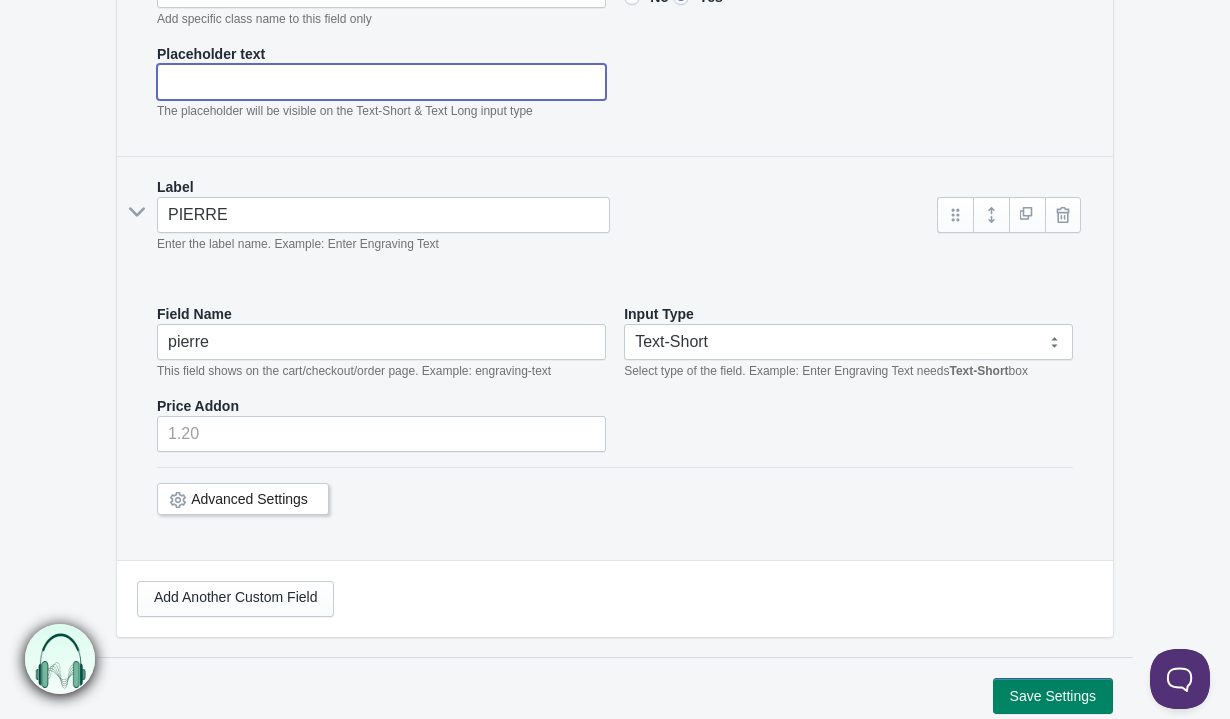 scroll, scrollTop: 1448, scrollLeft: 0, axis: vertical 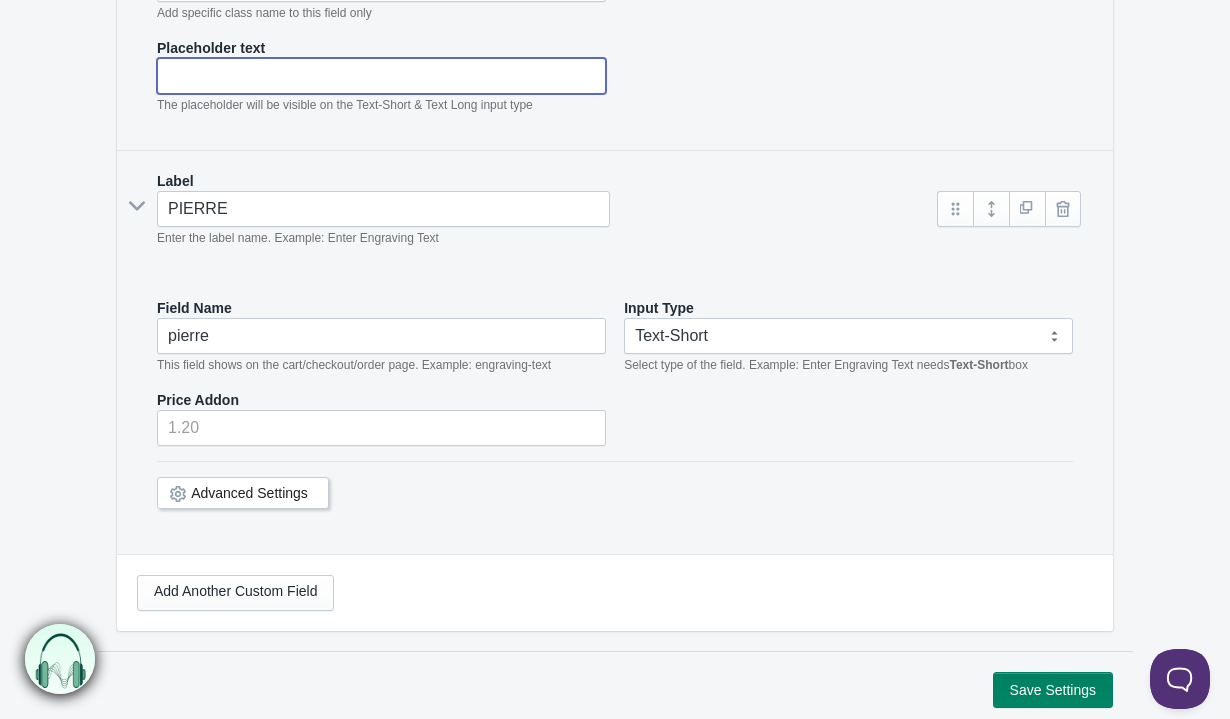 click on "Advanced Settings" at bounding box center (249, 493) 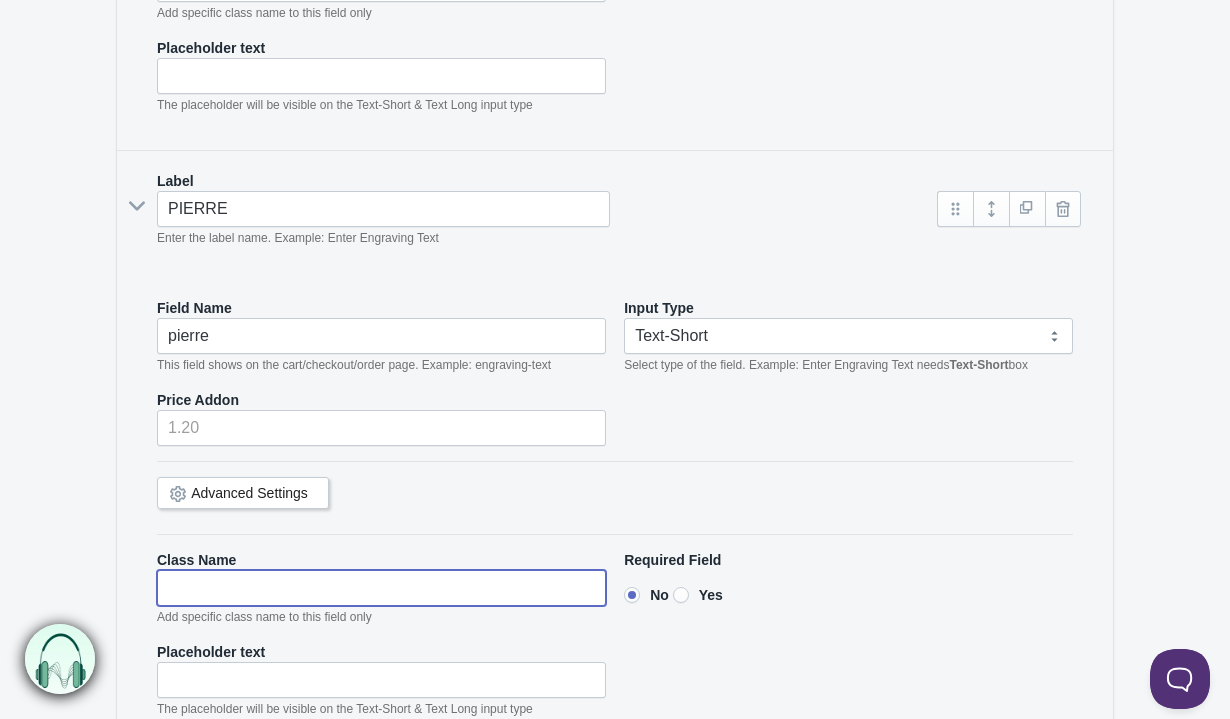 click at bounding box center (381, 588) 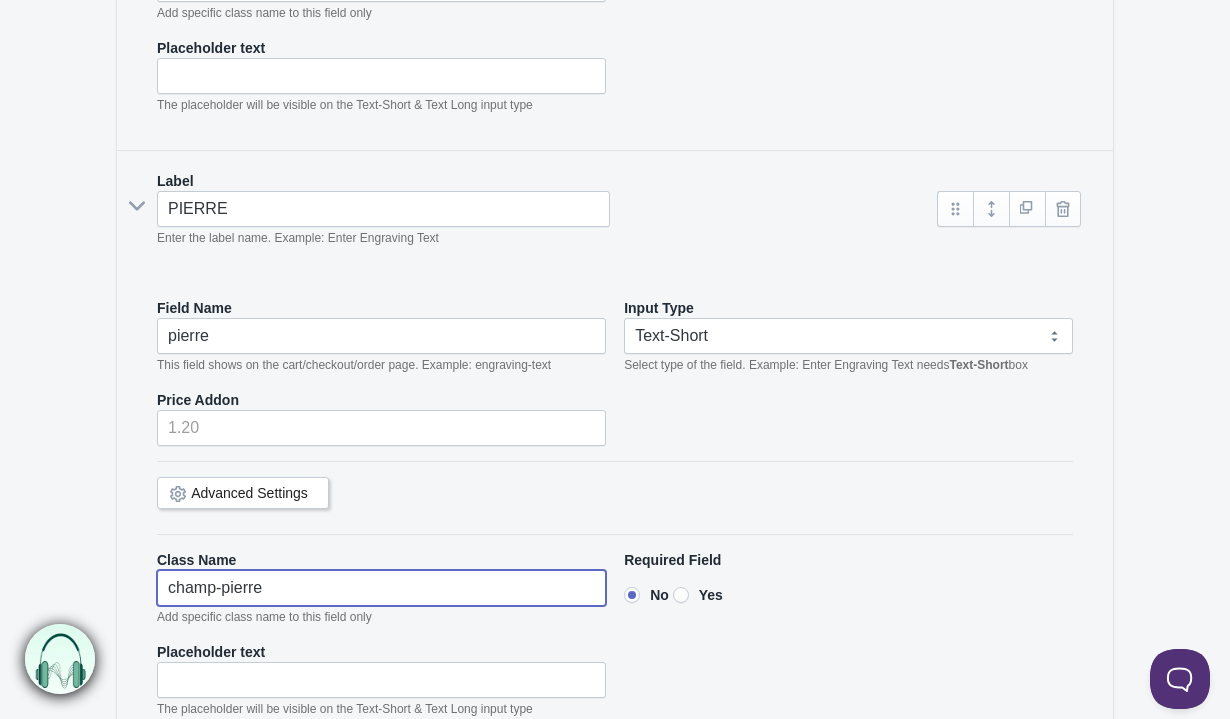 type on "champ-pierre" 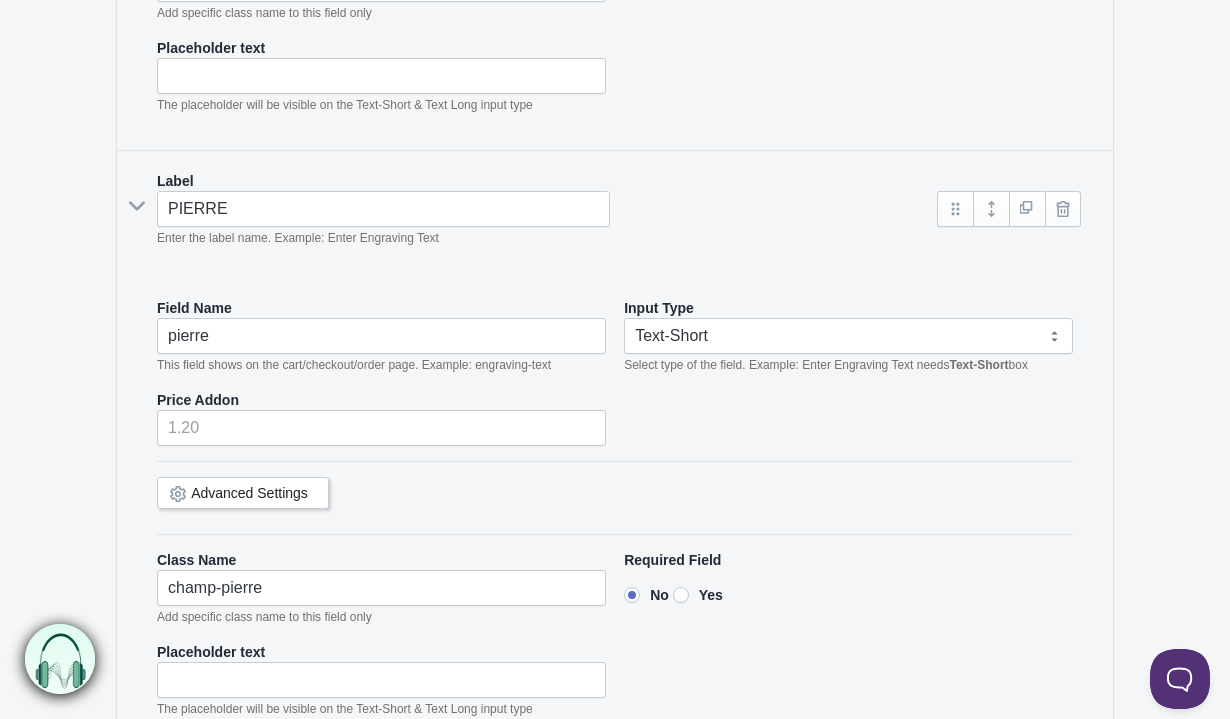 click on "Yes" at bounding box center (681, 595) 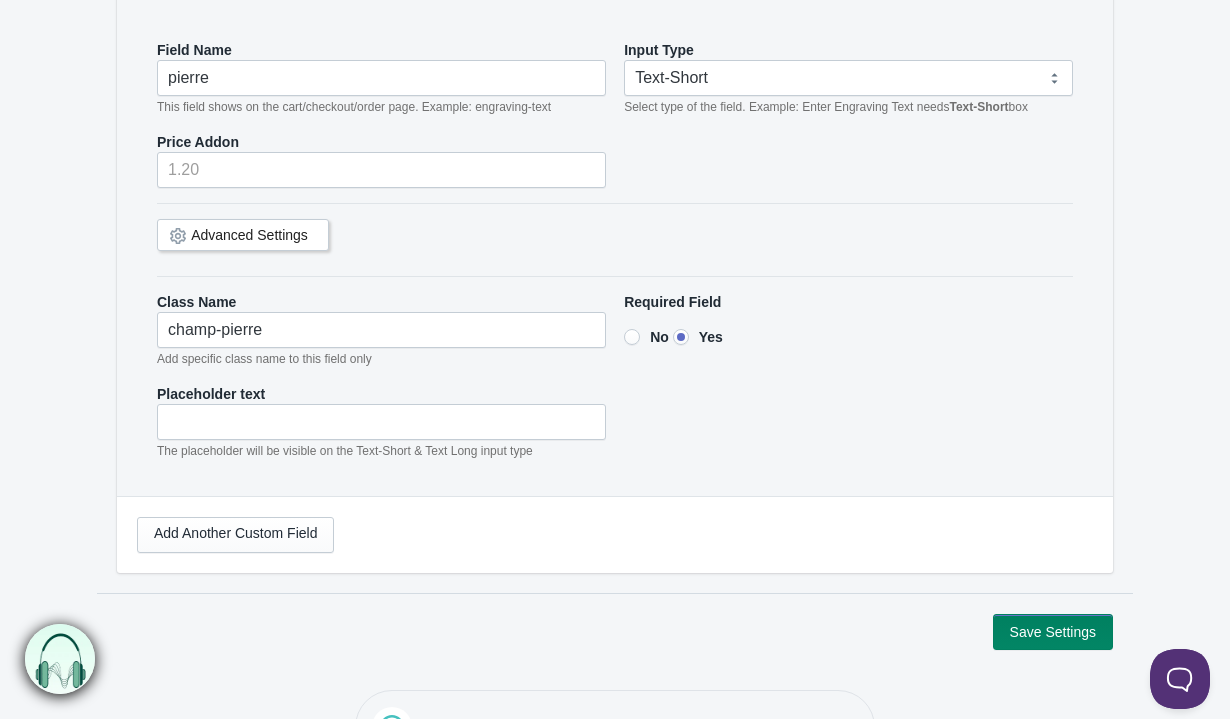scroll, scrollTop: 1759, scrollLeft: 0, axis: vertical 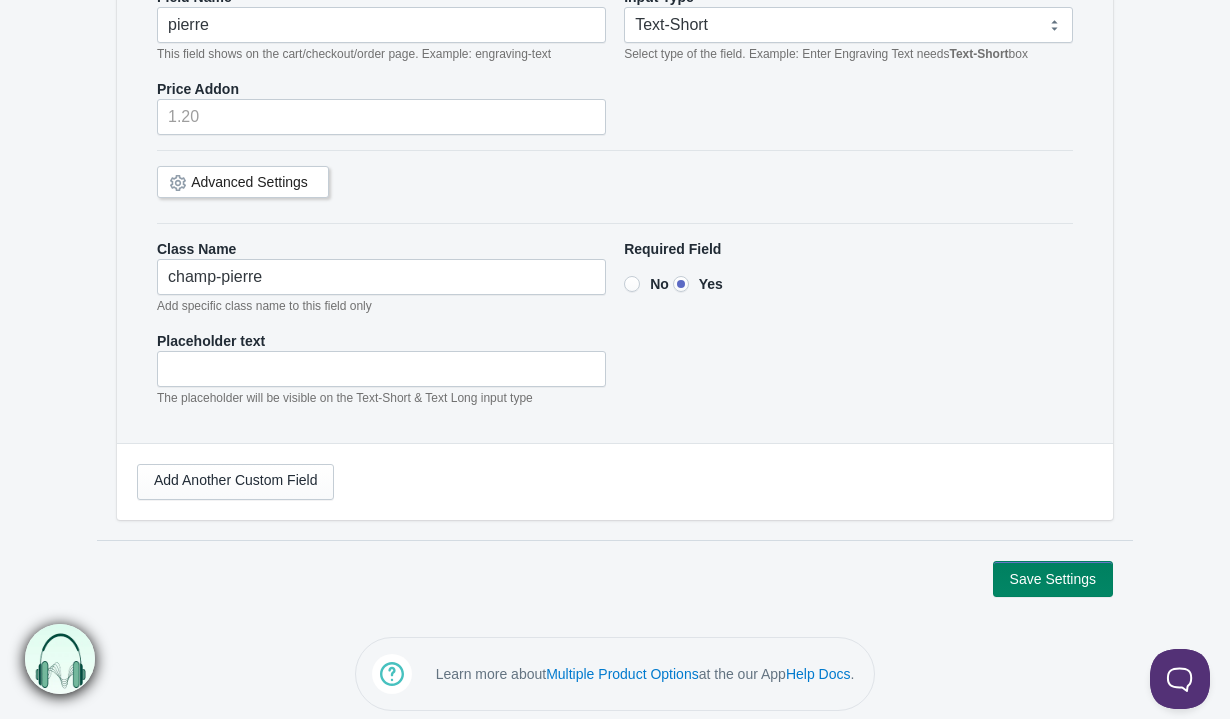 click on "No" at bounding box center (632, 284) 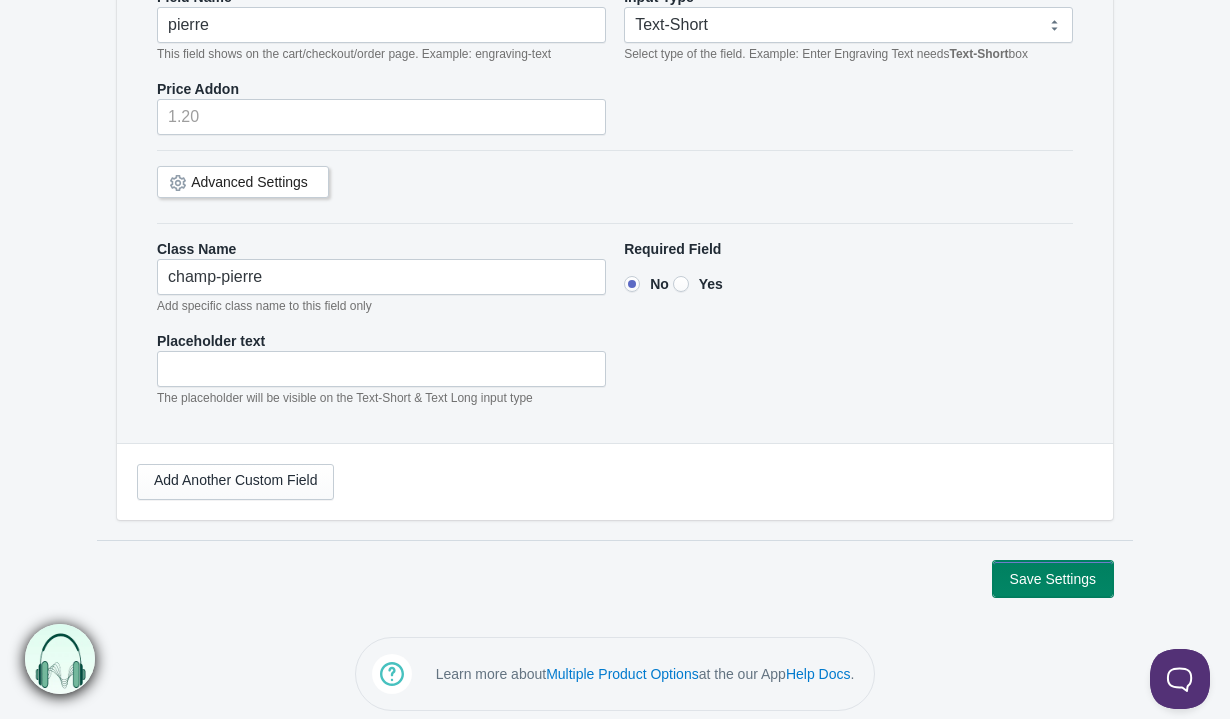 click on "Save Settings" at bounding box center [1053, 579] 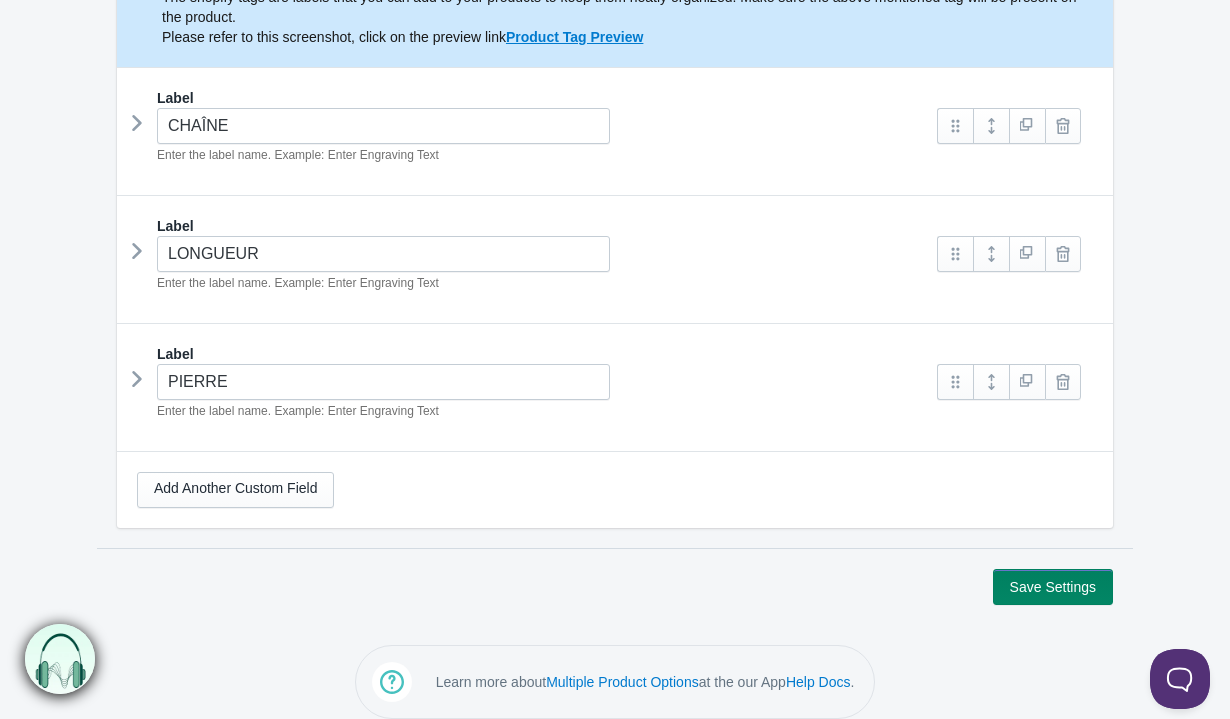 scroll, scrollTop: 370, scrollLeft: 0, axis: vertical 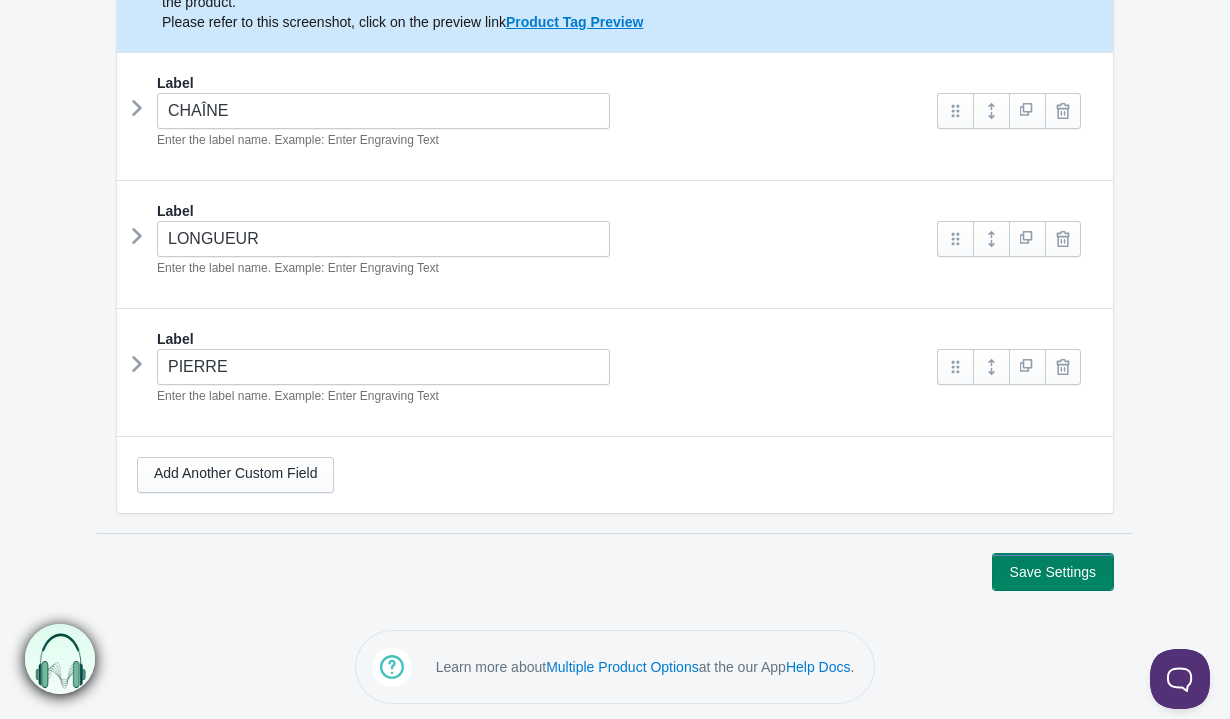 click on "Save Settings" at bounding box center [1053, 572] 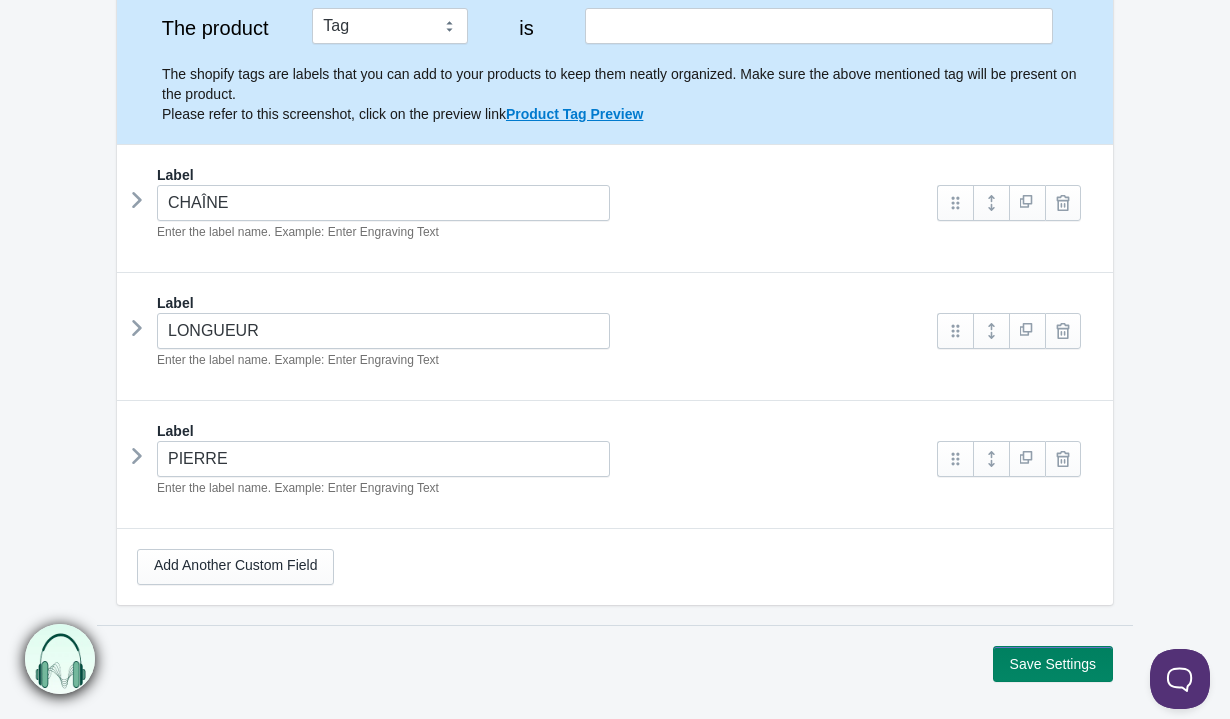 scroll, scrollTop: 0, scrollLeft: 0, axis: both 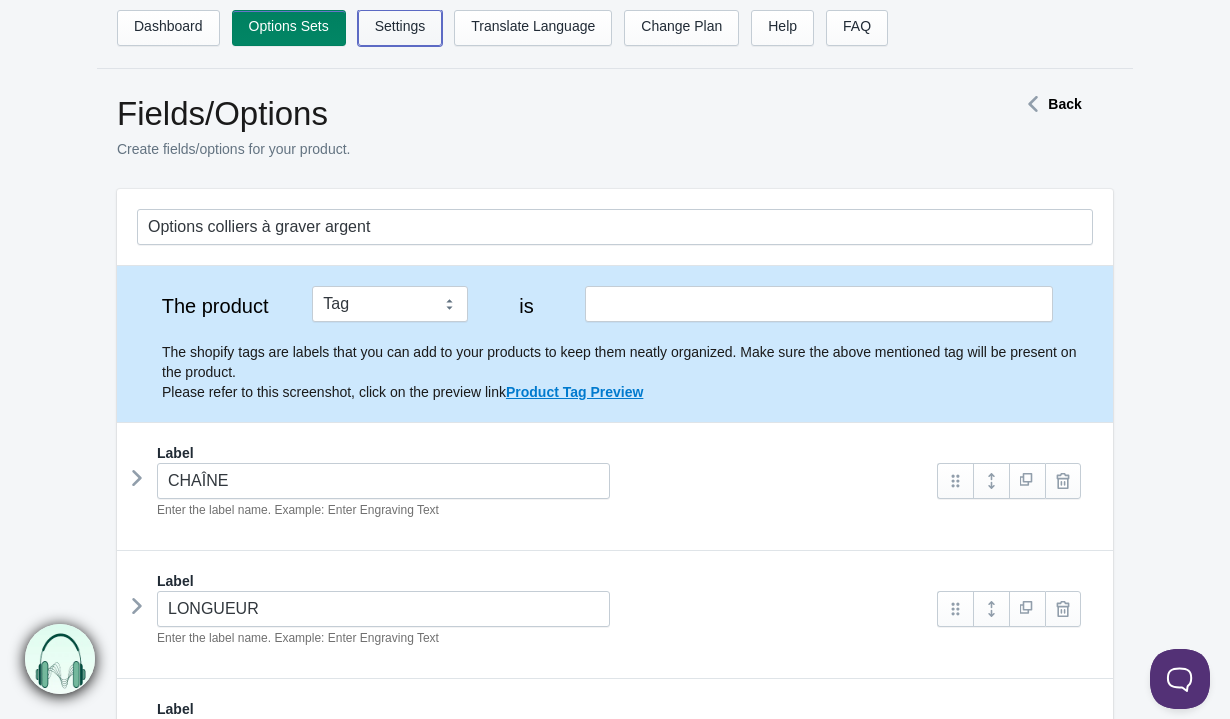 click on "Settings" at bounding box center (400, 28) 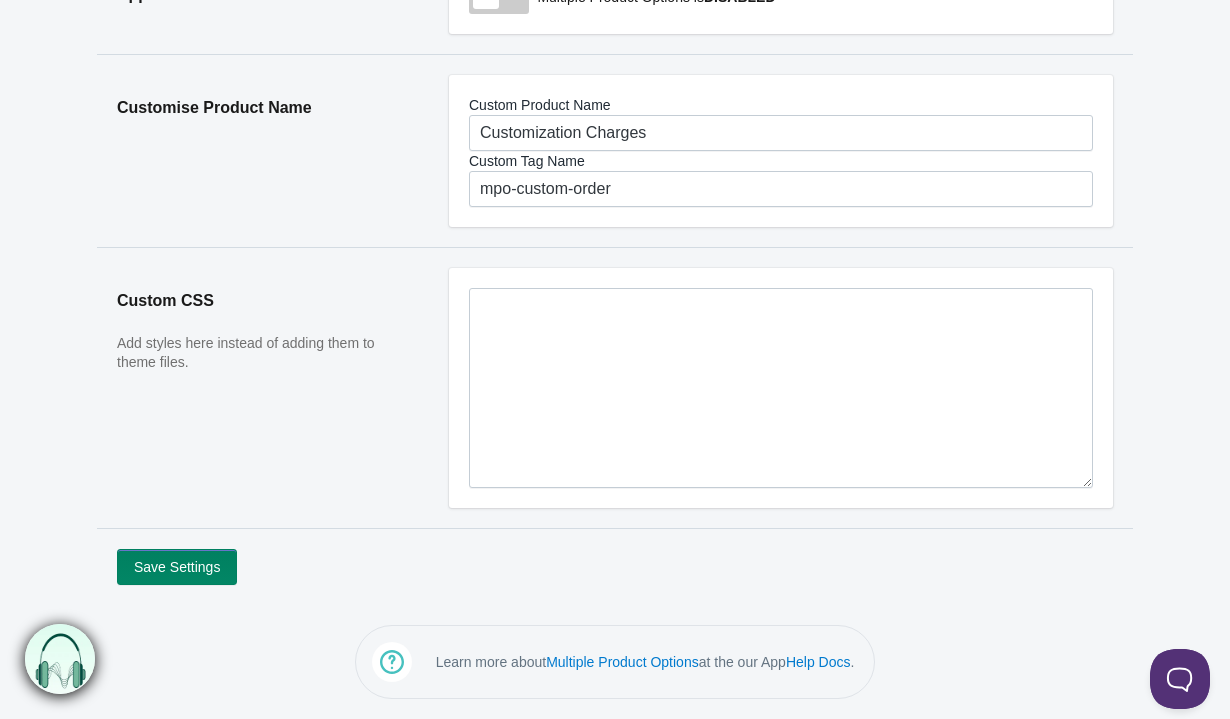 scroll, scrollTop: 0, scrollLeft: 0, axis: both 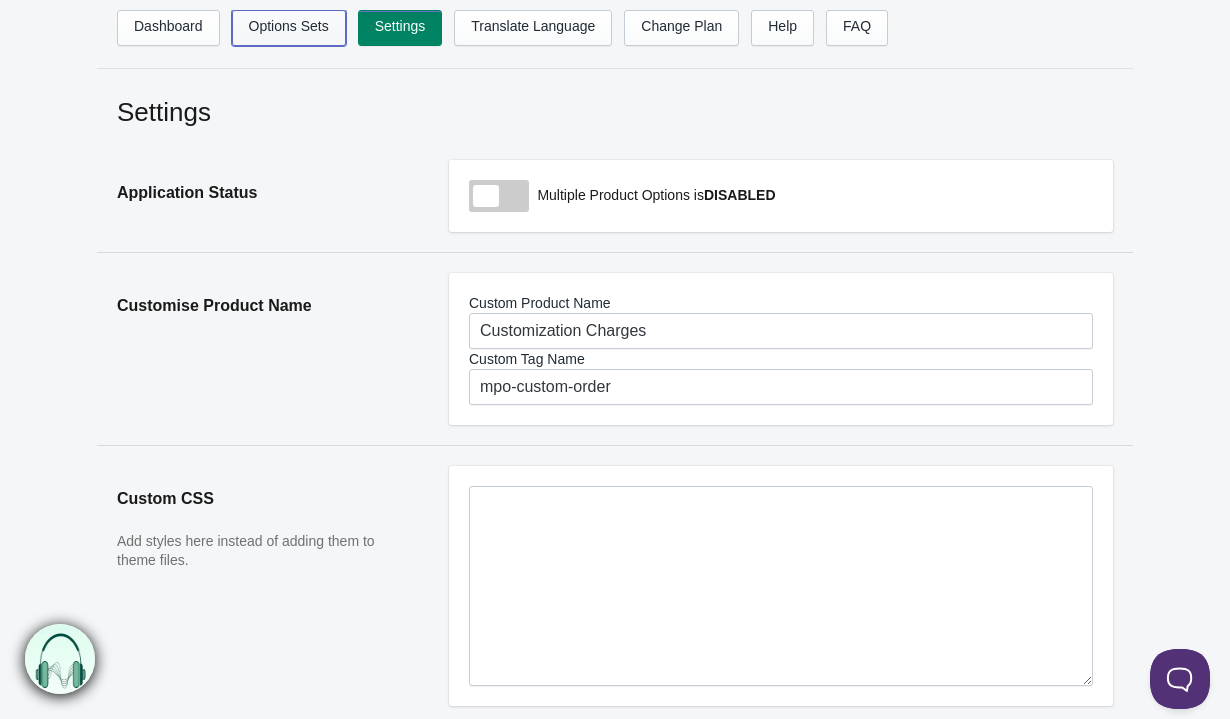click on "Options Sets" at bounding box center (289, 28) 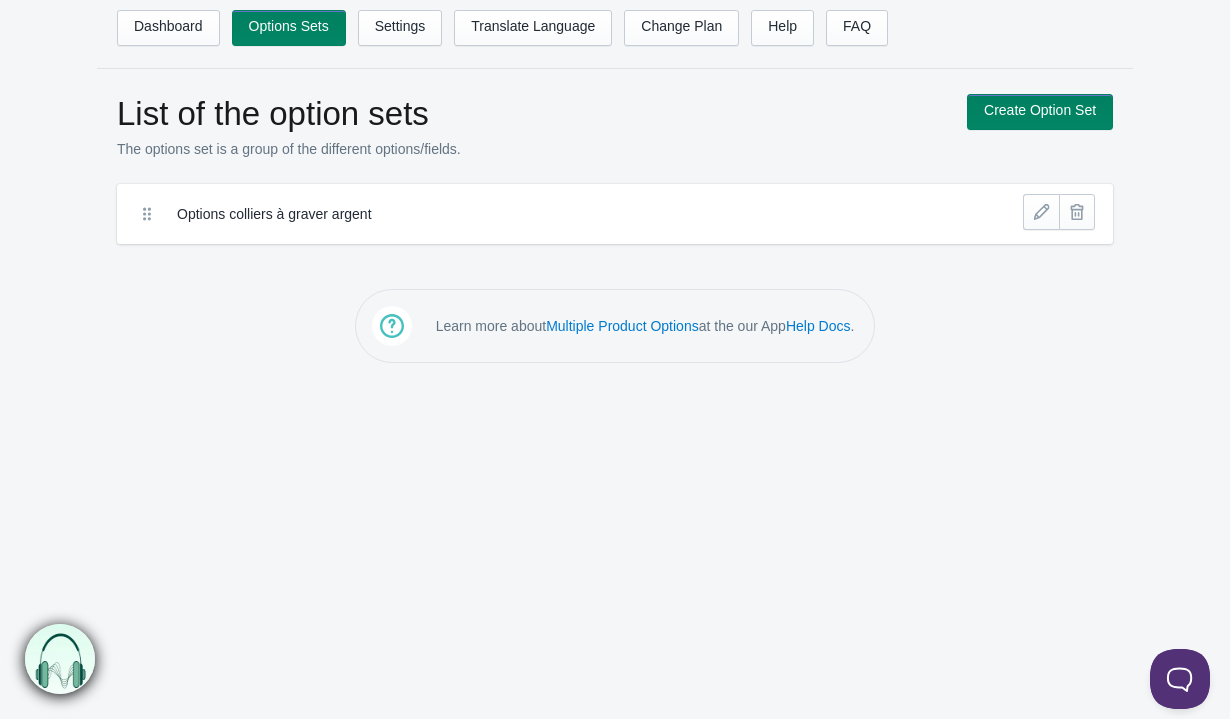 scroll, scrollTop: 0, scrollLeft: 0, axis: both 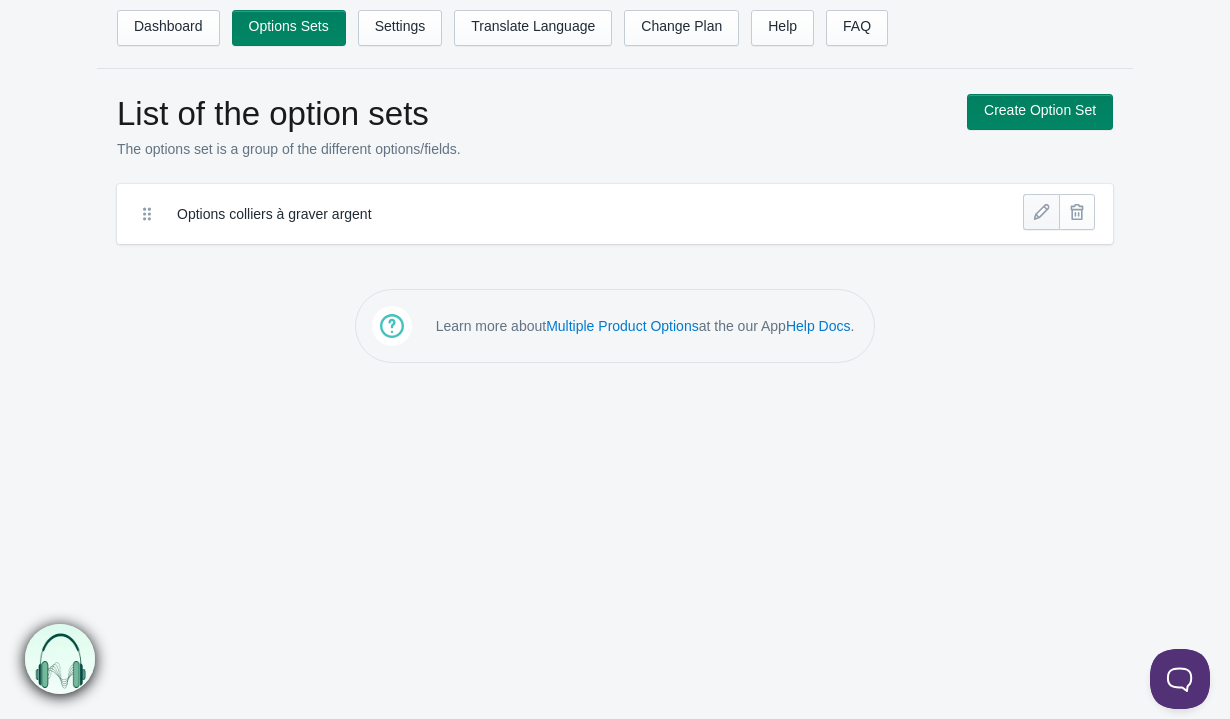 click at bounding box center [1041, 212] 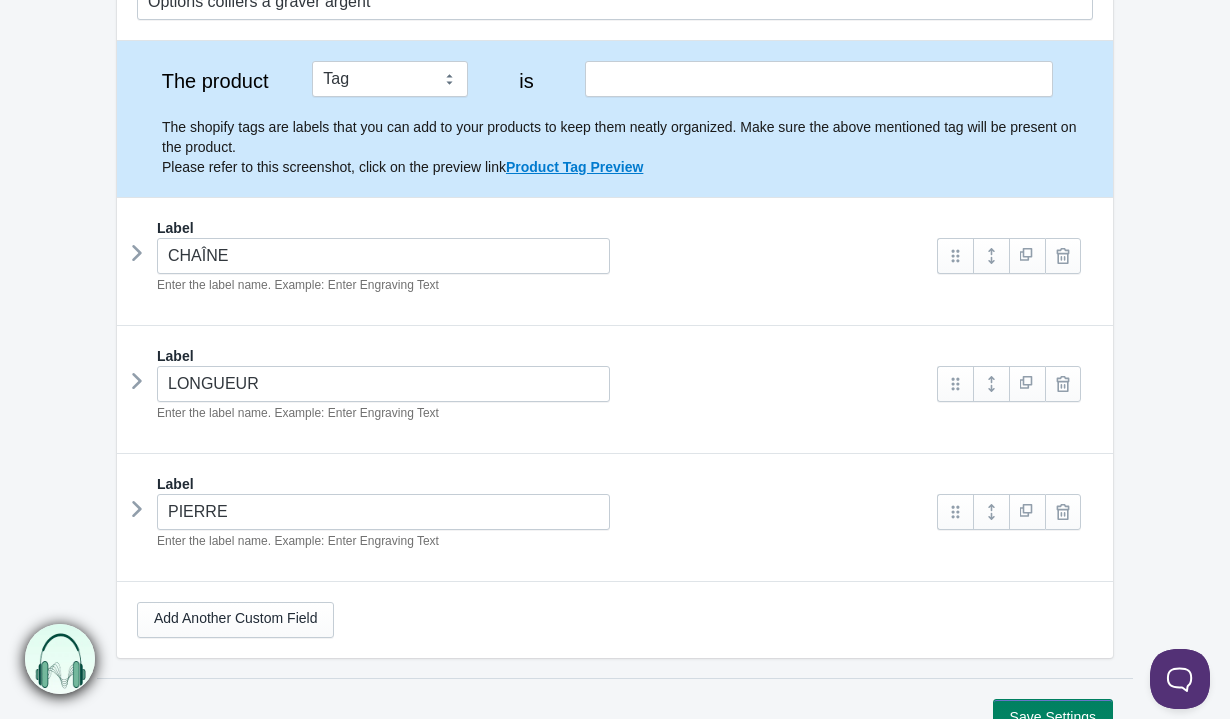 scroll, scrollTop: 247, scrollLeft: 0, axis: vertical 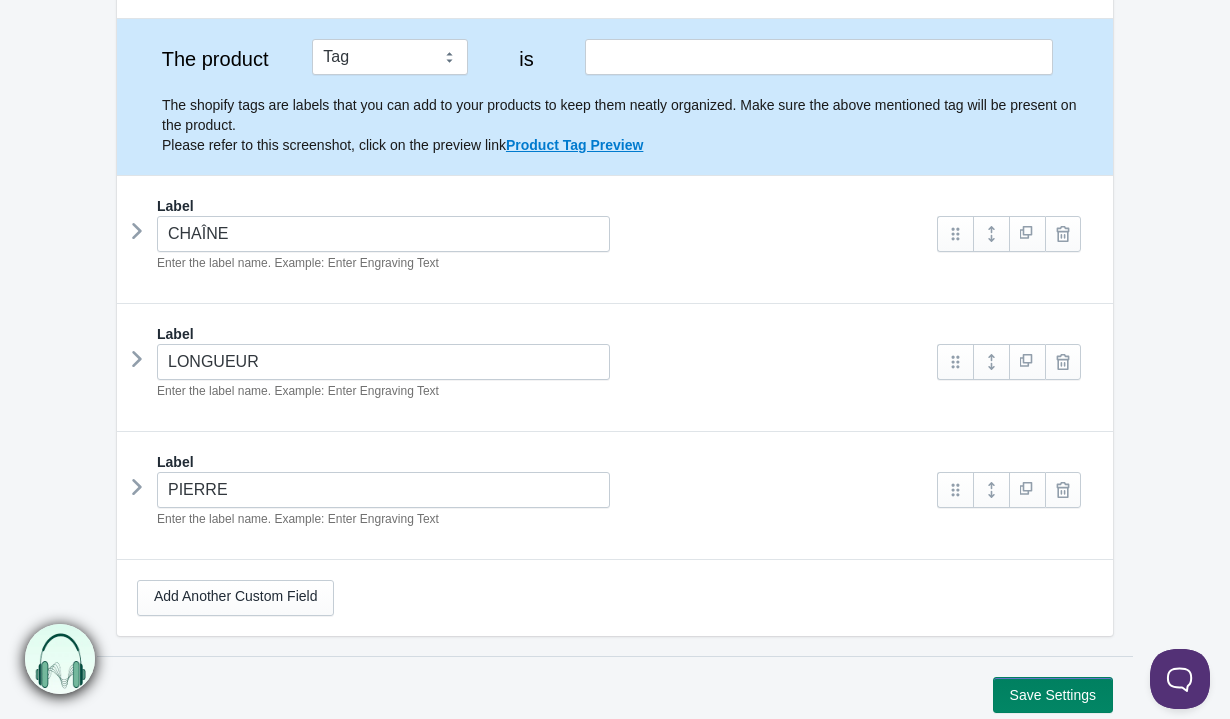 click at bounding box center (137, 231) 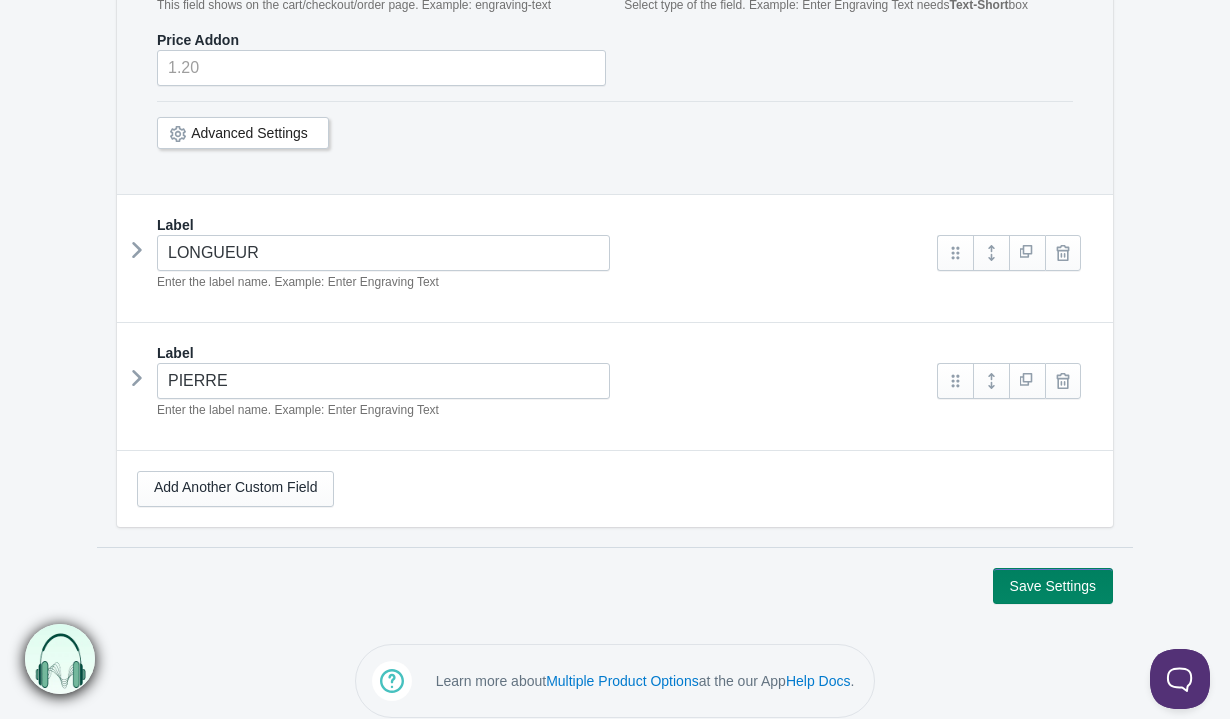 scroll, scrollTop: 649, scrollLeft: 0, axis: vertical 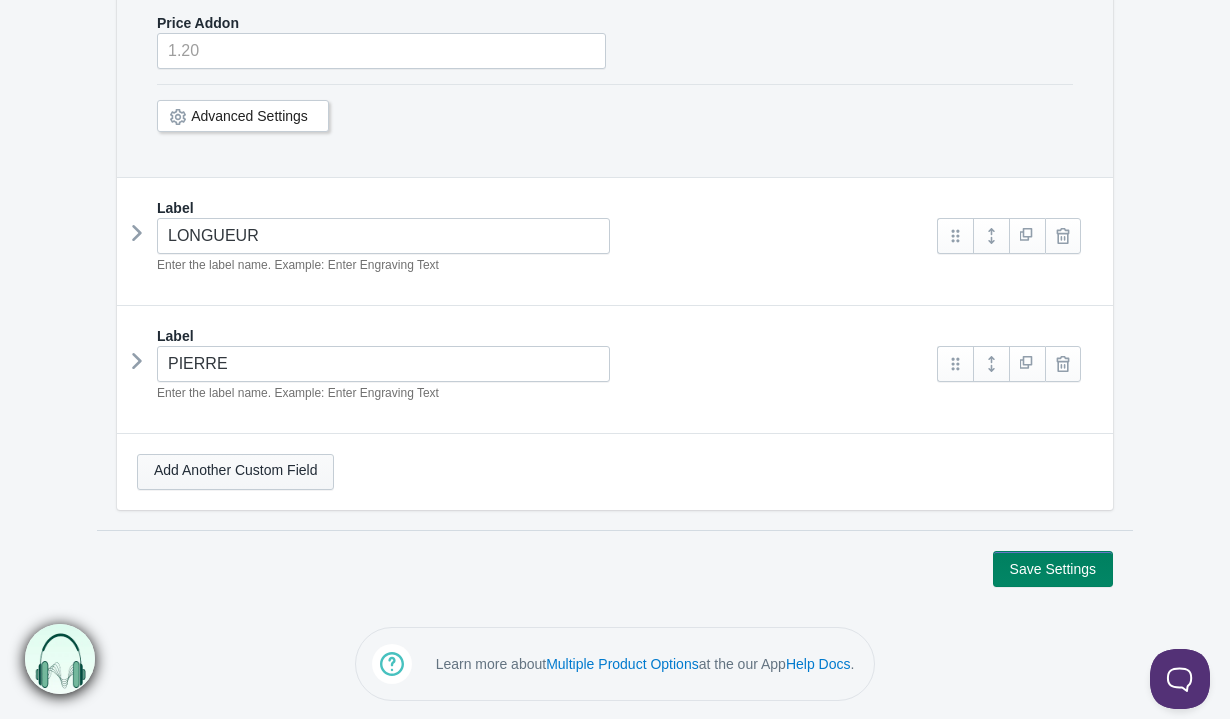 click on "Add Another Custom Field" at bounding box center [235, 472] 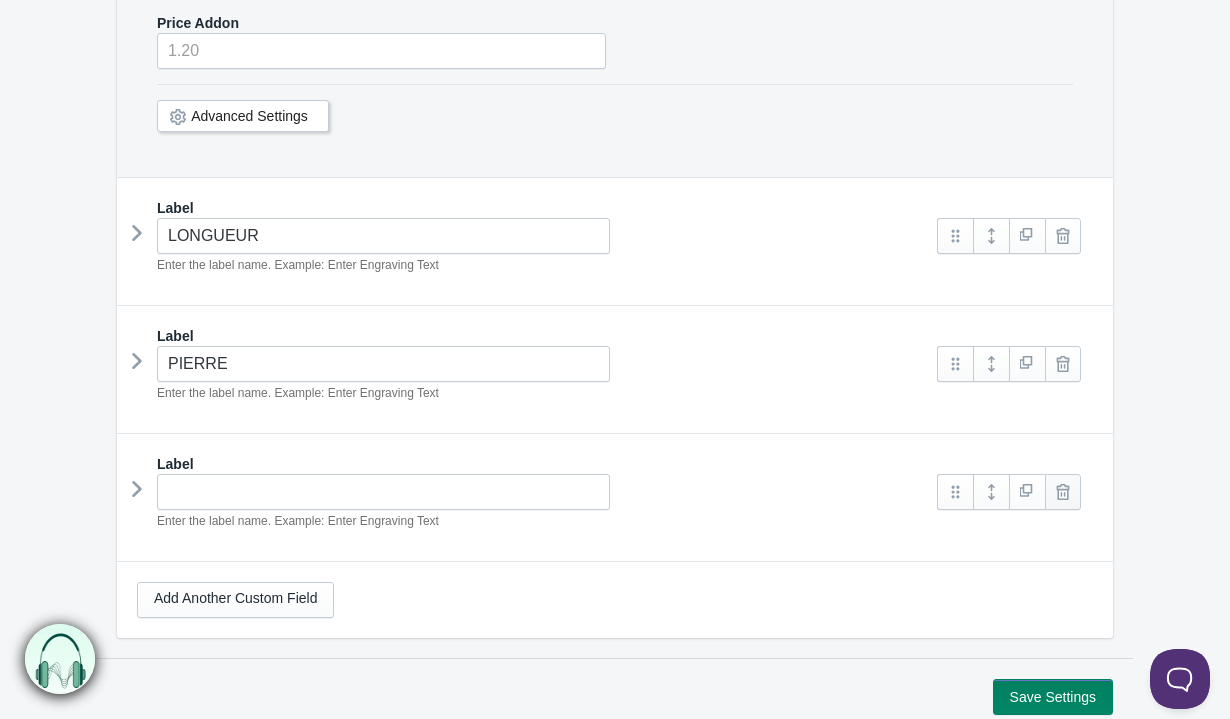 click at bounding box center [1063, 492] 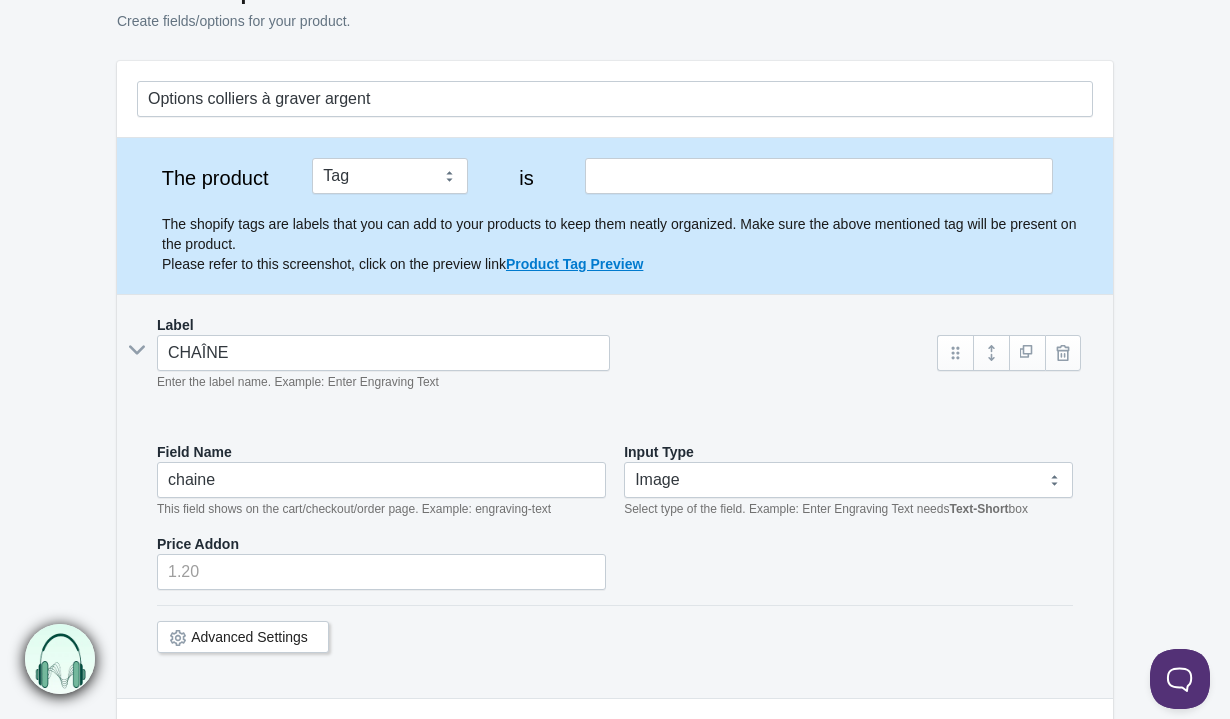 scroll, scrollTop: 0, scrollLeft: 0, axis: both 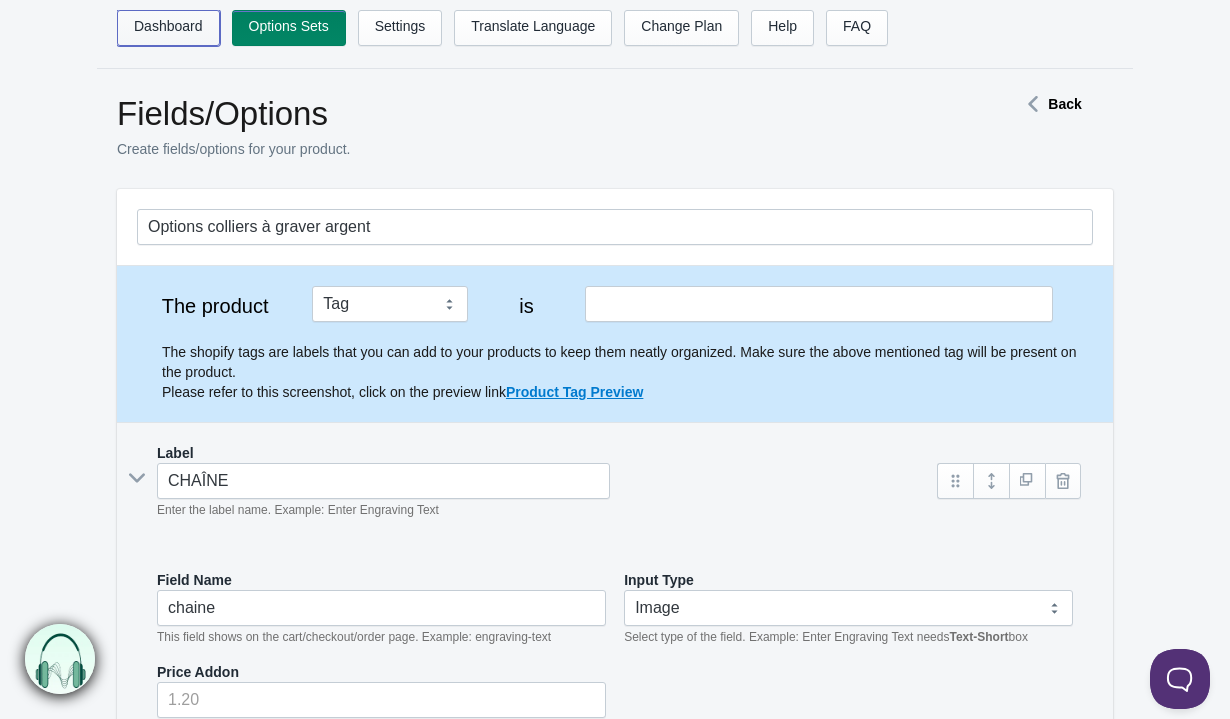 click on "Dashboard" at bounding box center [168, 28] 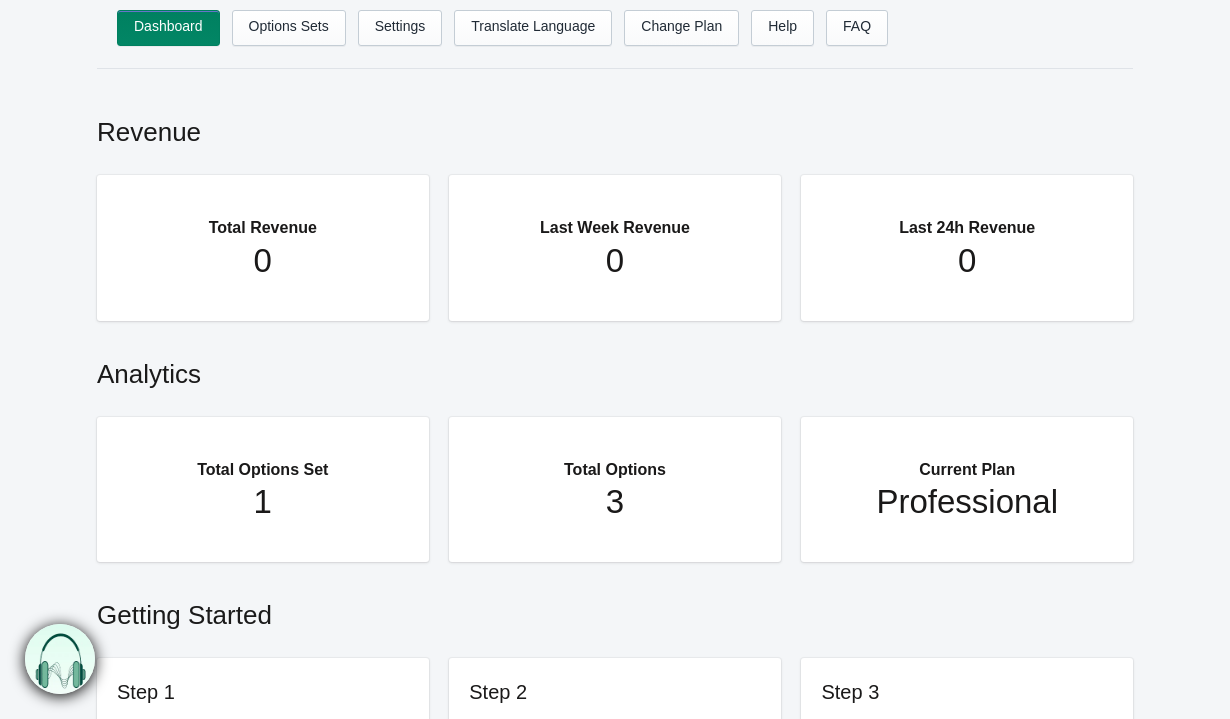 scroll, scrollTop: 0, scrollLeft: 0, axis: both 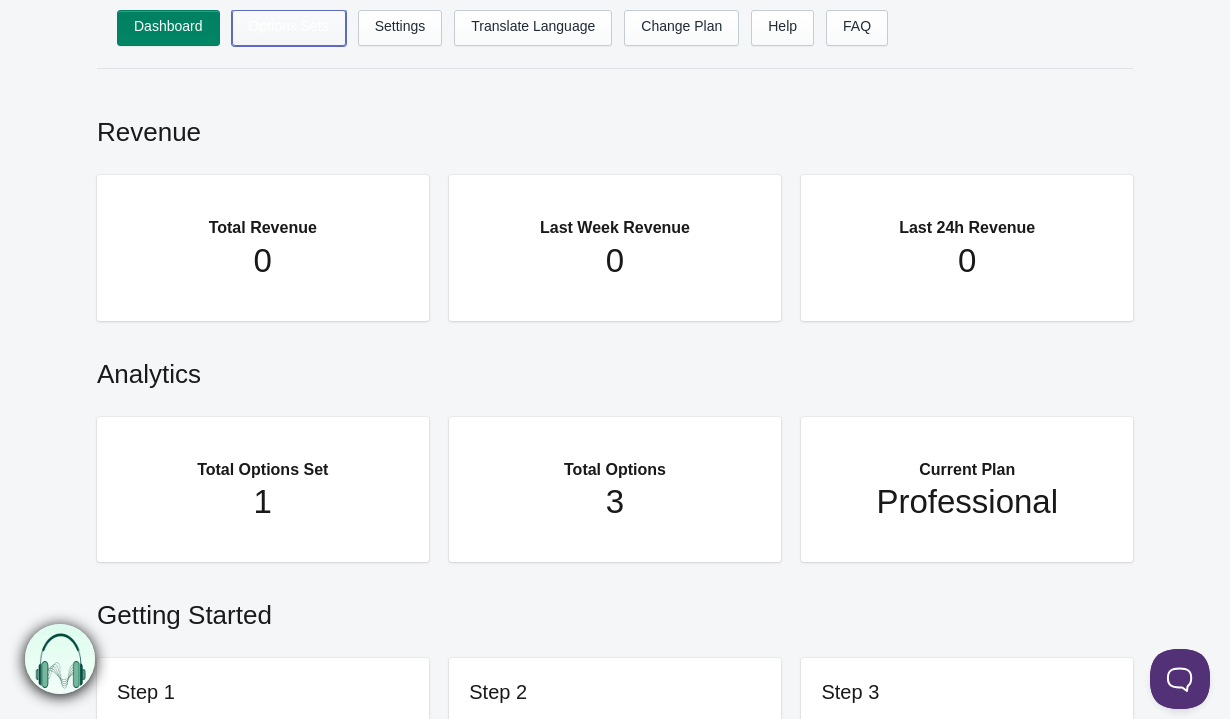 click on "Options Sets" at bounding box center (289, 28) 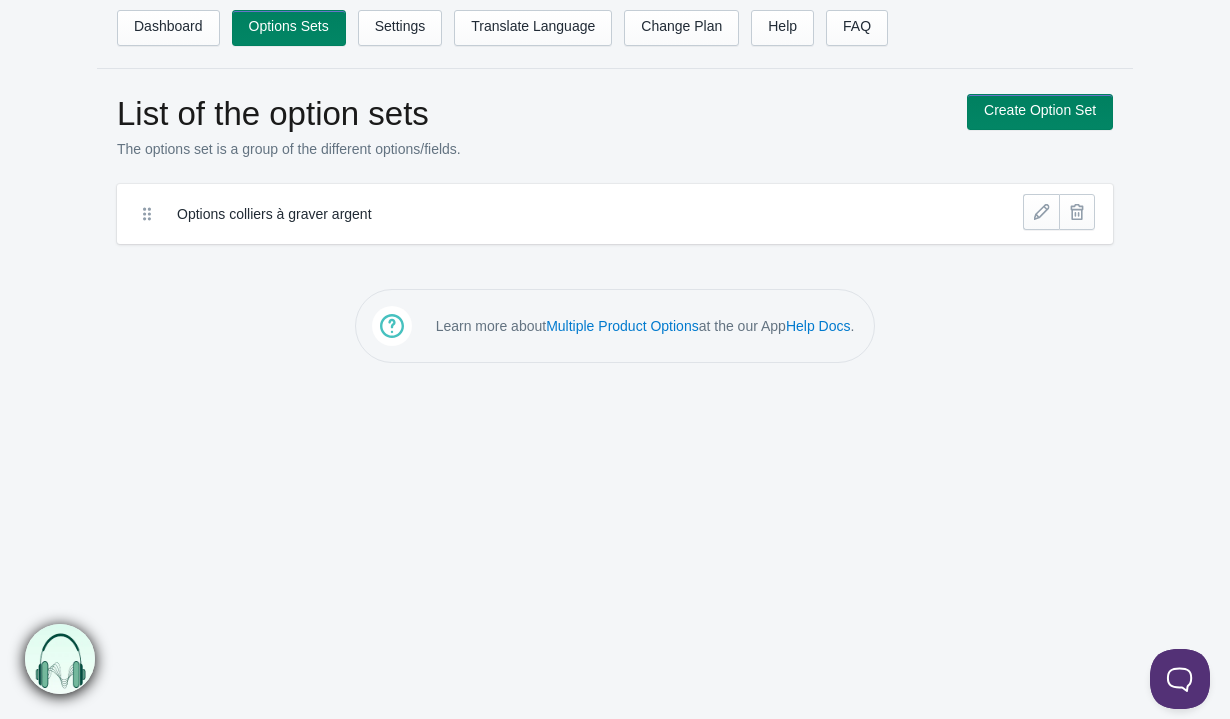 scroll, scrollTop: 0, scrollLeft: 0, axis: both 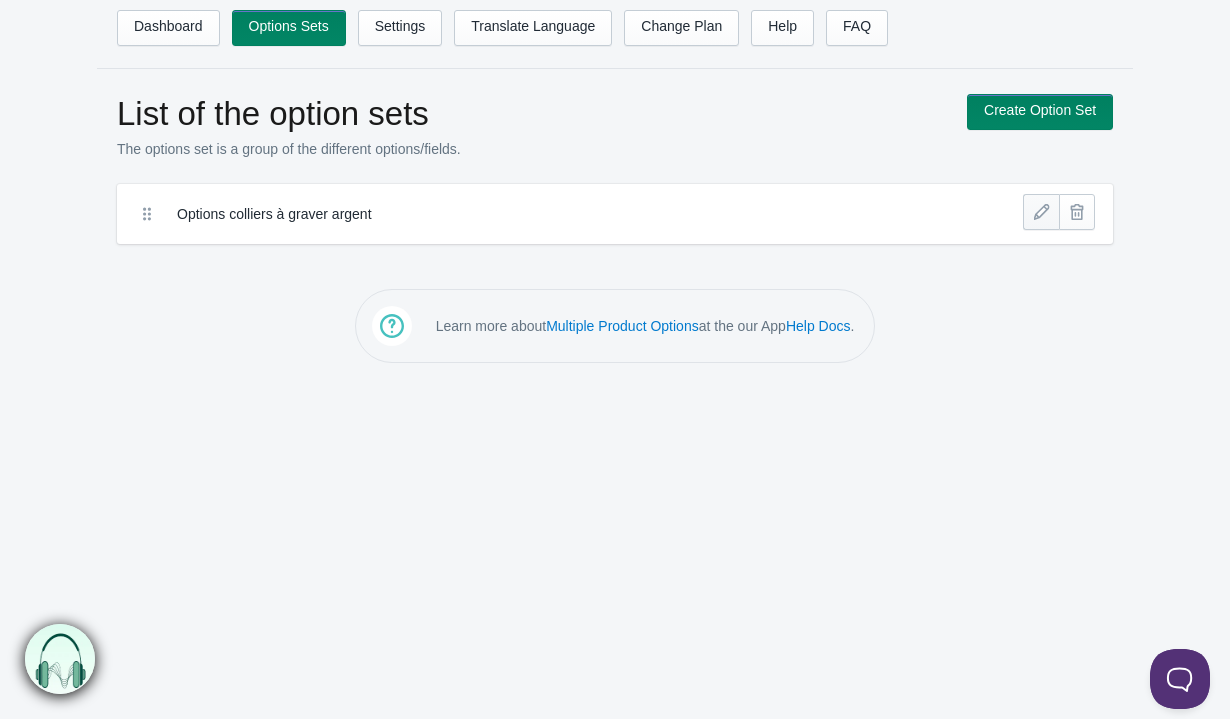 click at bounding box center [1041, 212] 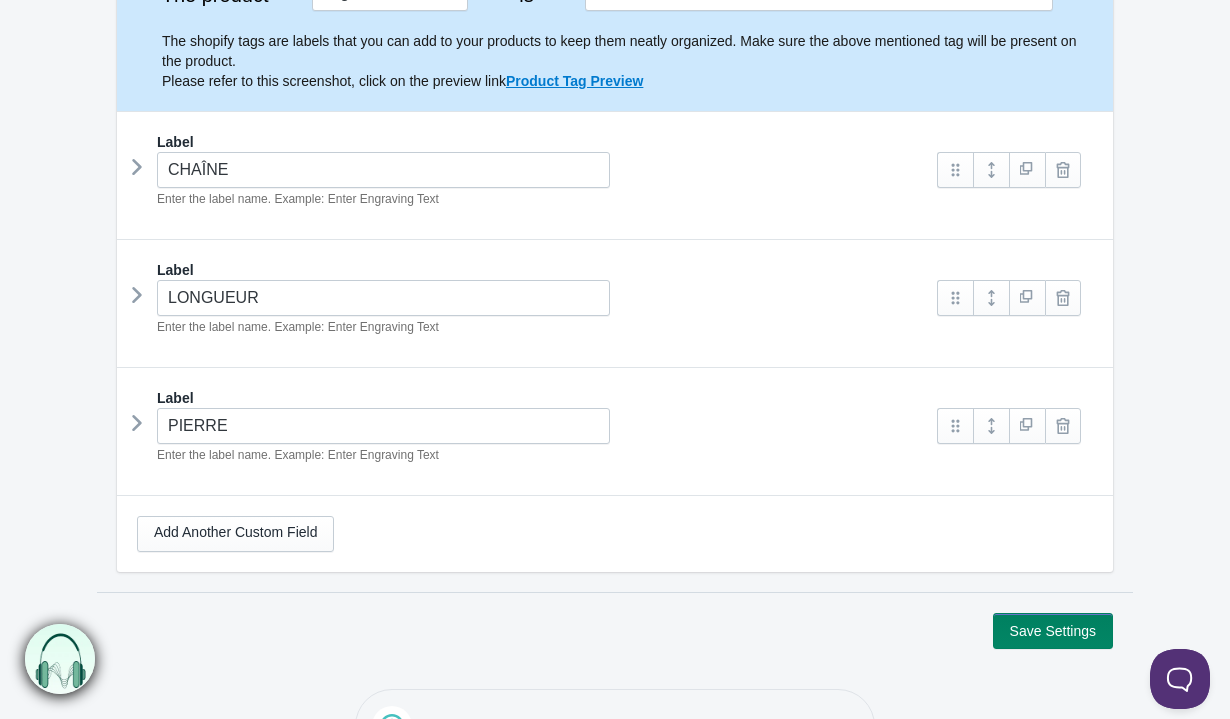 scroll, scrollTop: 116, scrollLeft: 0, axis: vertical 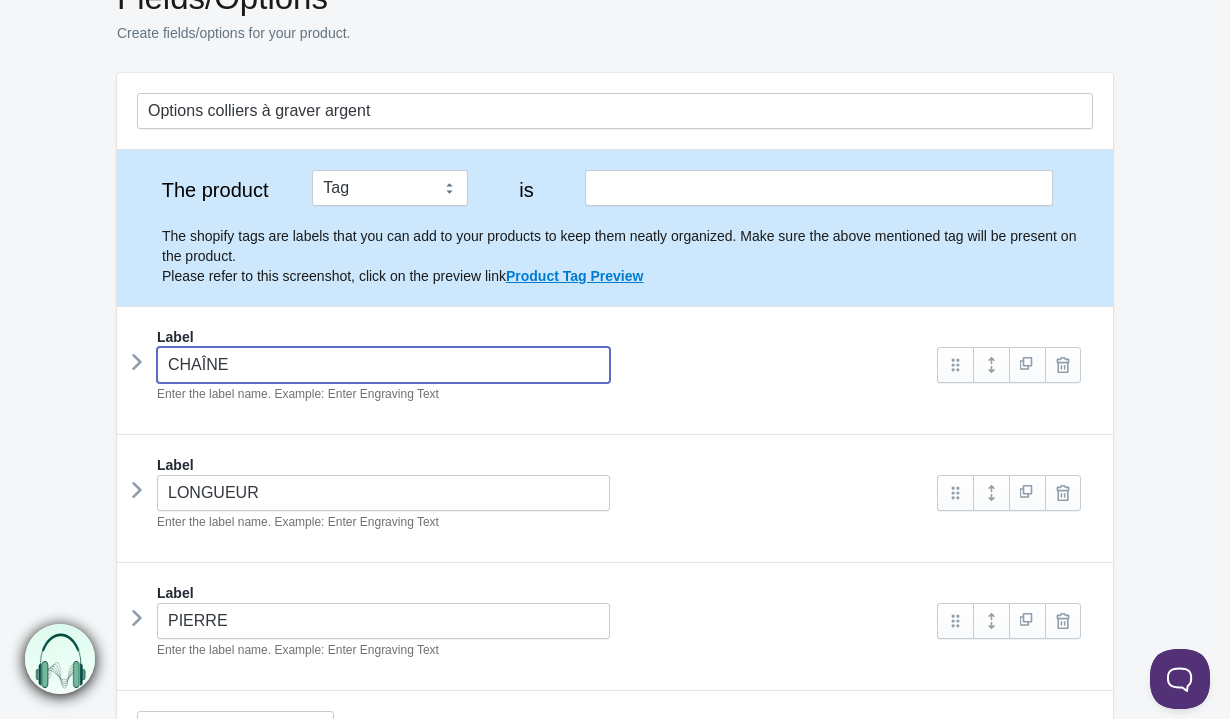 click on "CHAÎNE" at bounding box center [383, 365] 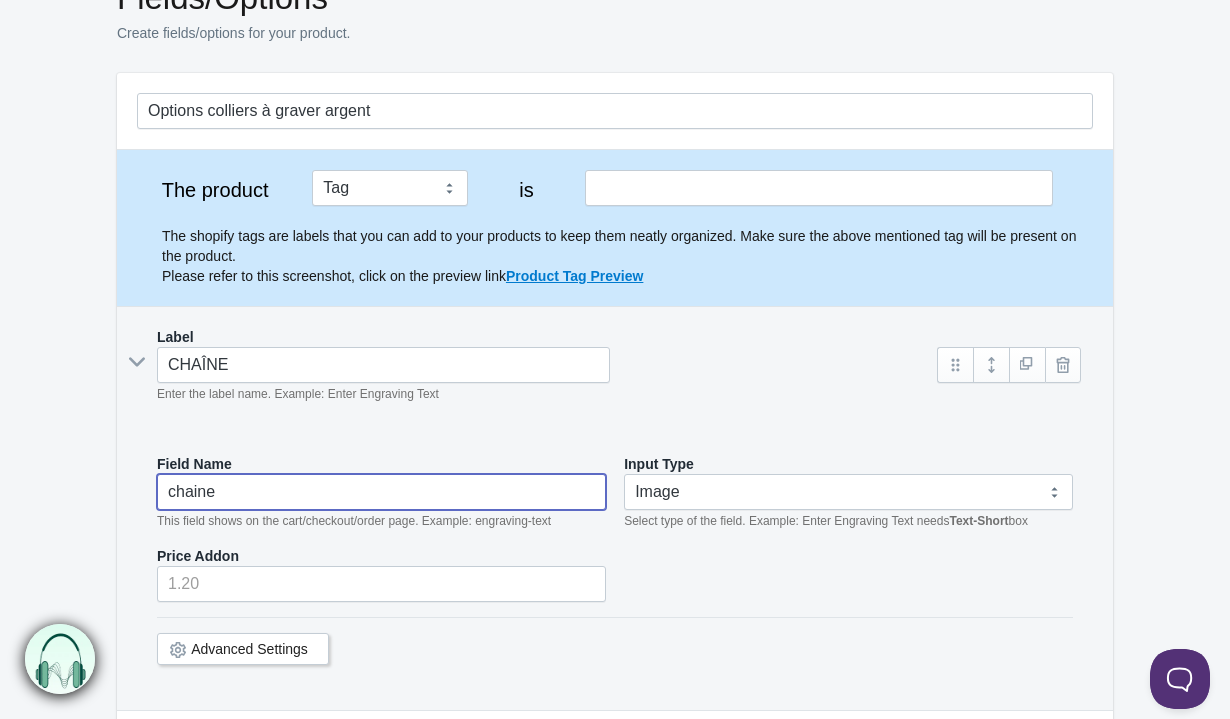 click on "chaine" at bounding box center [381, 492] 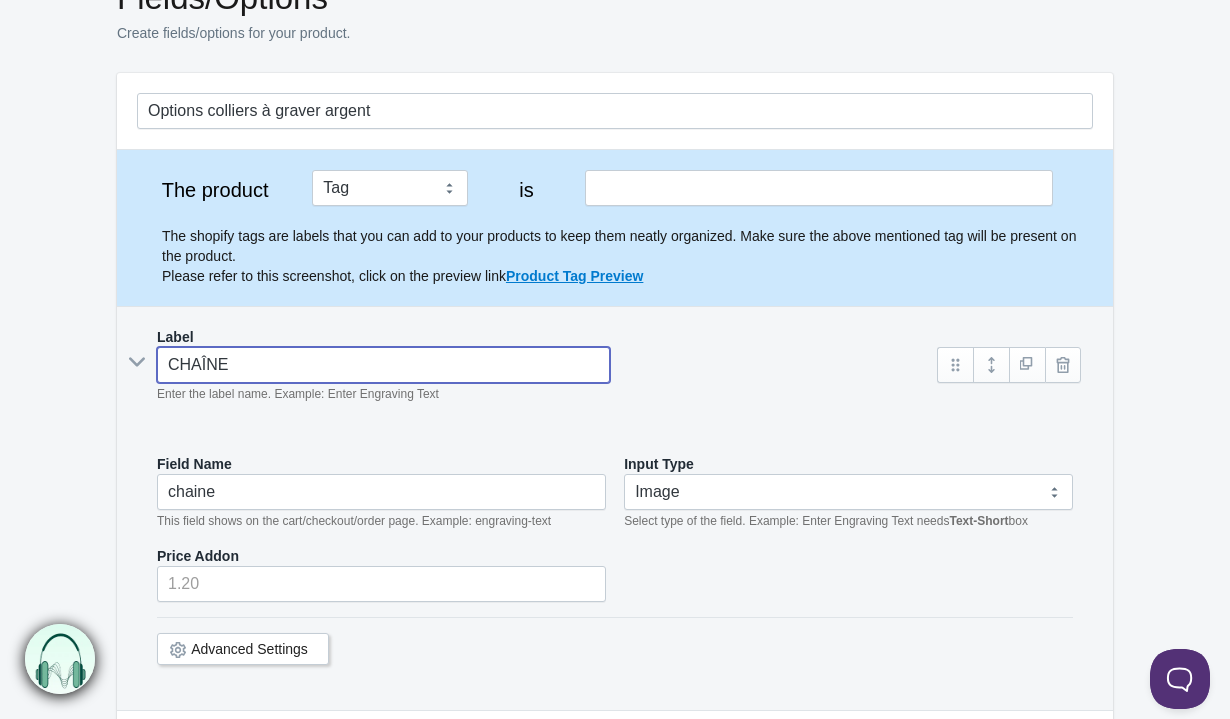 click on "CHAÎNE" at bounding box center [383, 365] 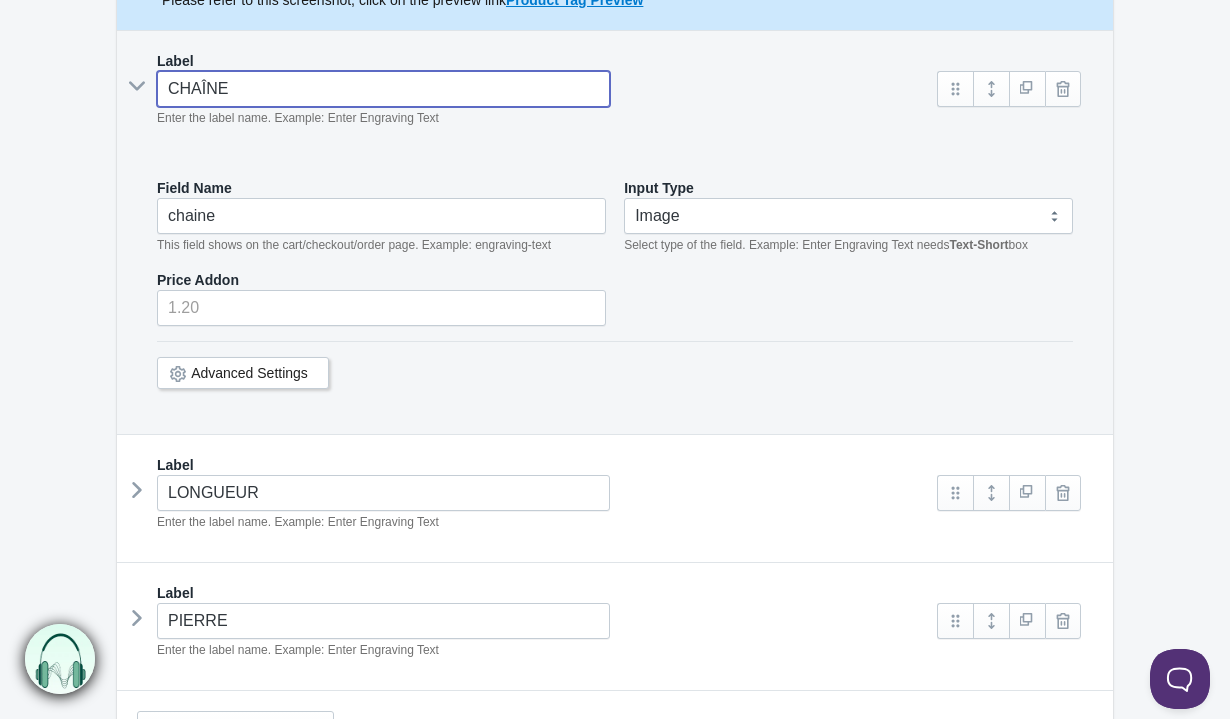scroll, scrollTop: 383, scrollLeft: 0, axis: vertical 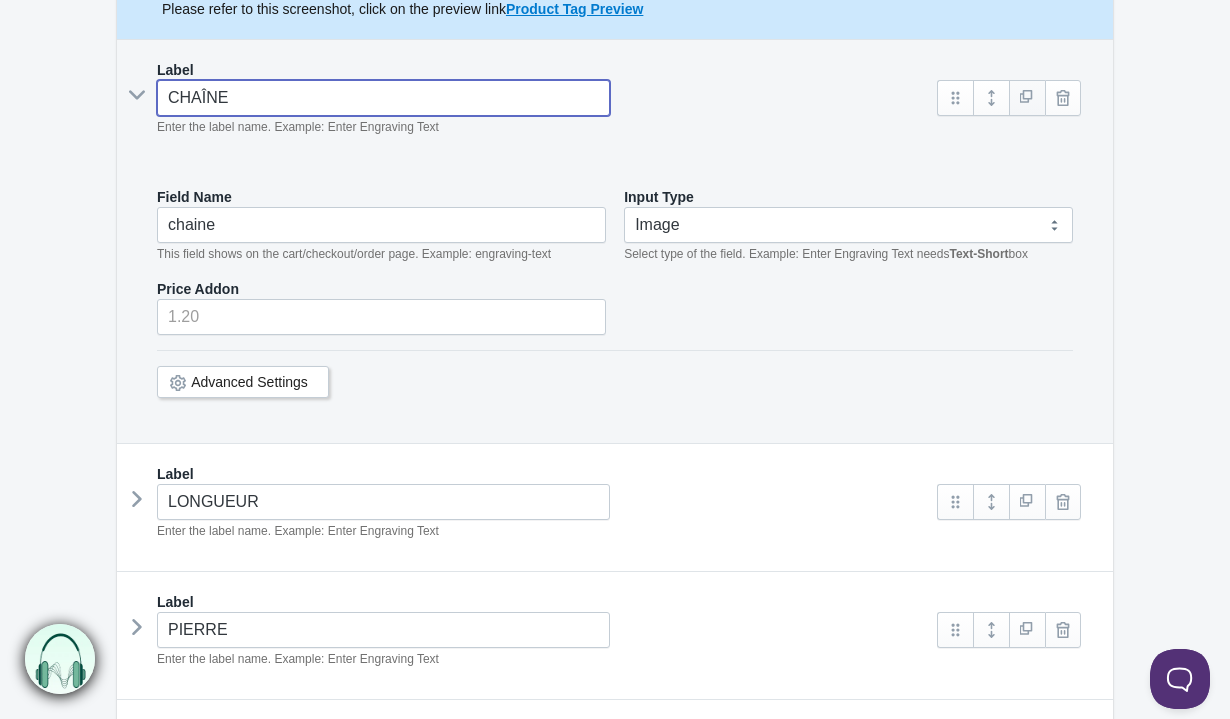 click at bounding box center (1027, 98) 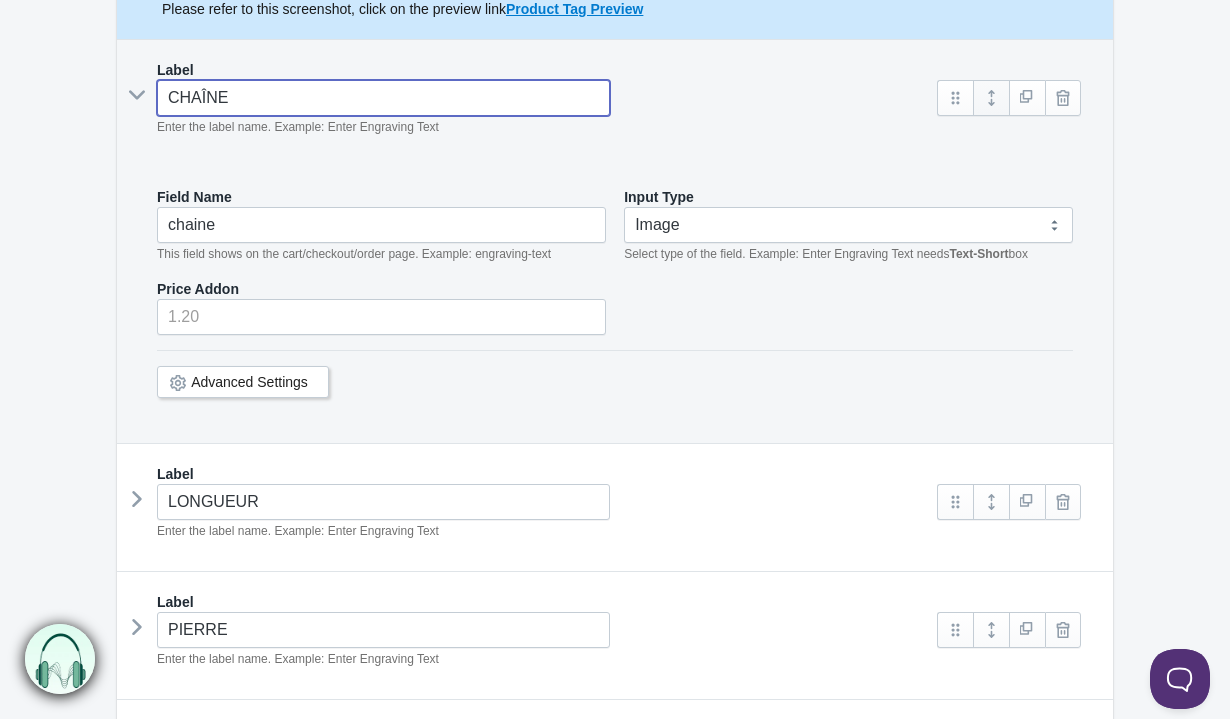 click at bounding box center [991, 98] 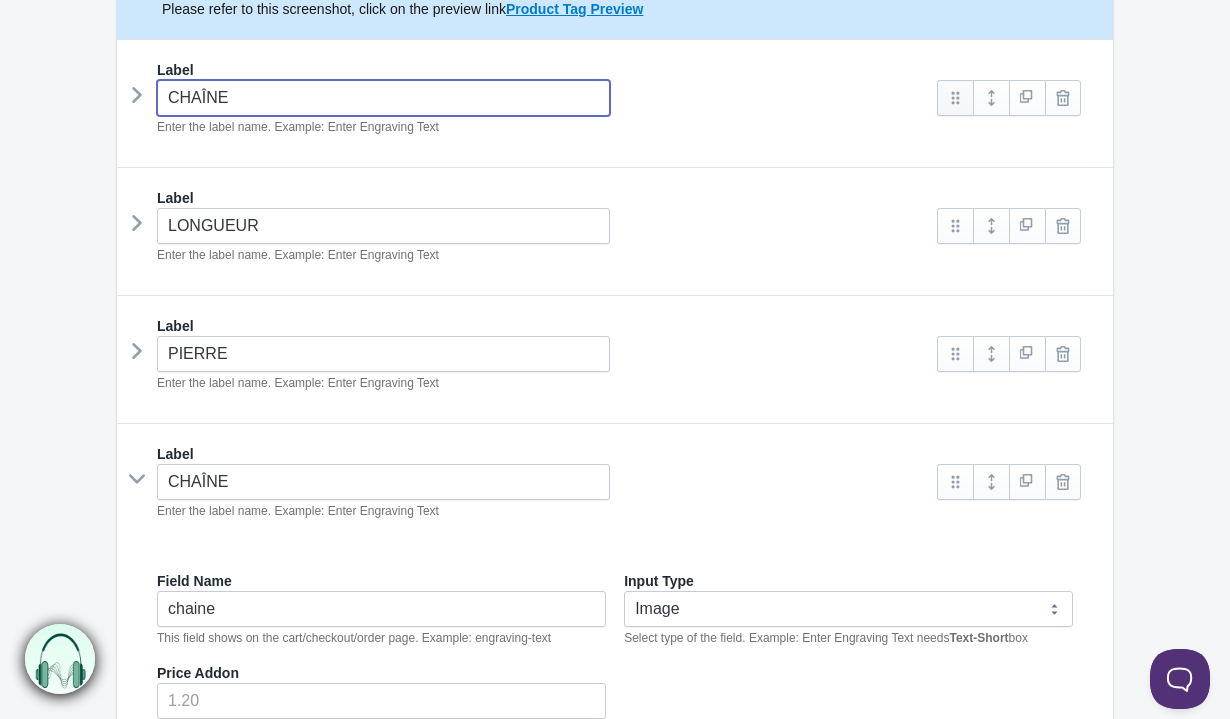 click at bounding box center [955, 98] 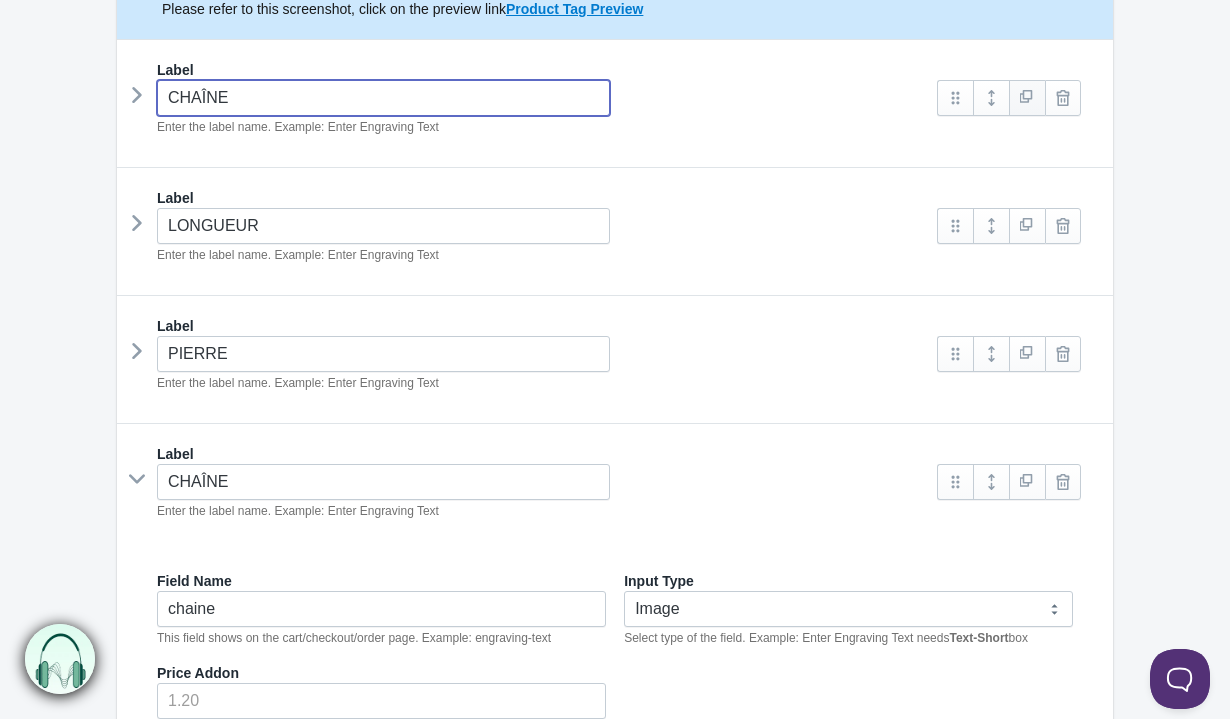 click at bounding box center [1027, 98] 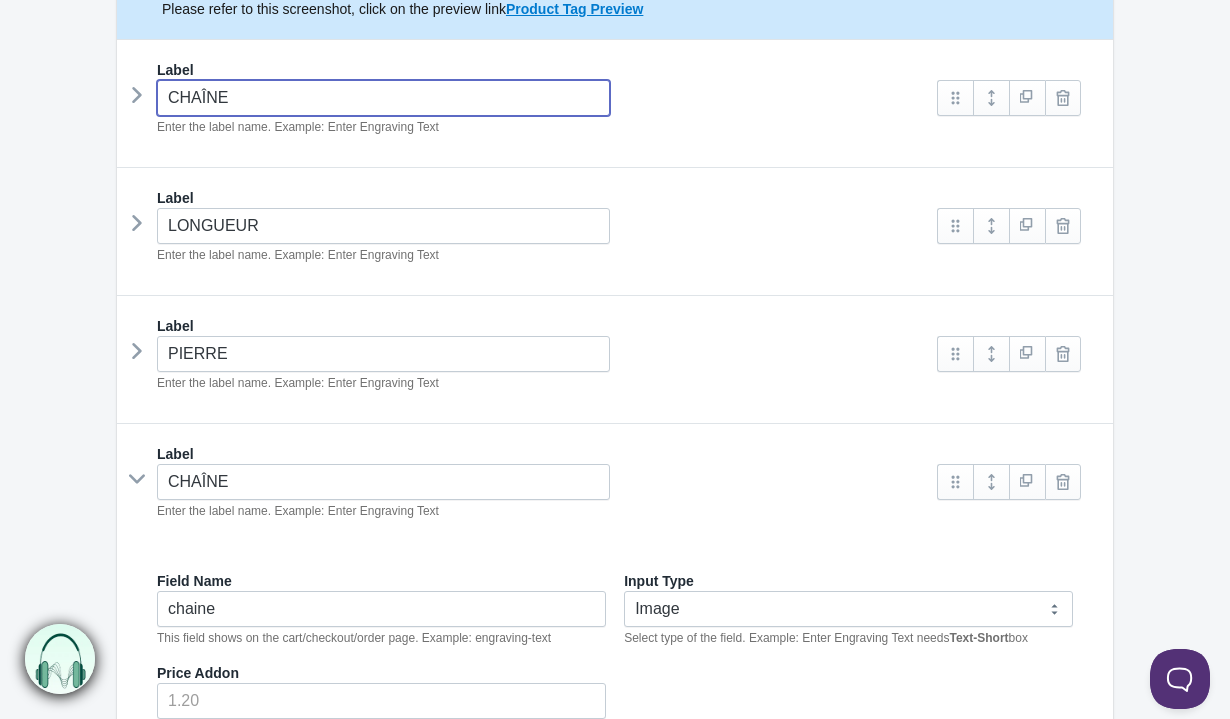 click on "CHAÎNE" at bounding box center (383, 98) 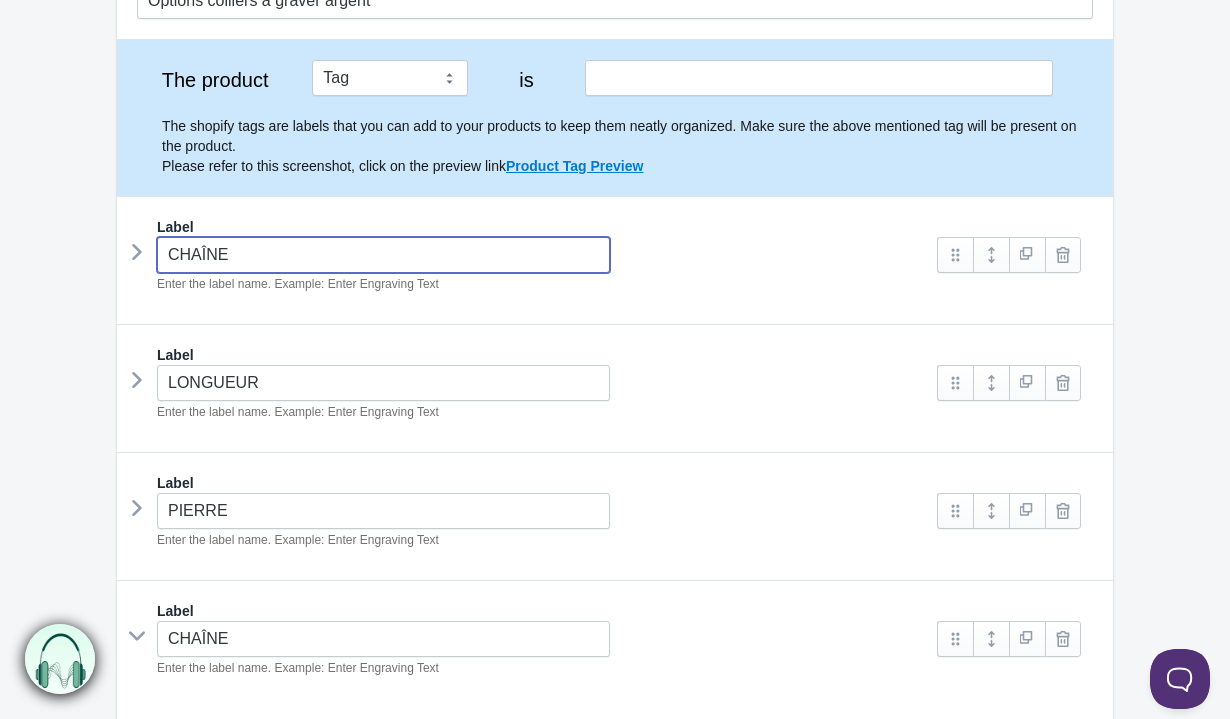scroll, scrollTop: 151, scrollLeft: 0, axis: vertical 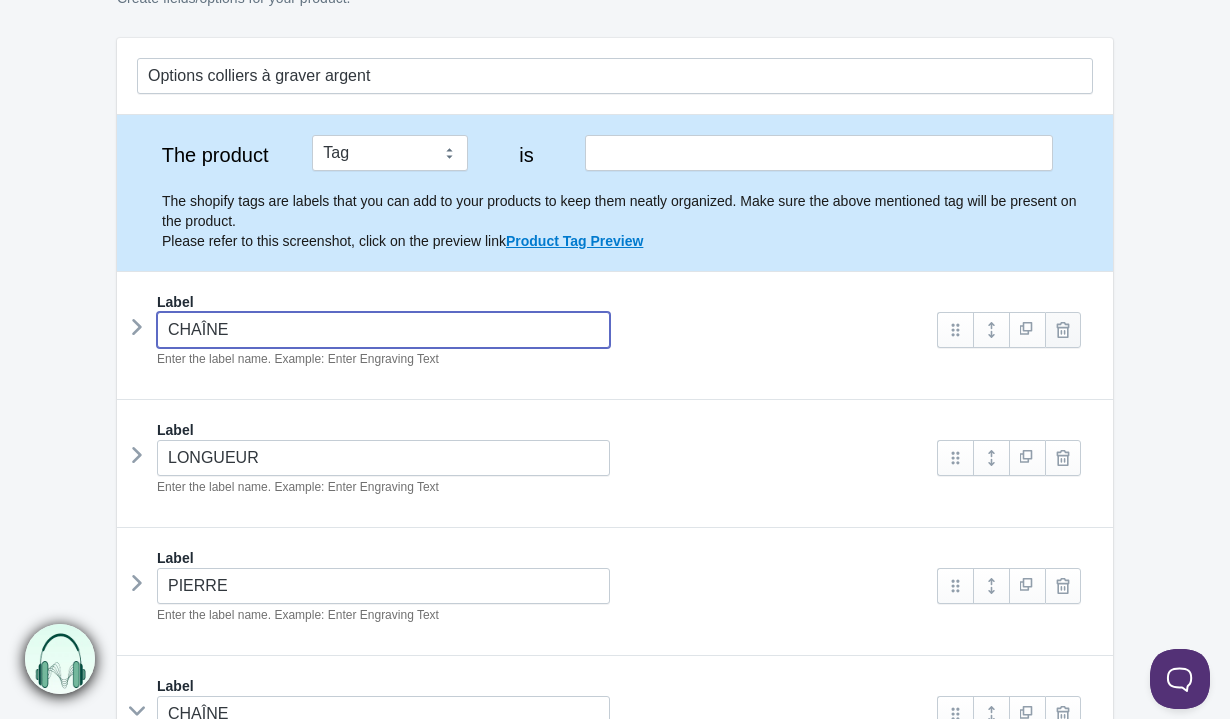 click at bounding box center [1063, 330] 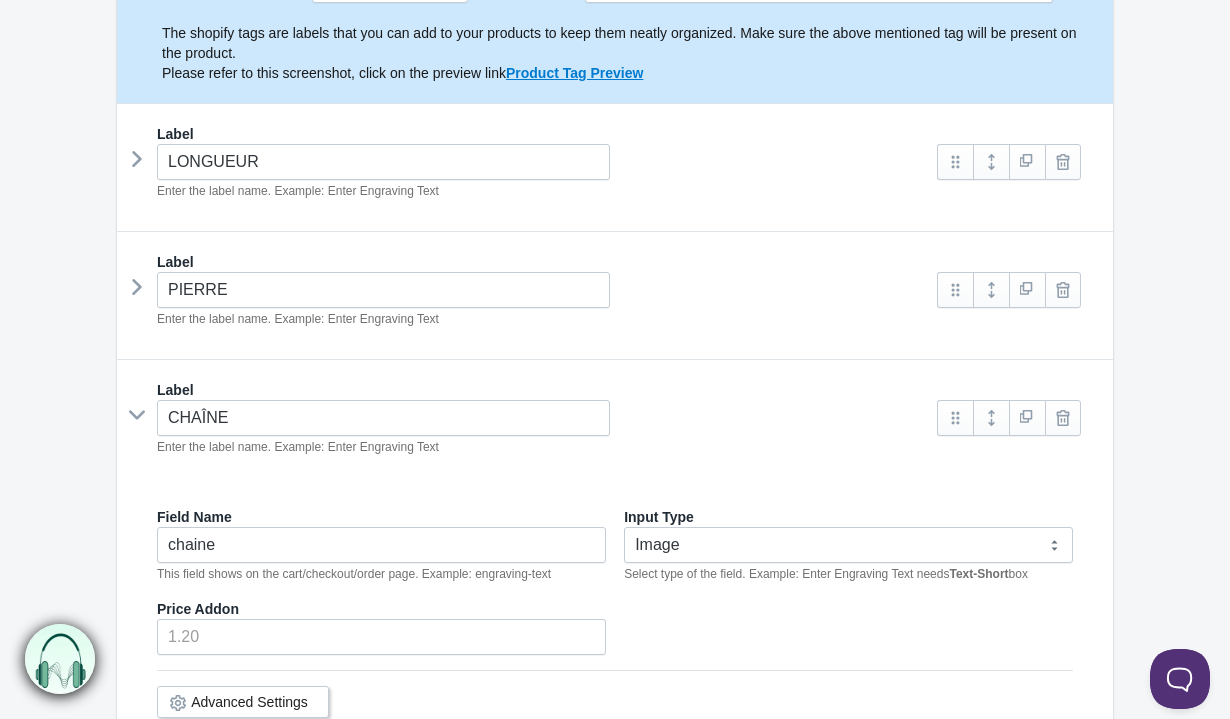 scroll, scrollTop: 320, scrollLeft: 0, axis: vertical 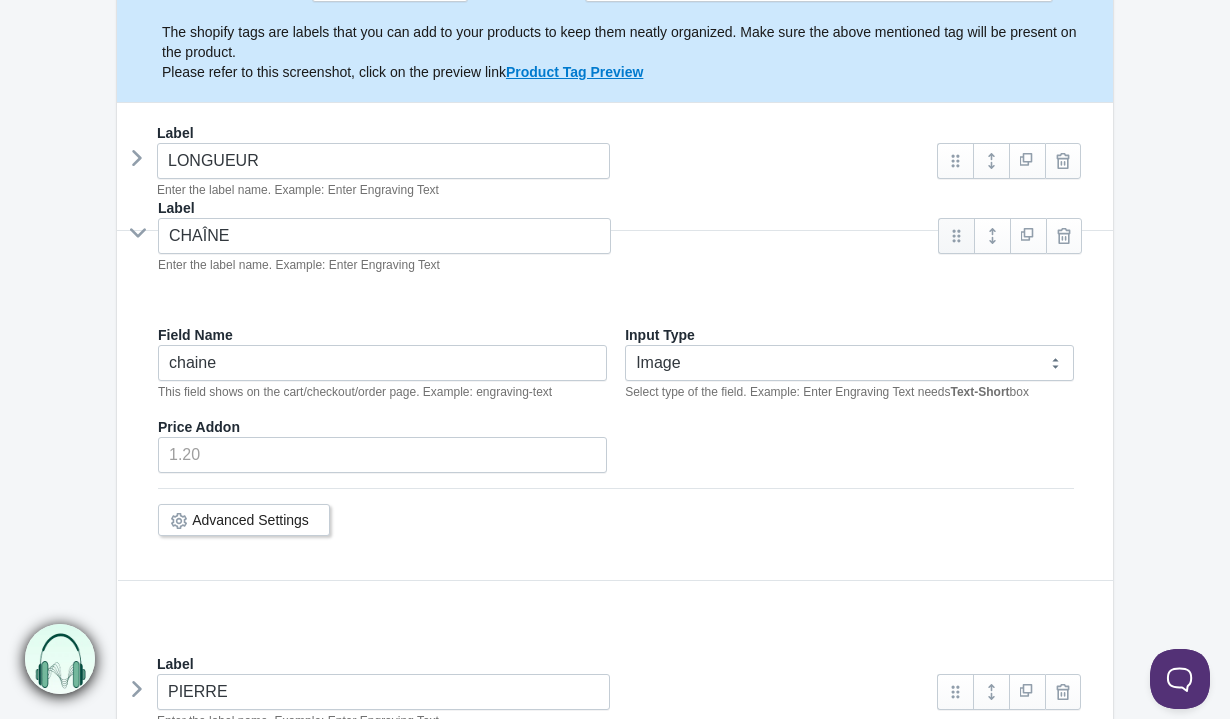drag, startPoint x: 947, startPoint y: 421, endPoint x: 947, endPoint y: 230, distance: 191 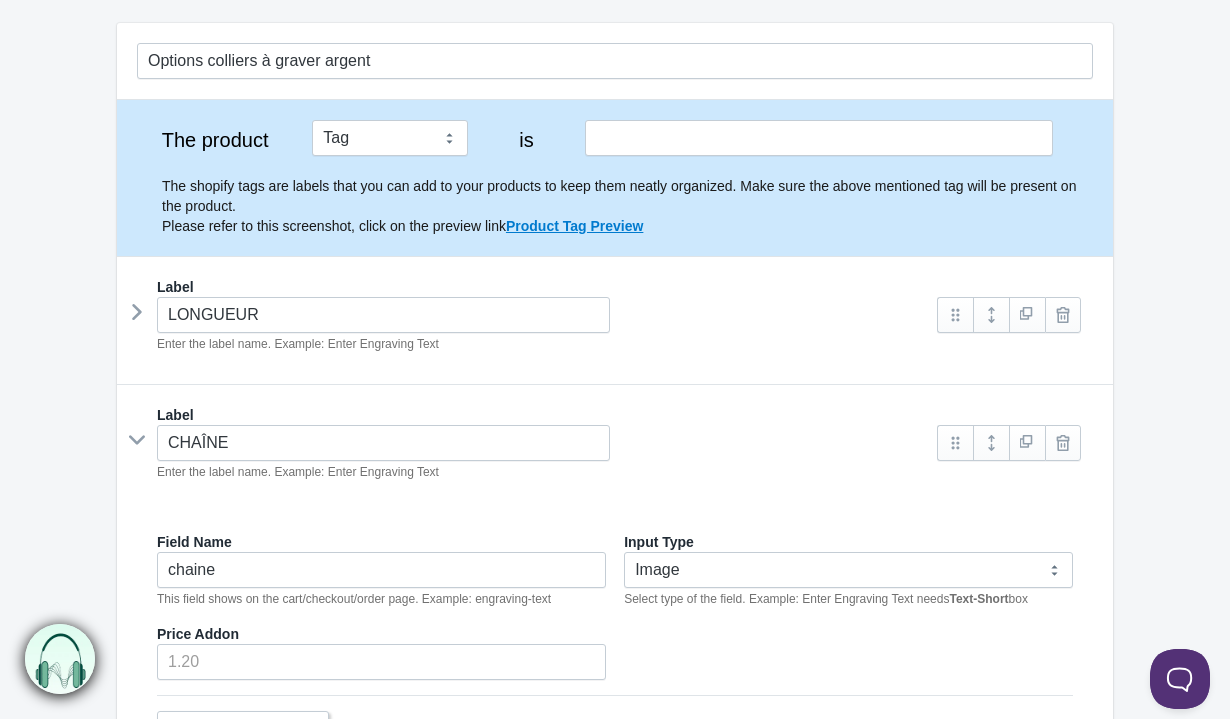 scroll, scrollTop: 163, scrollLeft: 0, axis: vertical 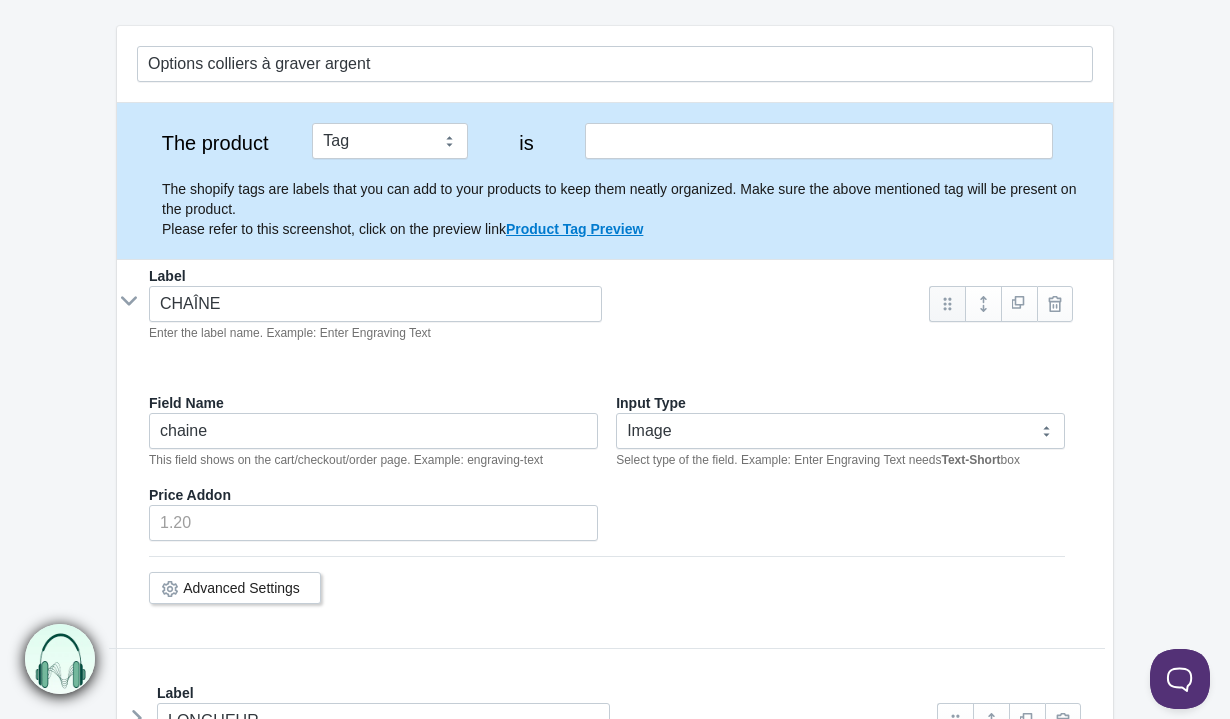 drag, startPoint x: 953, startPoint y: 441, endPoint x: 943, endPoint y: 299, distance: 142.35168 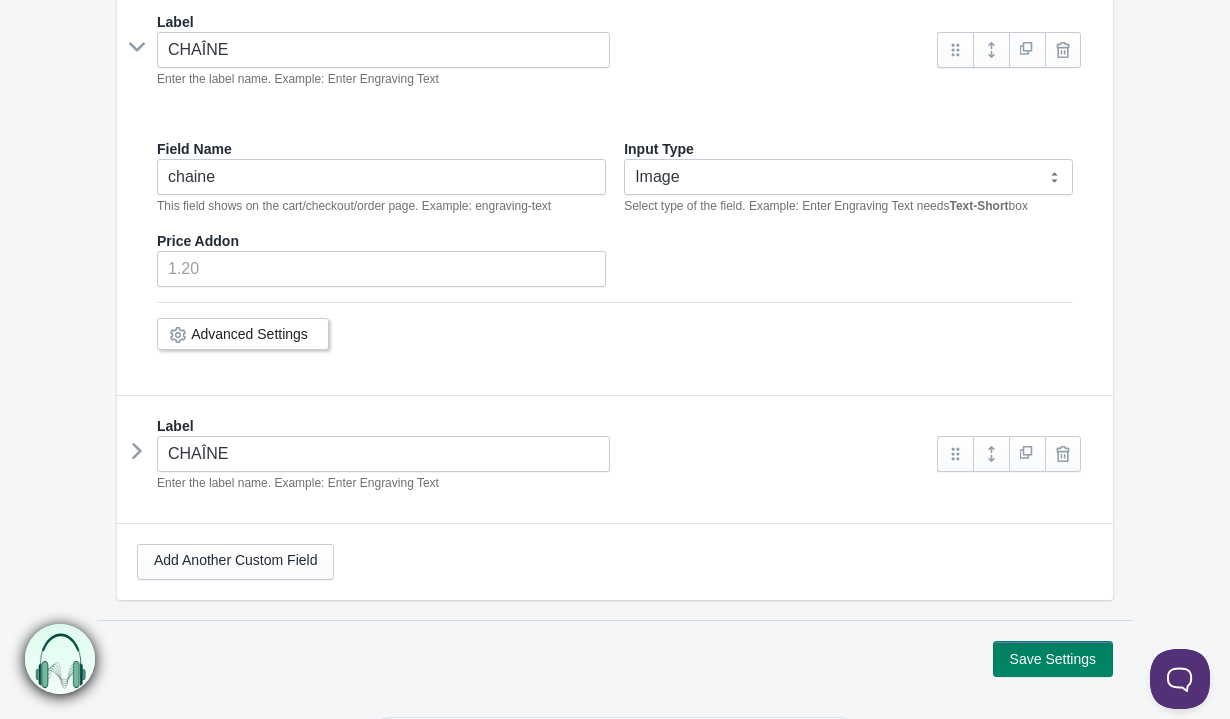 scroll, scrollTop: 1106, scrollLeft: 0, axis: vertical 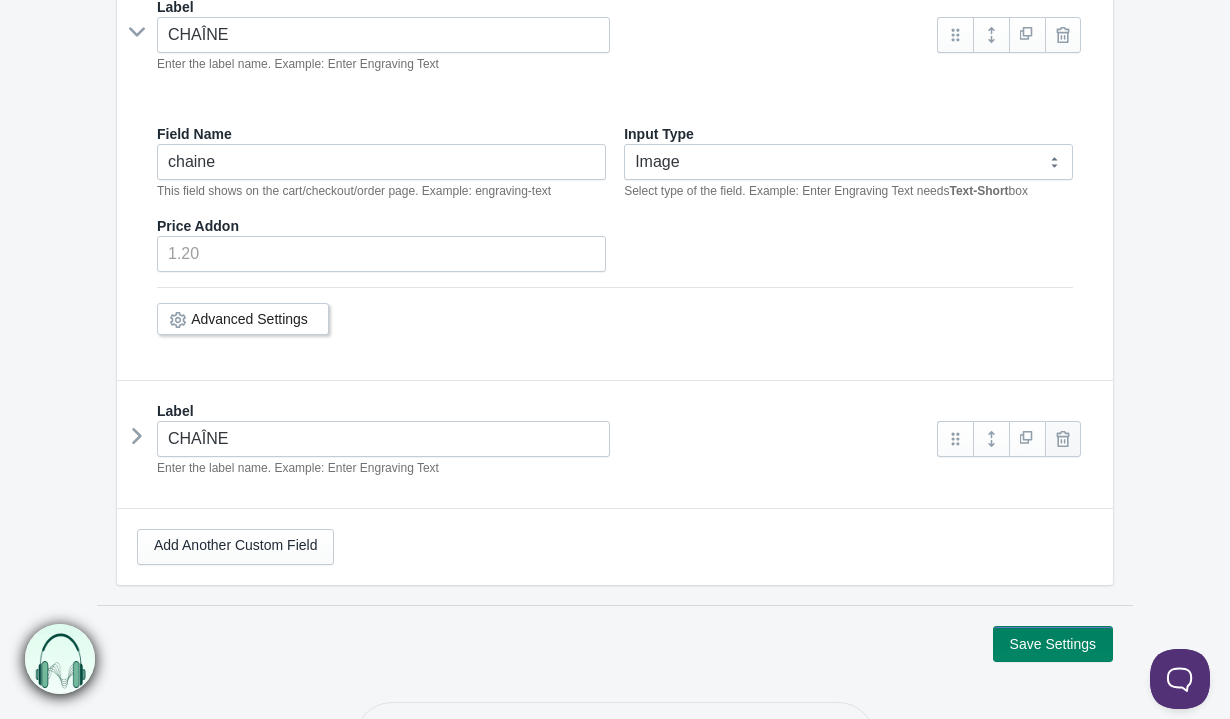 click at bounding box center [1063, 439] 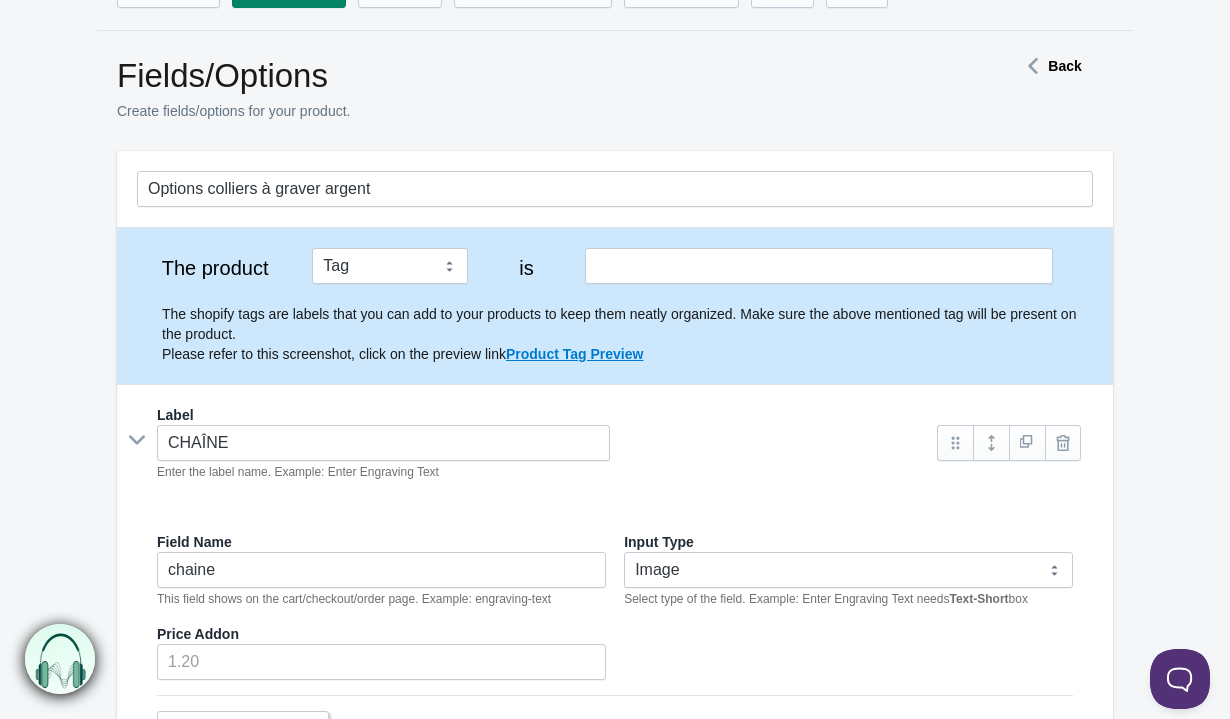 scroll, scrollTop: 0, scrollLeft: 0, axis: both 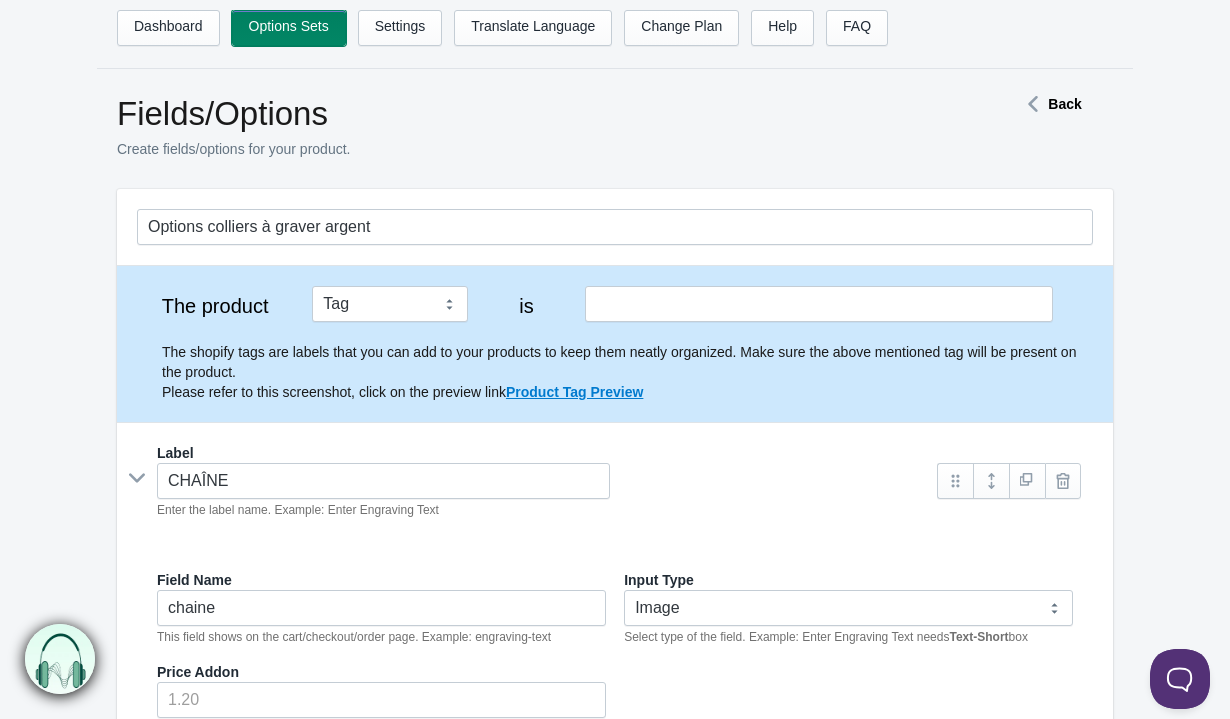 click on "Options Sets" at bounding box center (289, 28) 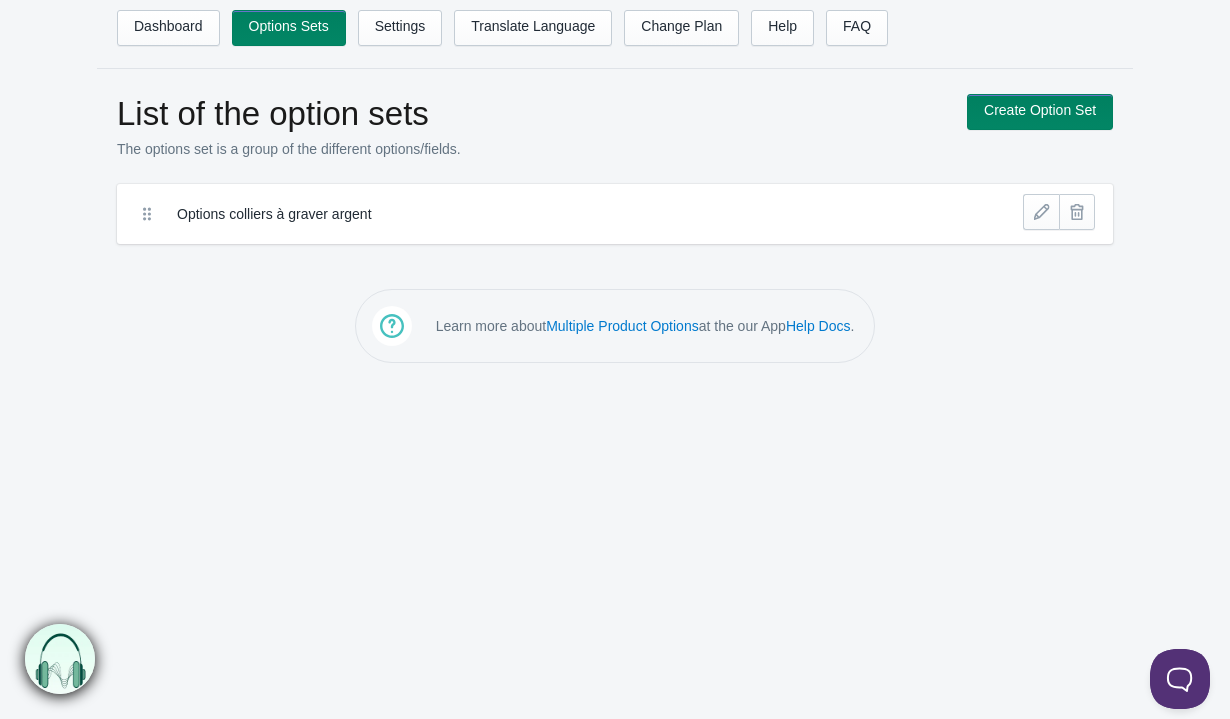 scroll, scrollTop: 0, scrollLeft: 0, axis: both 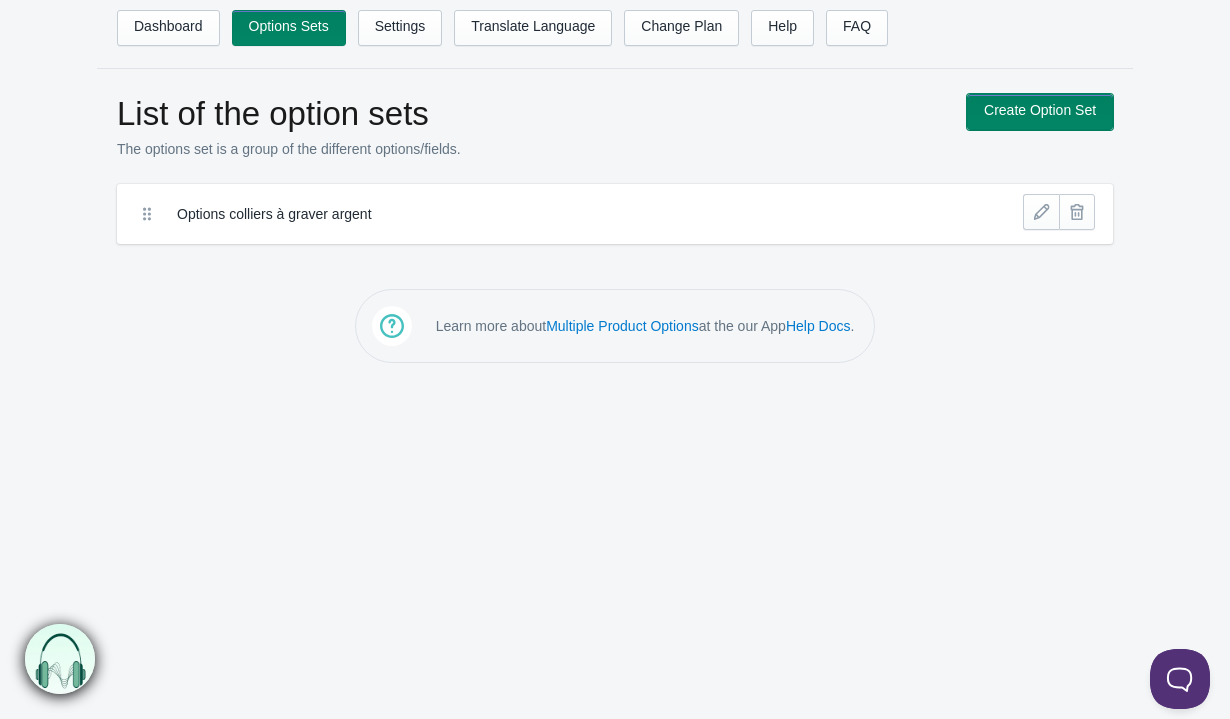click on "Create Option Set" at bounding box center (1040, 112) 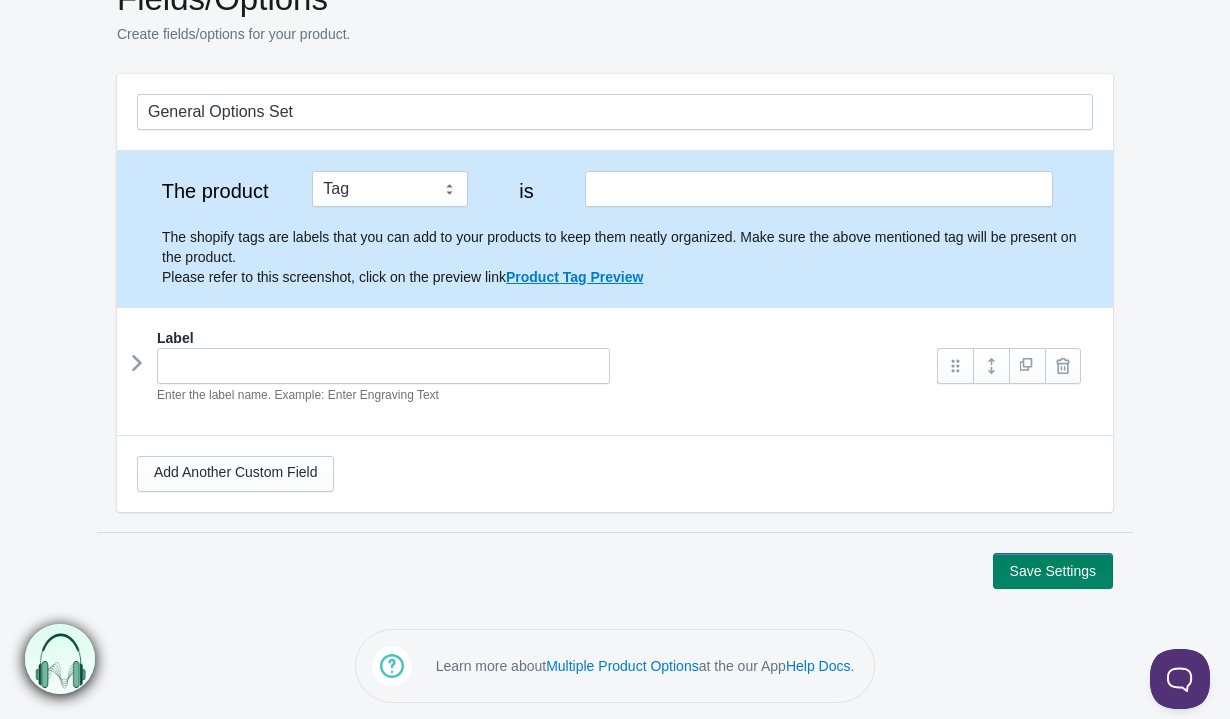 scroll, scrollTop: 0, scrollLeft: 0, axis: both 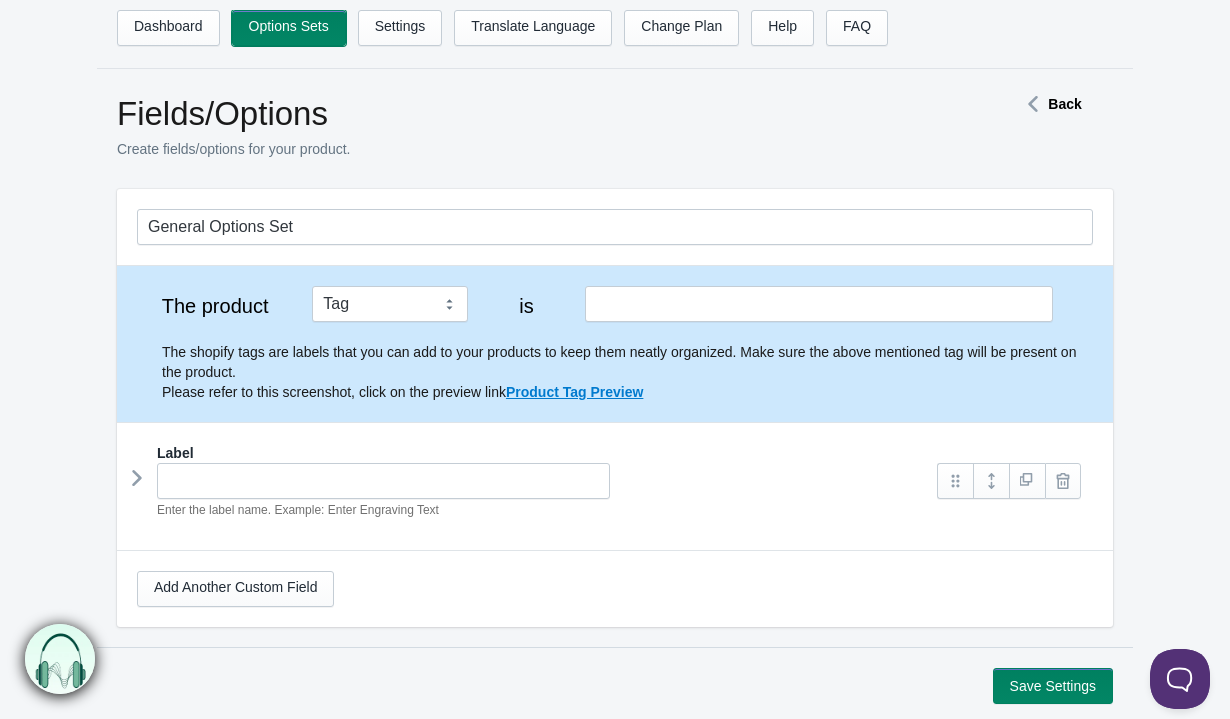 click on "Options Sets" at bounding box center (289, 28) 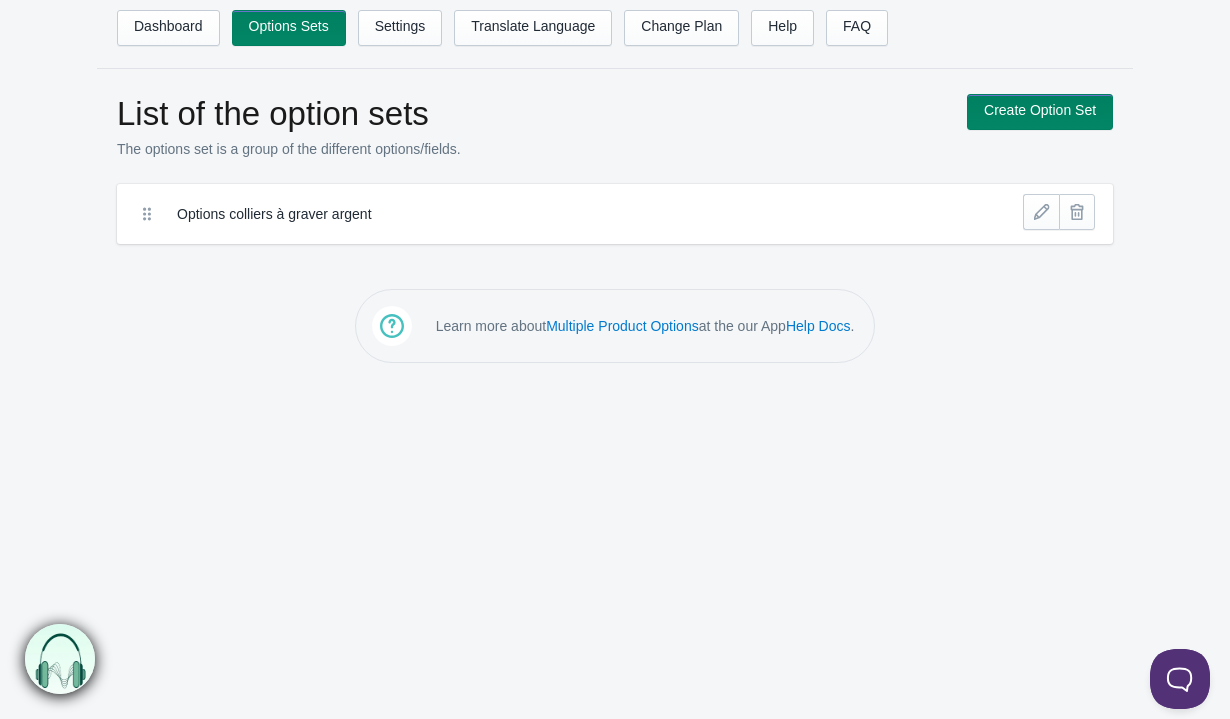 scroll, scrollTop: 0, scrollLeft: 0, axis: both 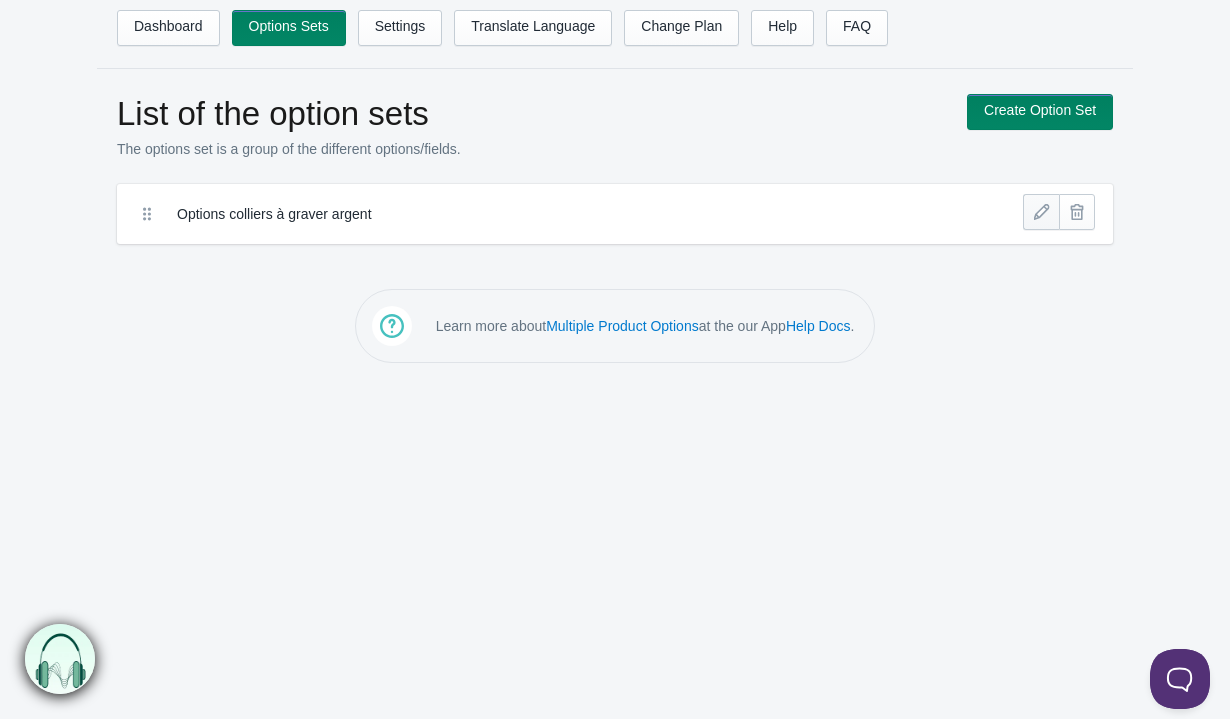 click at bounding box center [1041, 212] 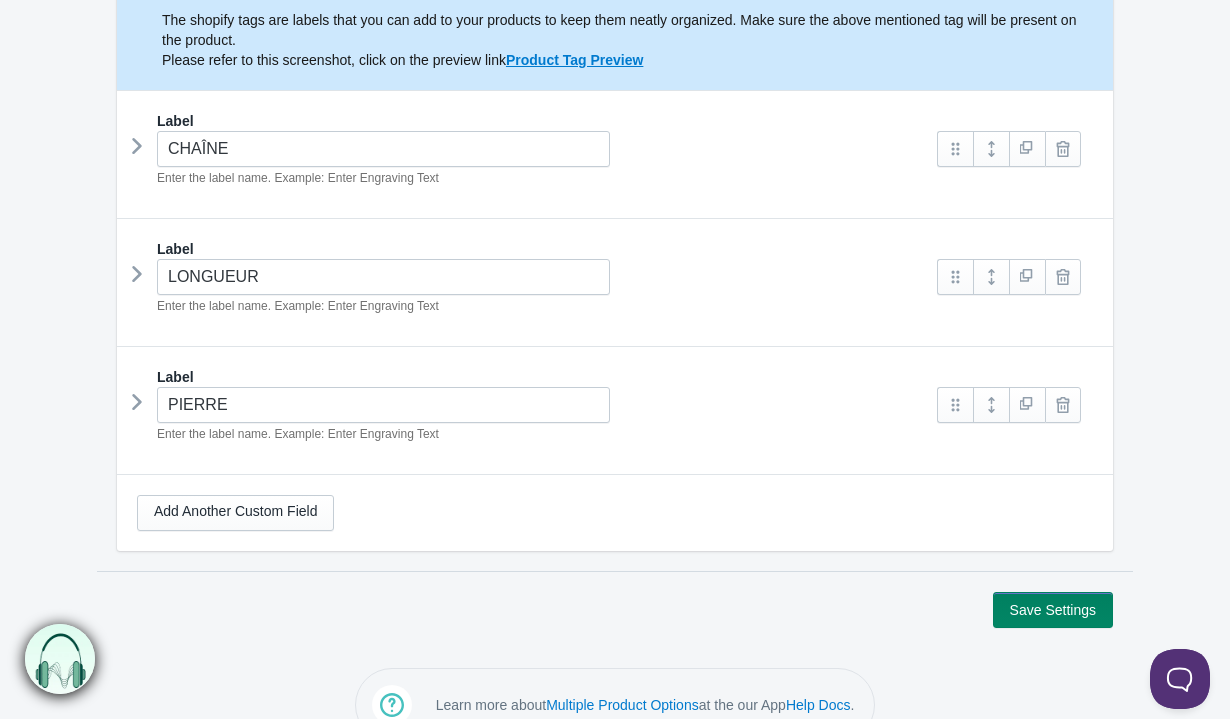 scroll, scrollTop: 333, scrollLeft: 0, axis: vertical 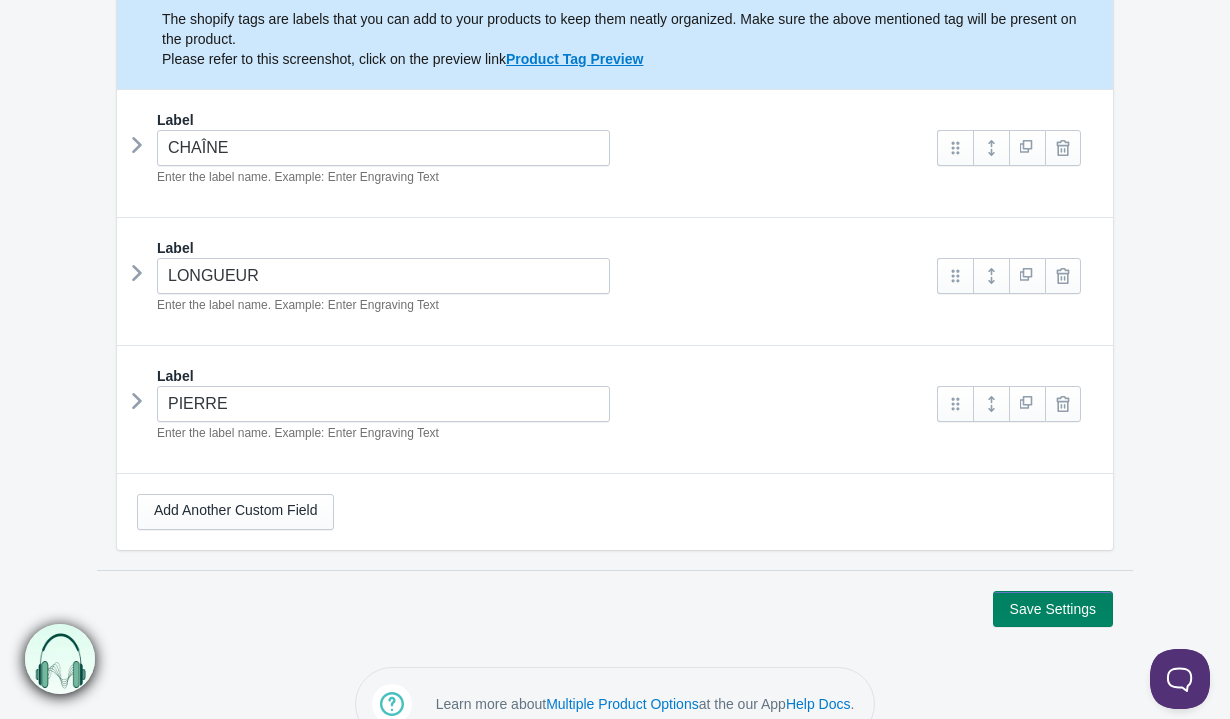 click at bounding box center (137, 145) 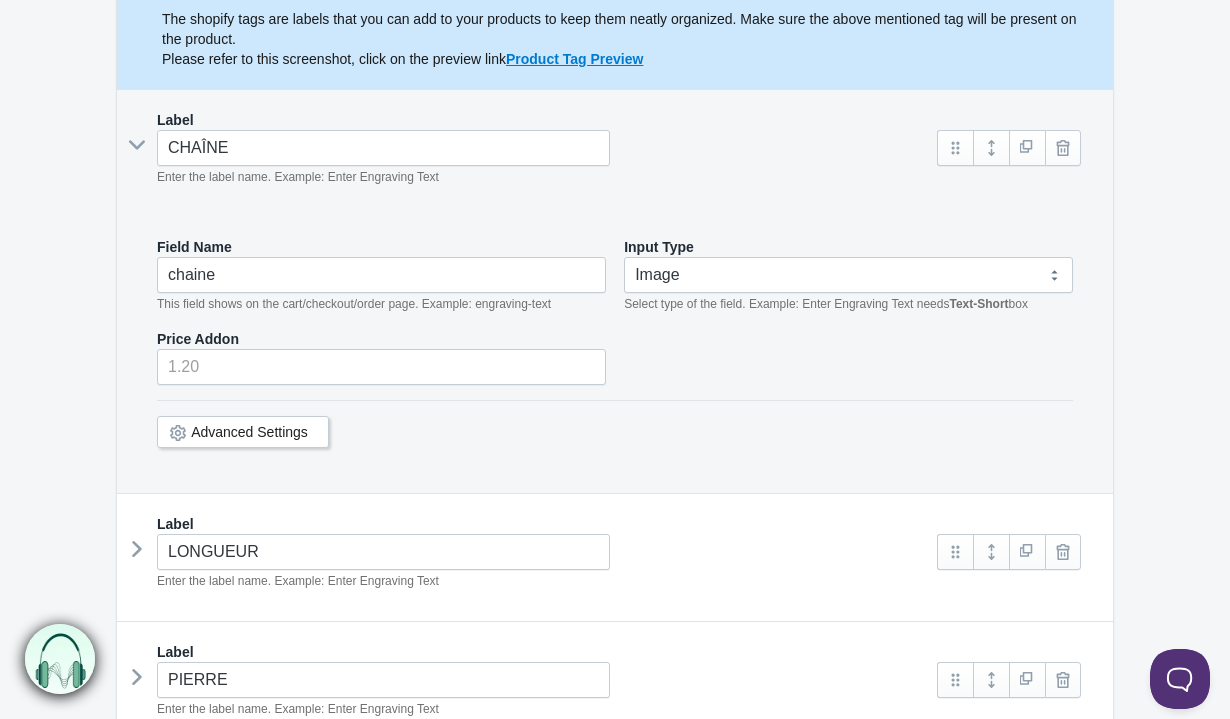 click on "Advanced Settings" at bounding box center [243, 432] 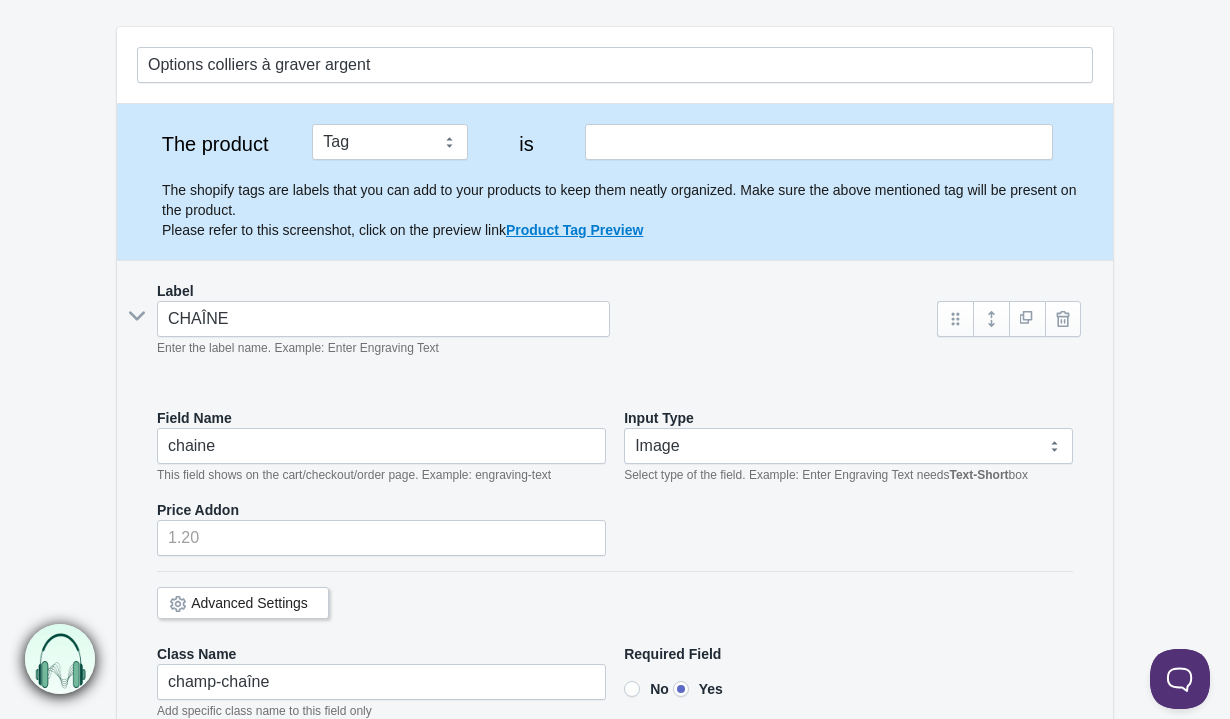 scroll, scrollTop: 0, scrollLeft: 0, axis: both 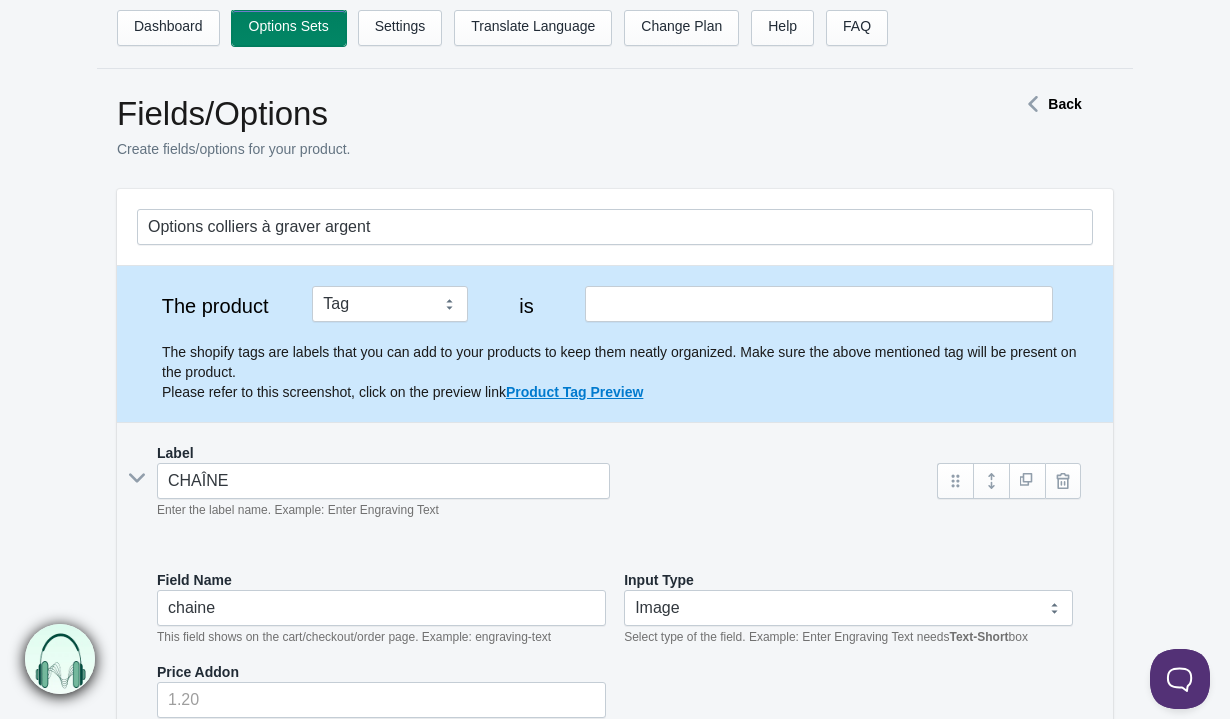 click on "Options Sets" at bounding box center [289, 28] 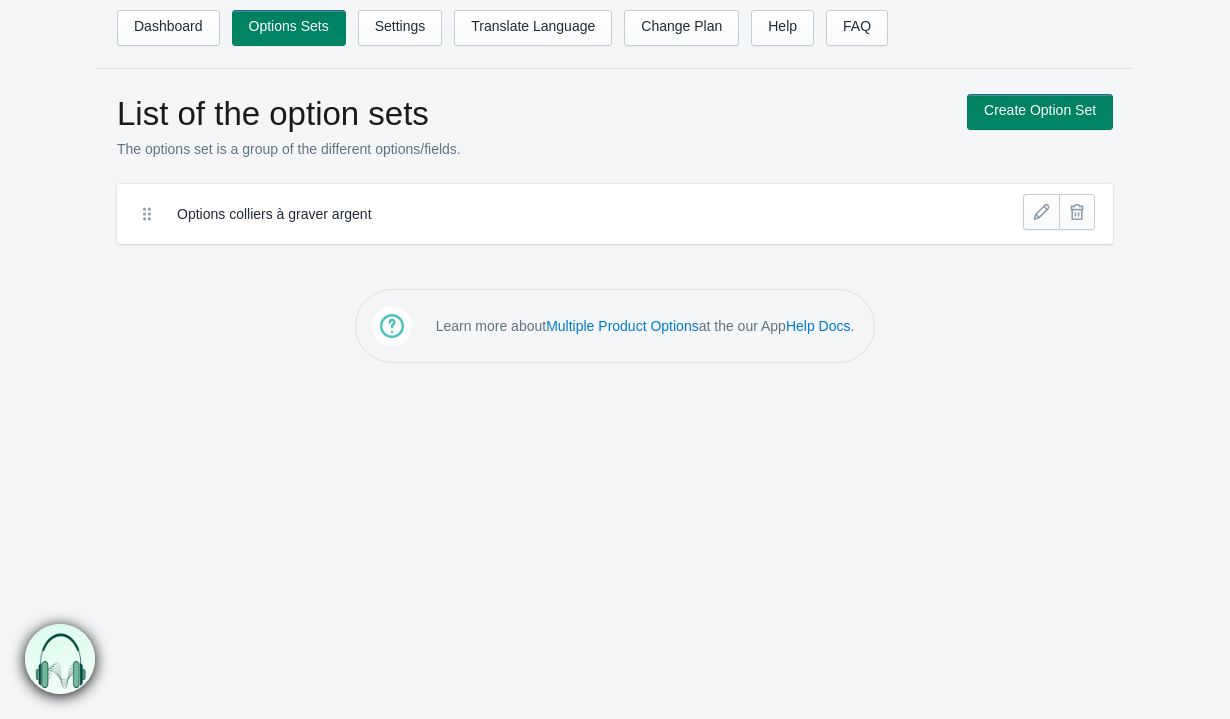 scroll, scrollTop: 0, scrollLeft: 0, axis: both 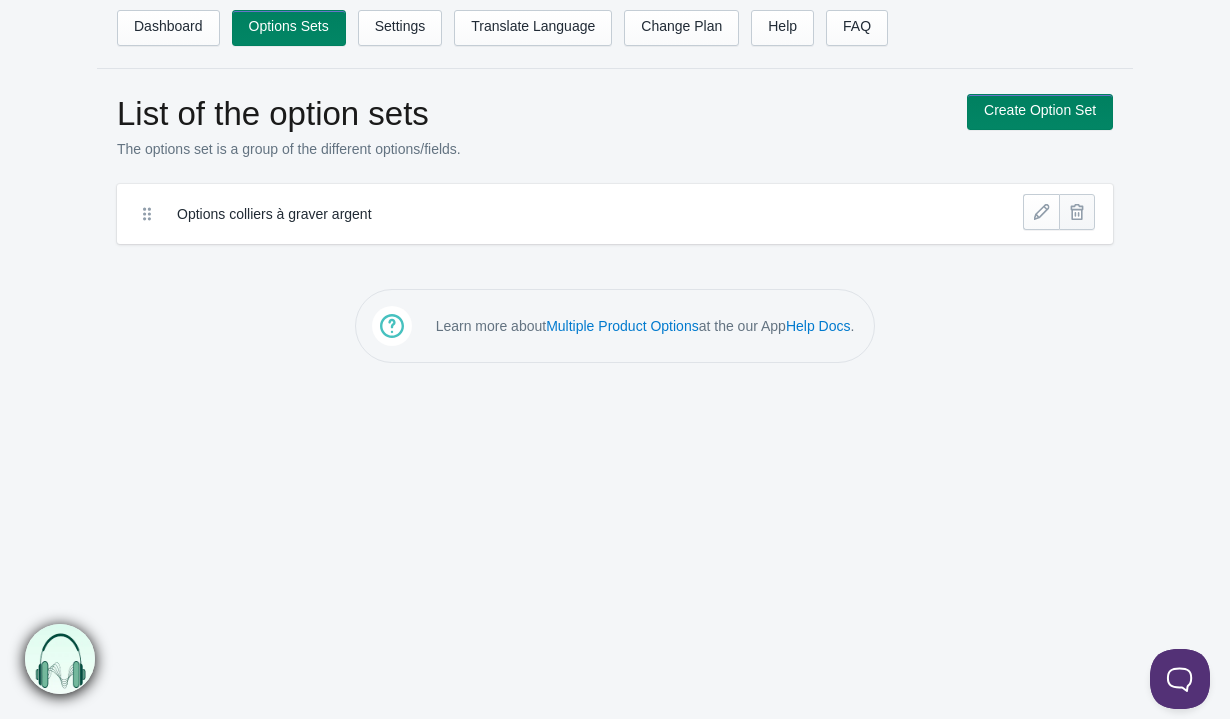 click at bounding box center (1077, 212) 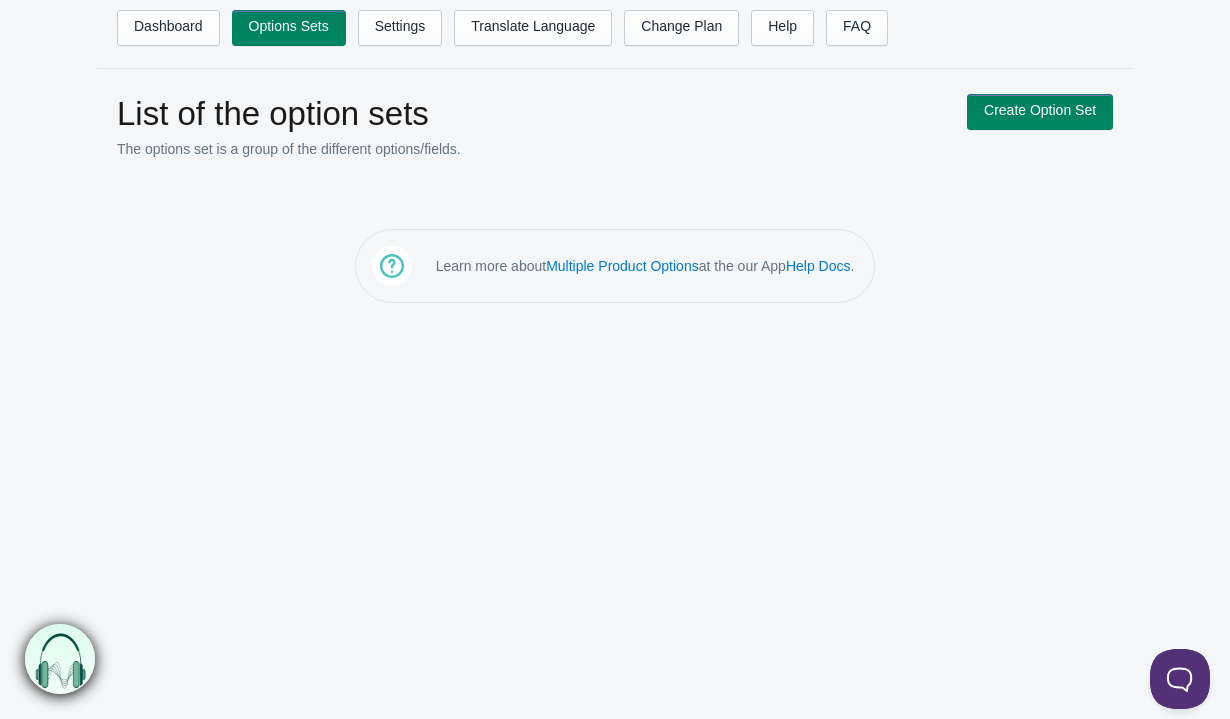 scroll, scrollTop: 0, scrollLeft: 0, axis: both 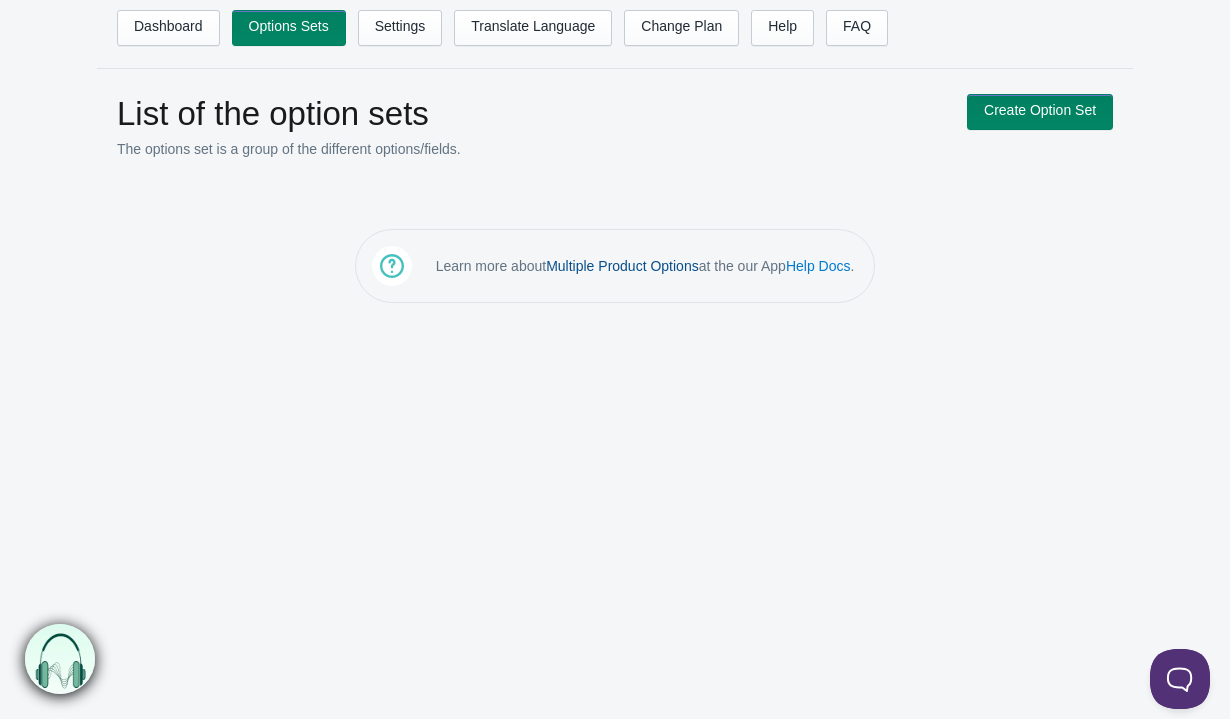 click on "Multiple Product Options" at bounding box center [622, 266] 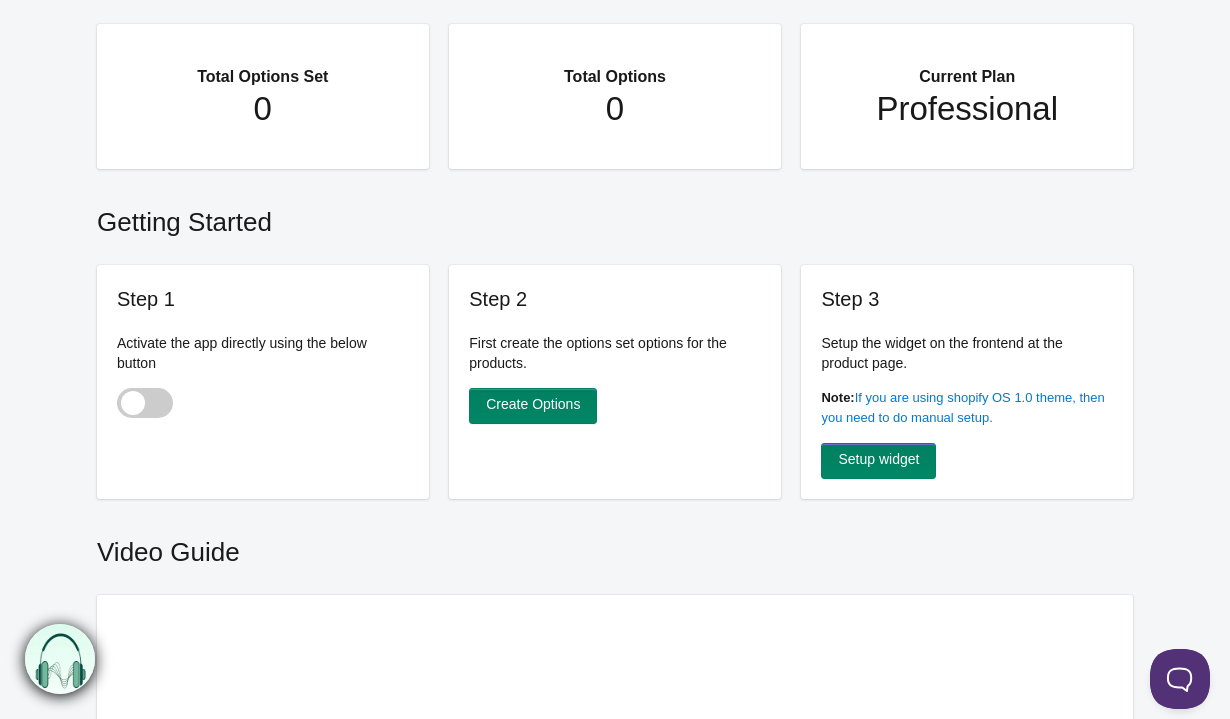 scroll, scrollTop: 409, scrollLeft: 0, axis: vertical 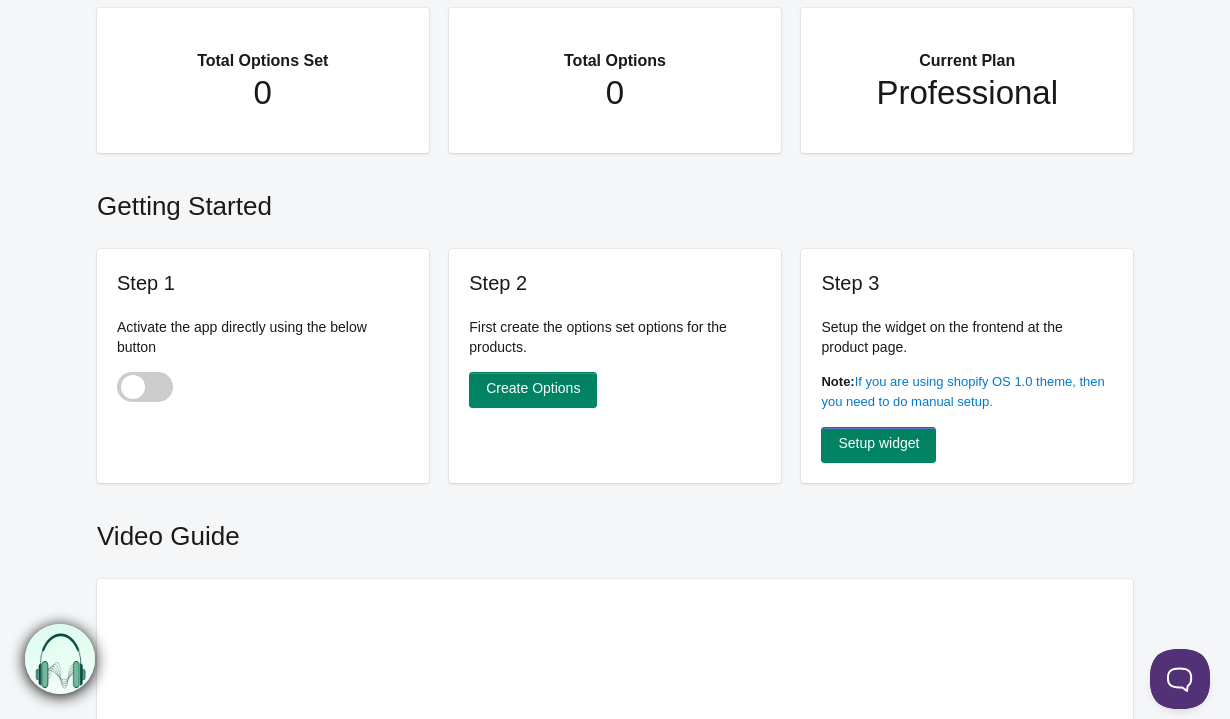 click at bounding box center [145, 387] 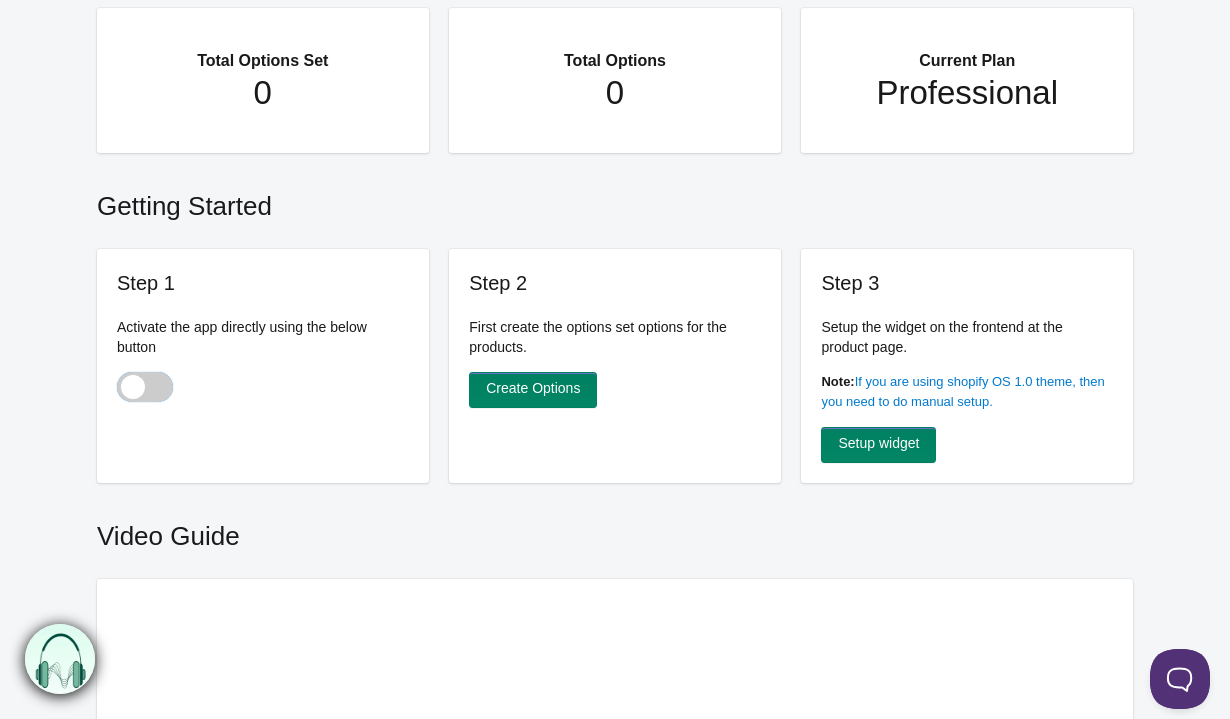 checkbox on "true" 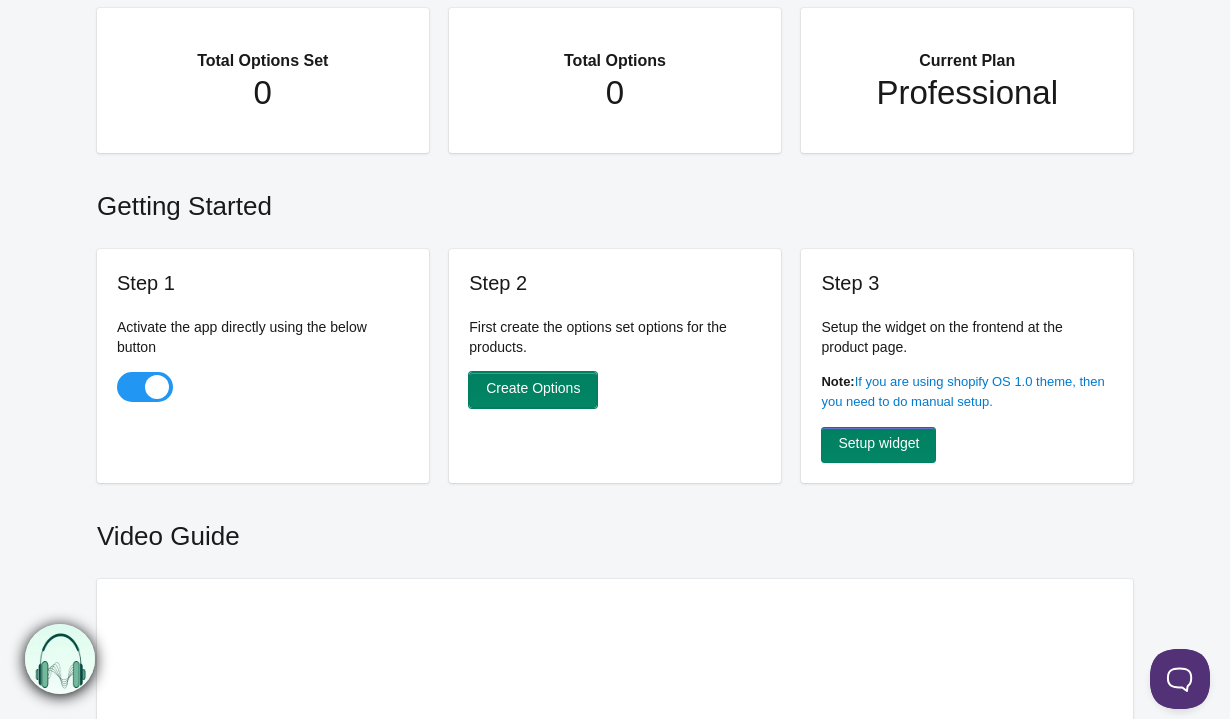 click on "Create Options" at bounding box center [533, 390] 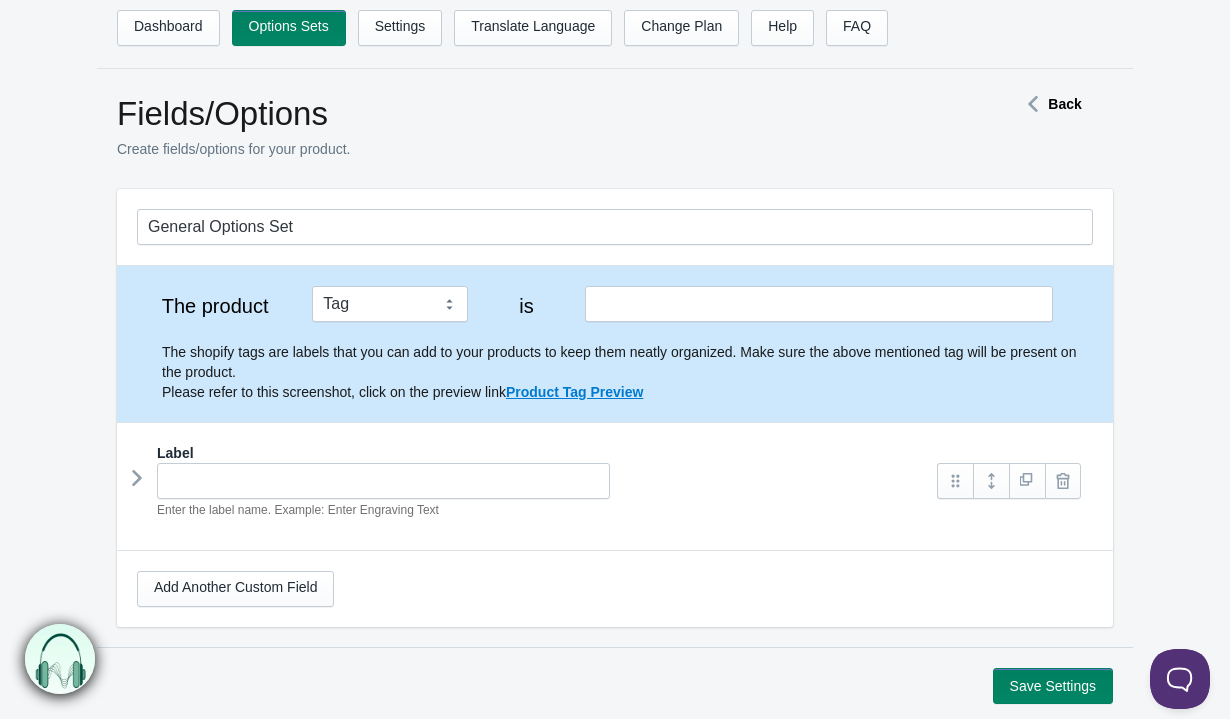 scroll, scrollTop: 0, scrollLeft: 0, axis: both 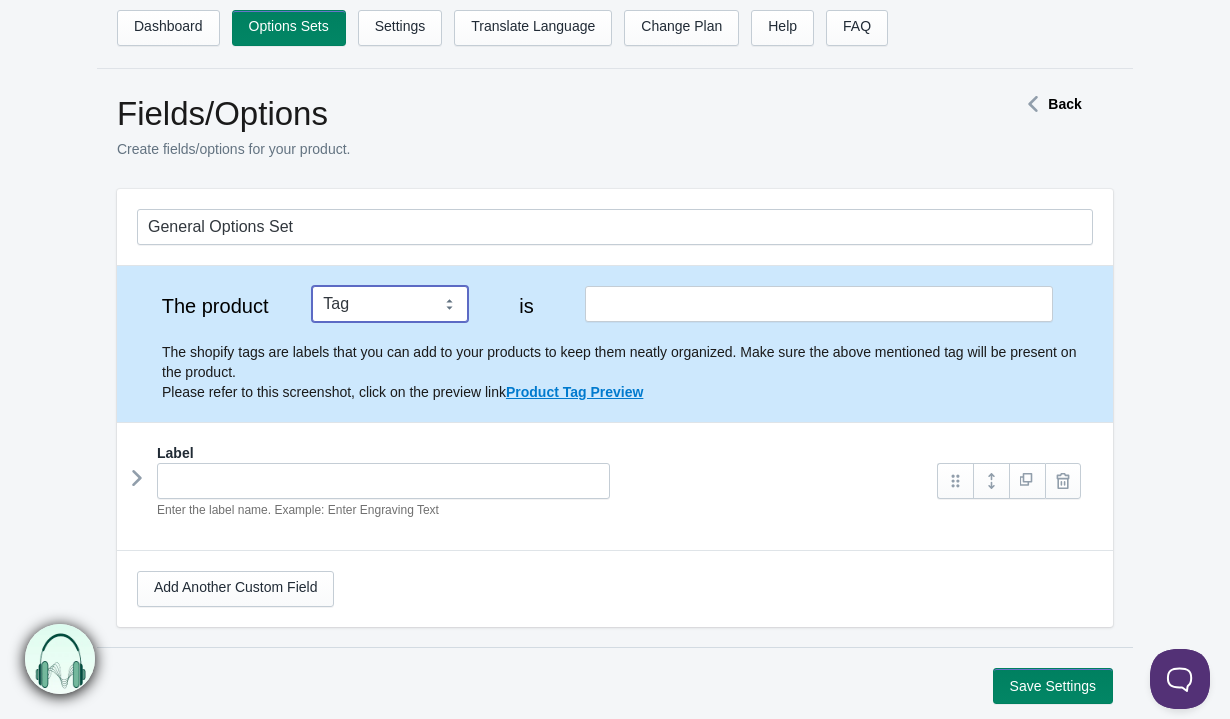 click on "Tag
Vendor
Type
URL
Handle
All Products" at bounding box center (390, 304) 